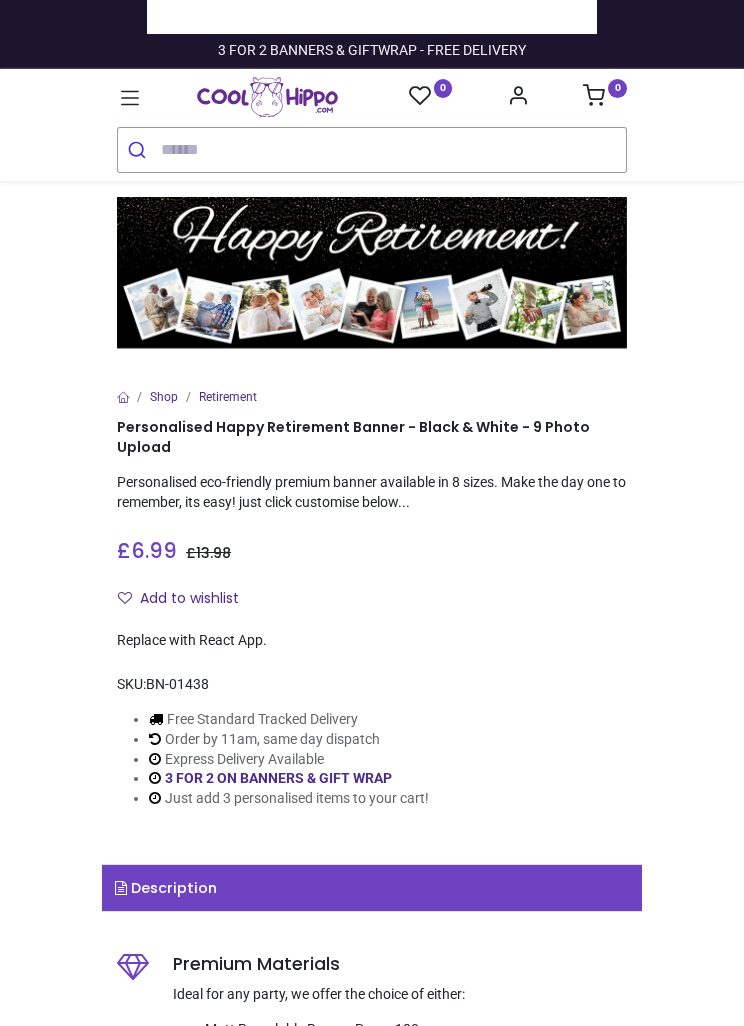 scroll, scrollTop: 0, scrollLeft: 0, axis: both 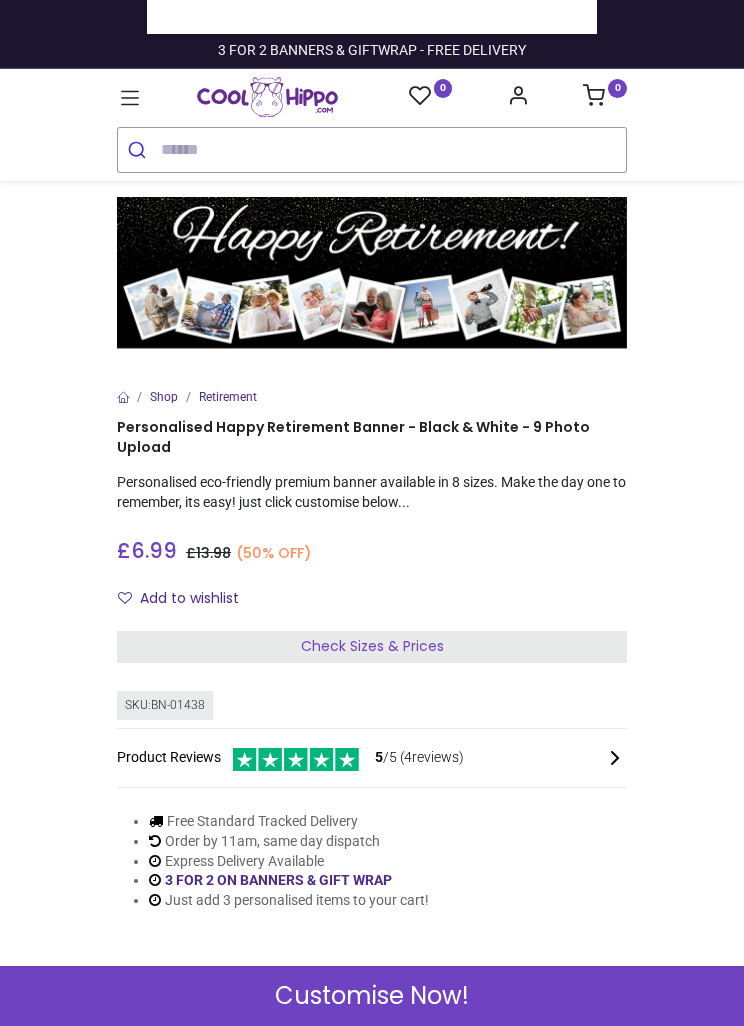 click on "Check Sizes & Prices" at bounding box center (372, 647) 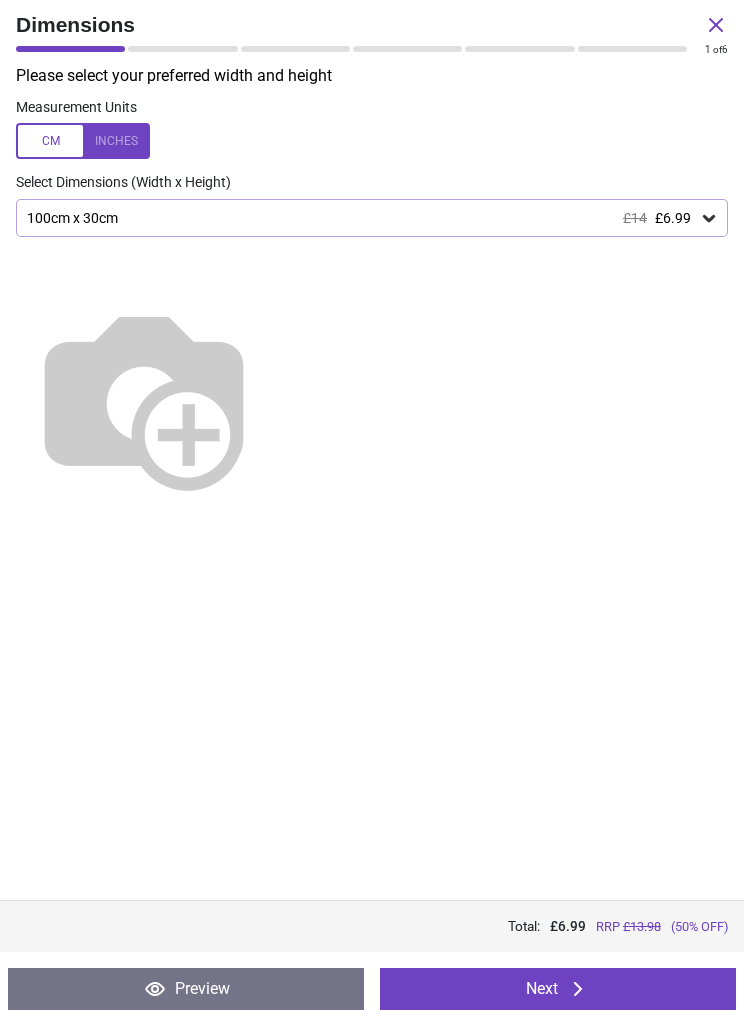 click at bounding box center (144, 397) 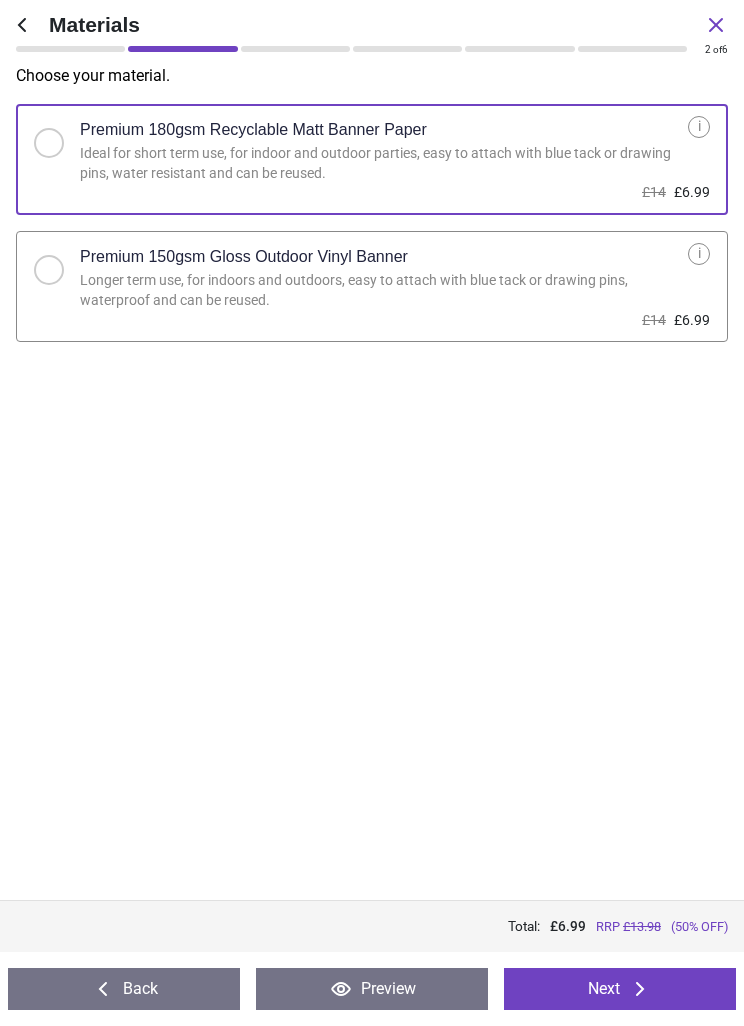 click on "Premium 150gsm Gloss Outdoor Vinyl Banner" at bounding box center [384, 257] 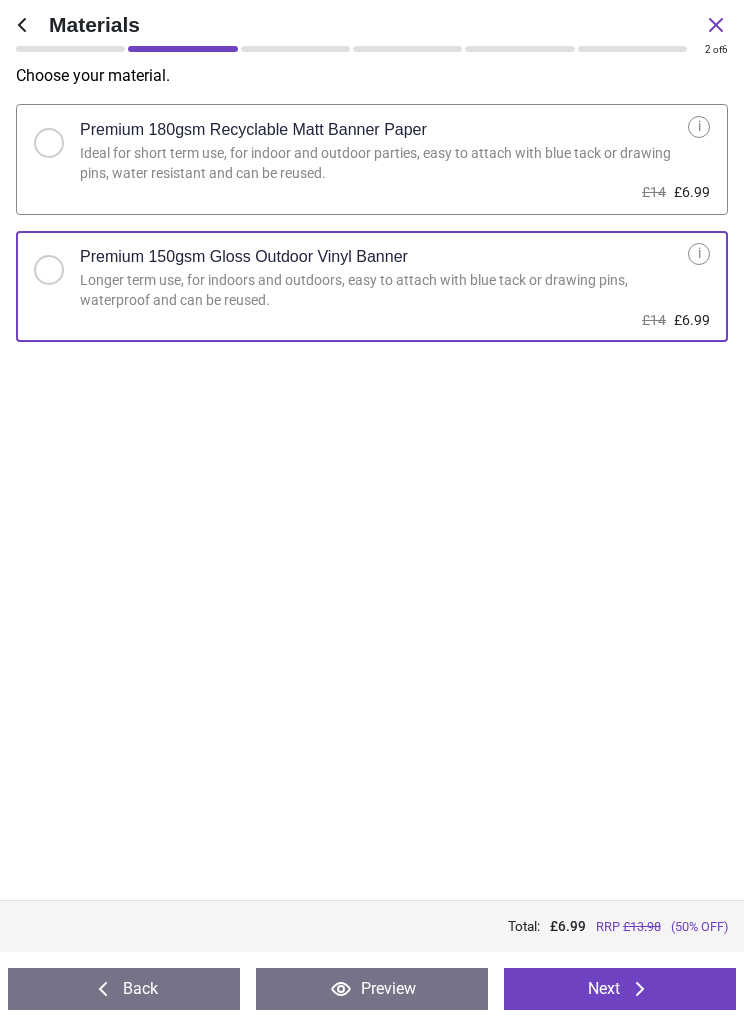 click on "i" at bounding box center (699, 254) 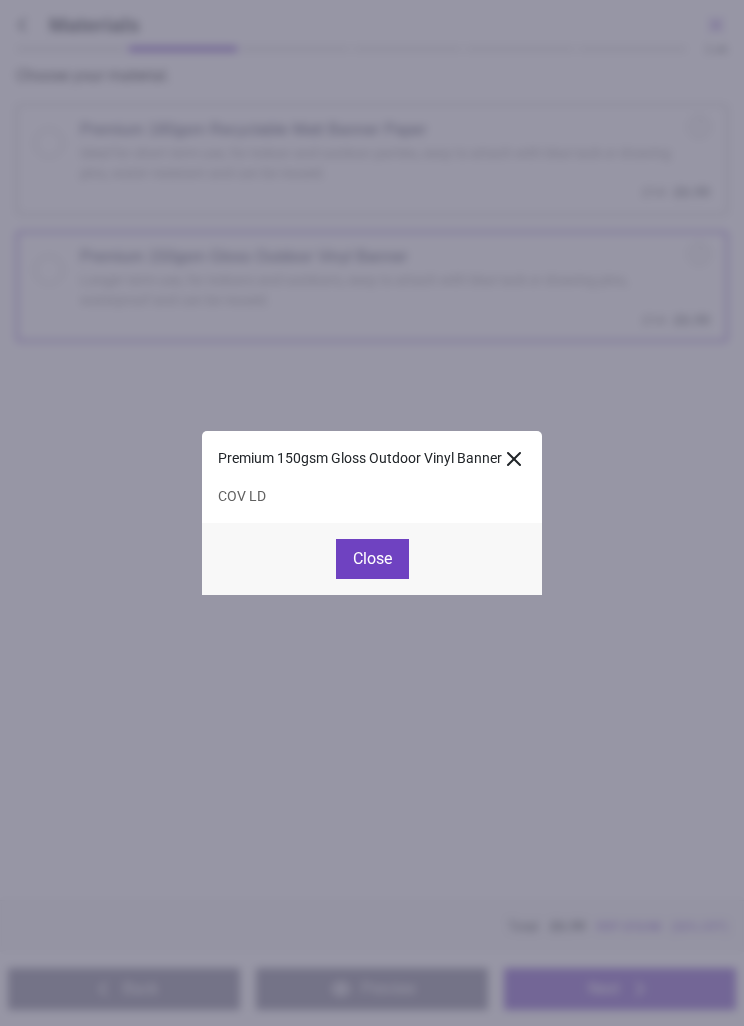 click 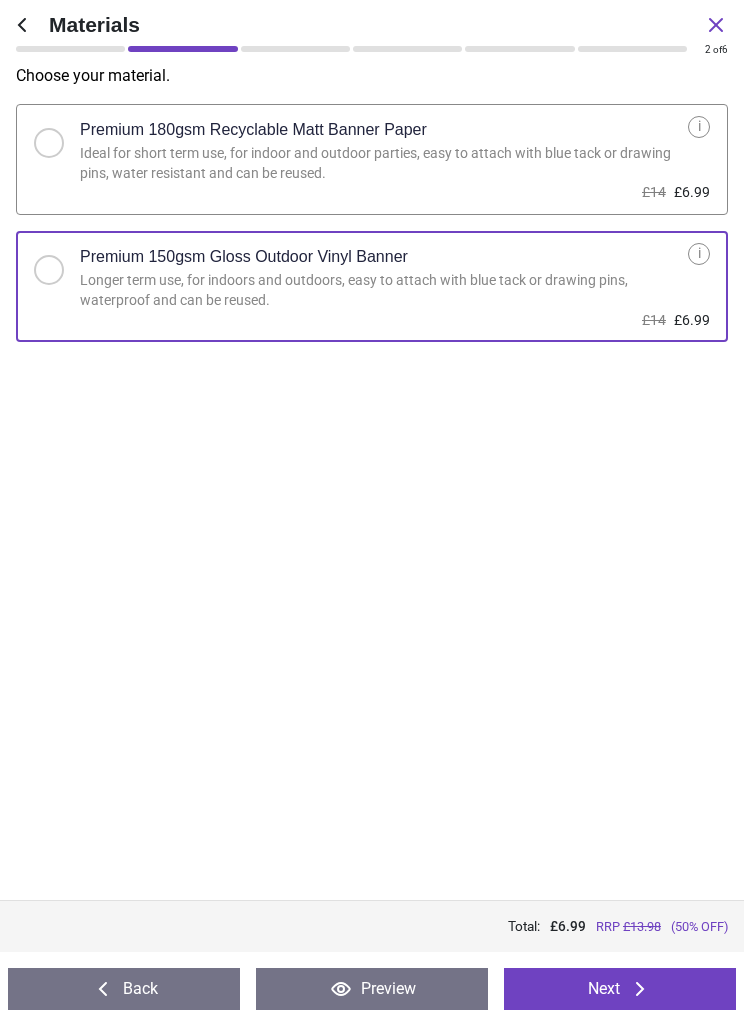 click on "i" at bounding box center [699, 127] 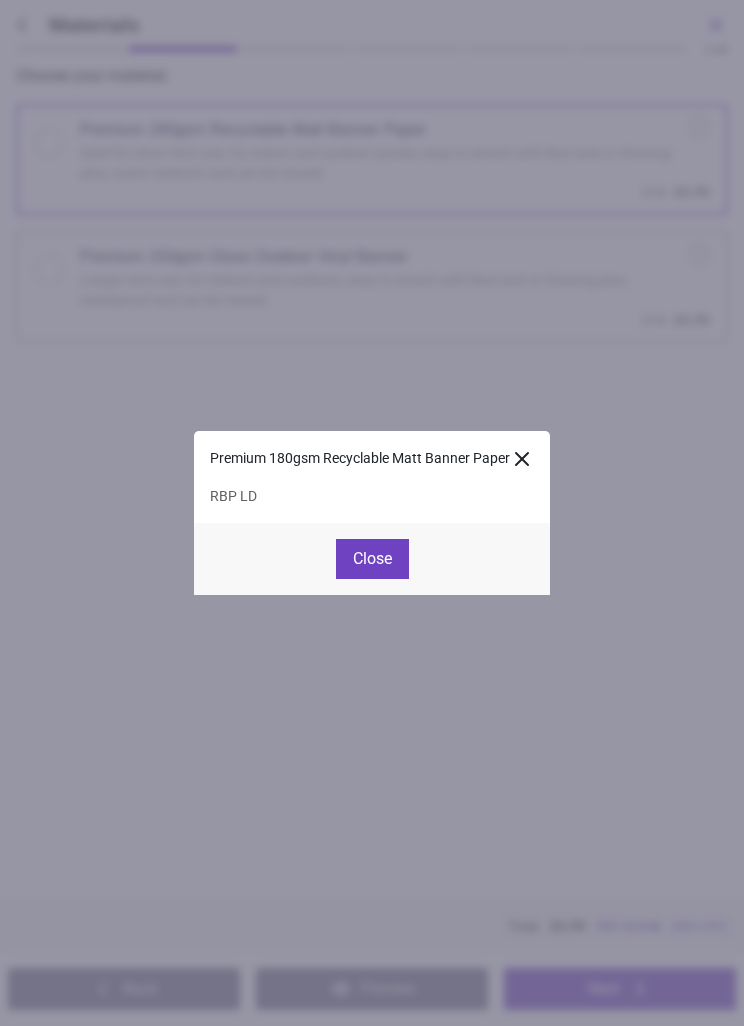 click 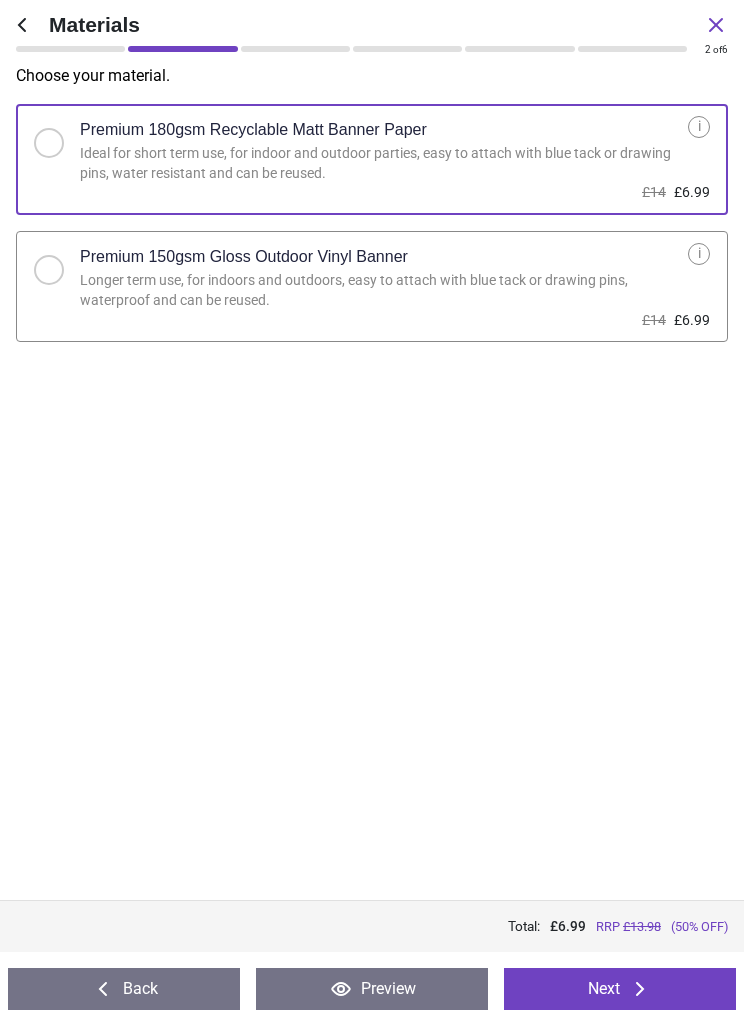 click on "Longer term use, for indoors and outdoors, easy to attach with blue tack or drawing pins, waterproof and can be reused." at bounding box center (384, 290) 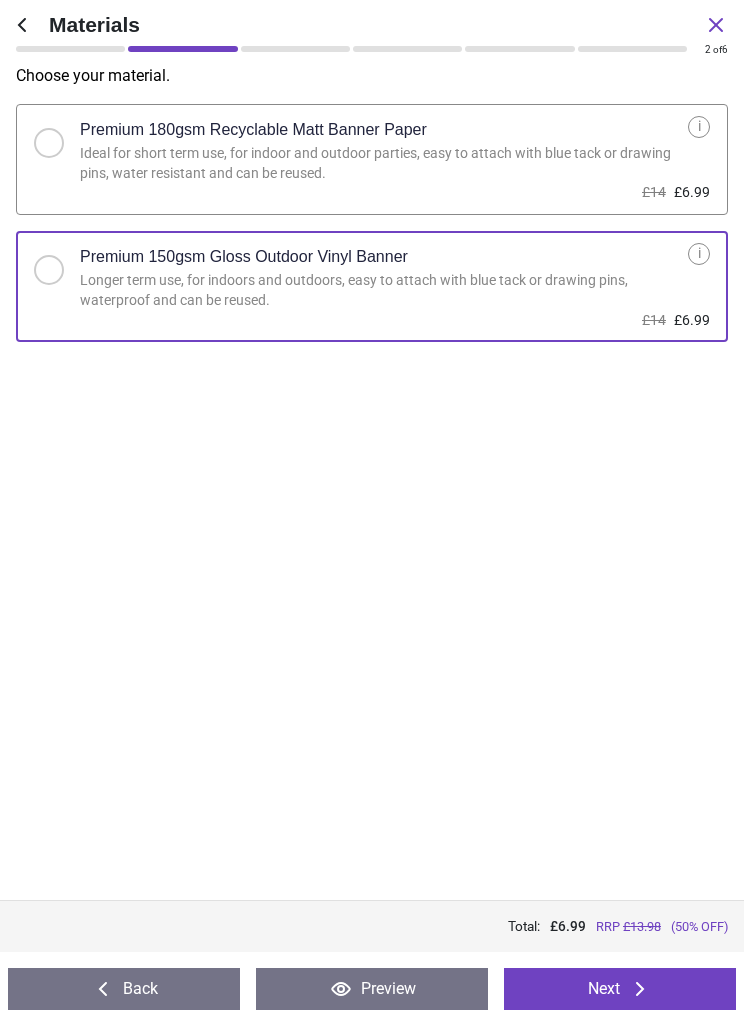 click on "Next" at bounding box center [620, 989] 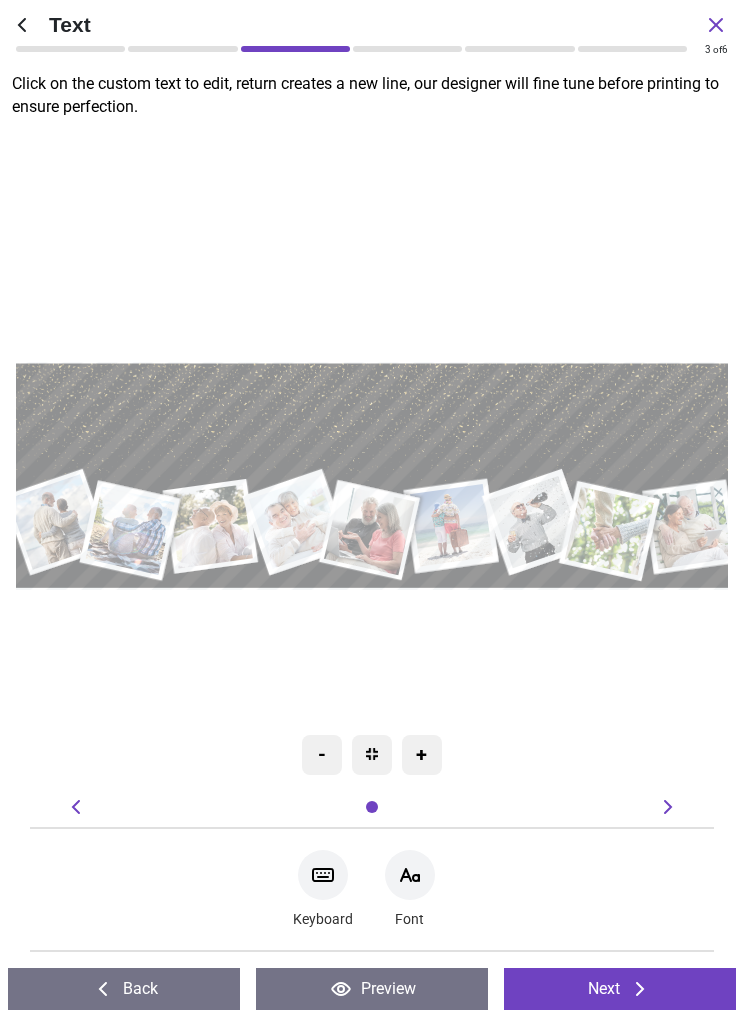click on "Next" at bounding box center (620, 989) 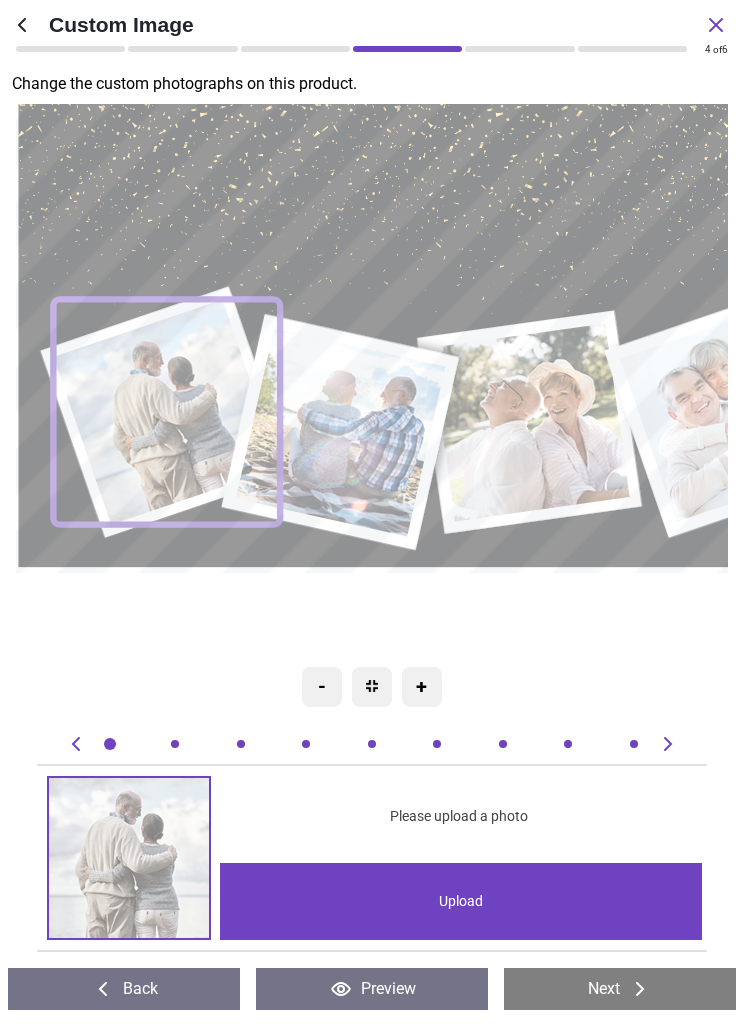 click on "Upload" at bounding box center [461, 901] 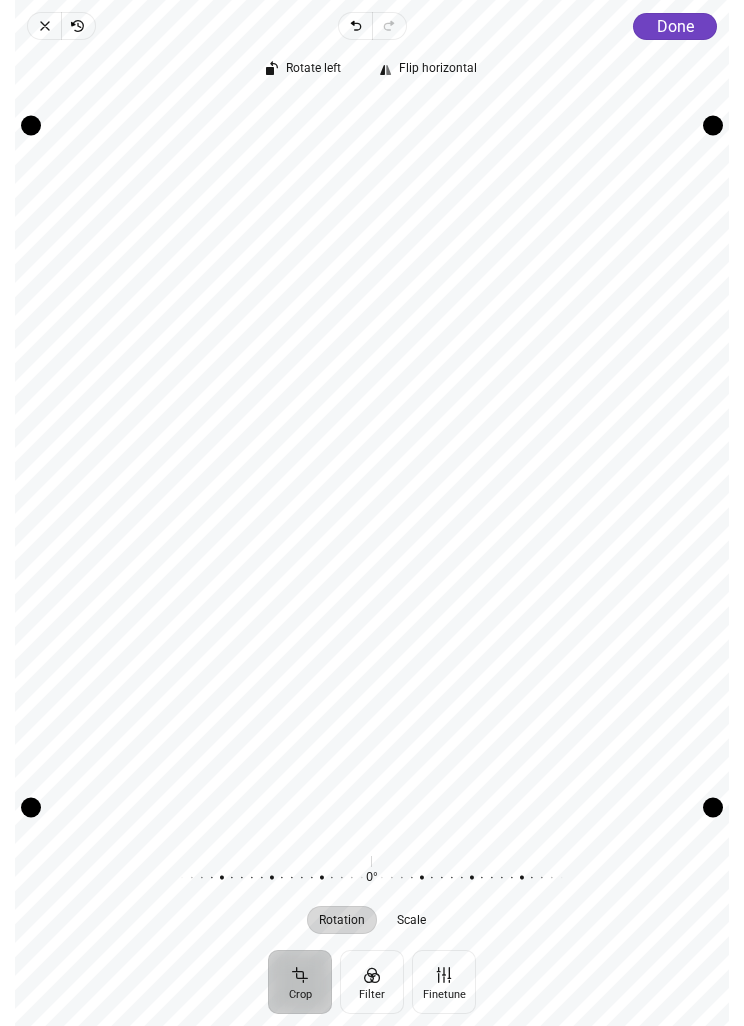 click on "Rotate left   Flip horizontal     Recenter       Rotation   Scale     0°   Reset" at bounding box center [372, 495] 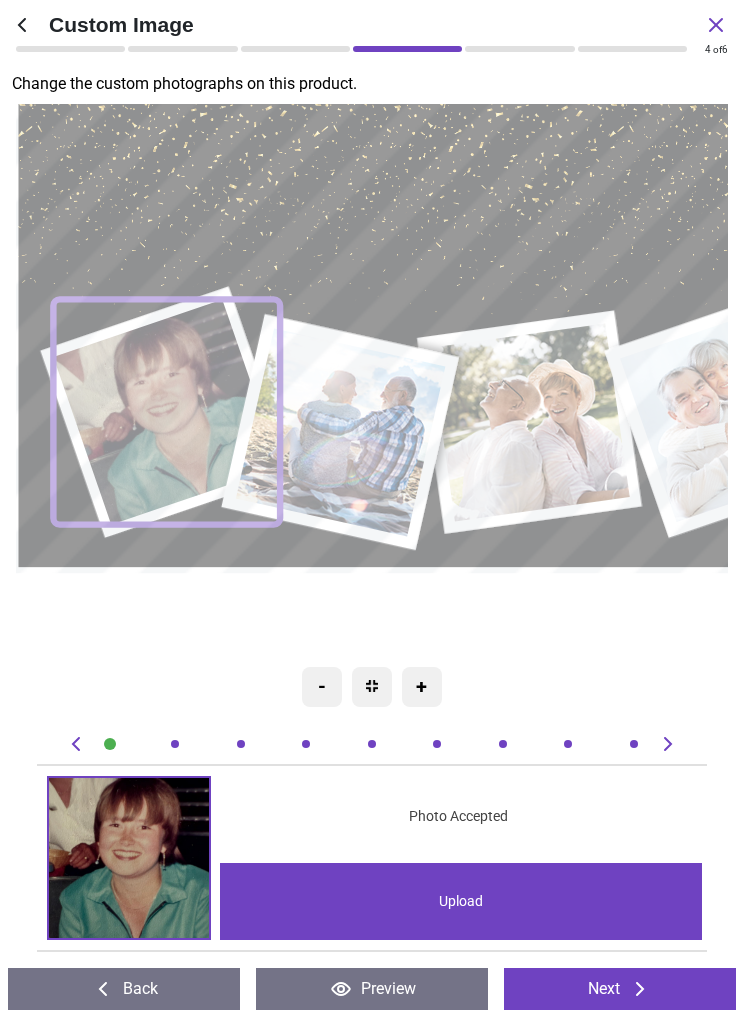 click 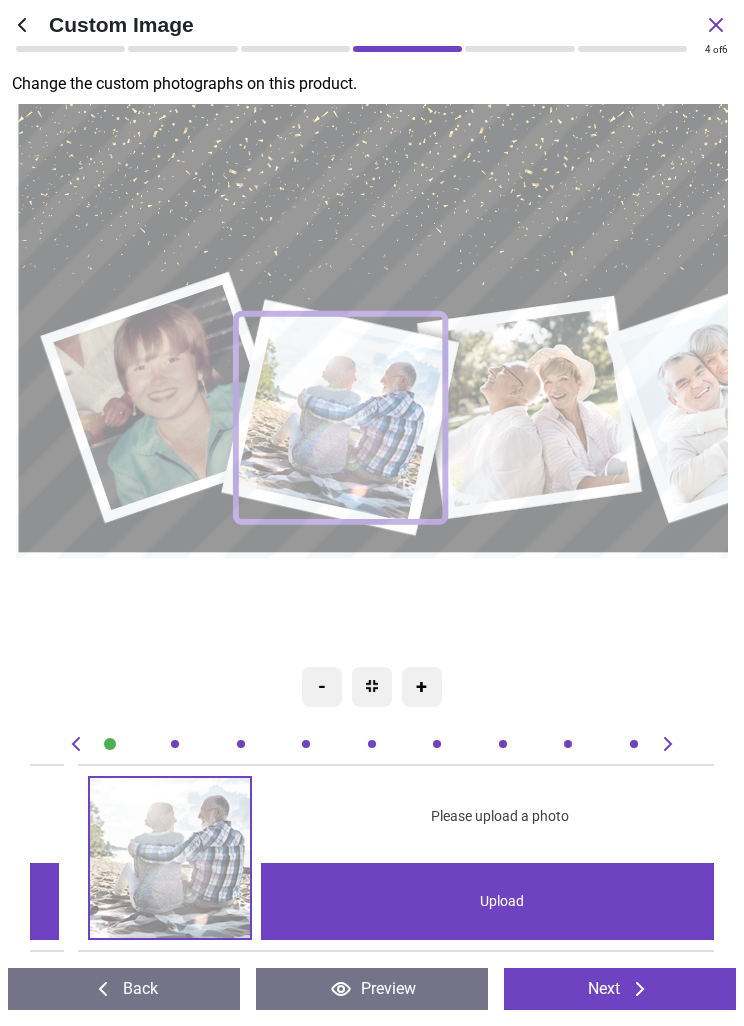 scroll, scrollTop: 0, scrollLeft: 684, axis: horizontal 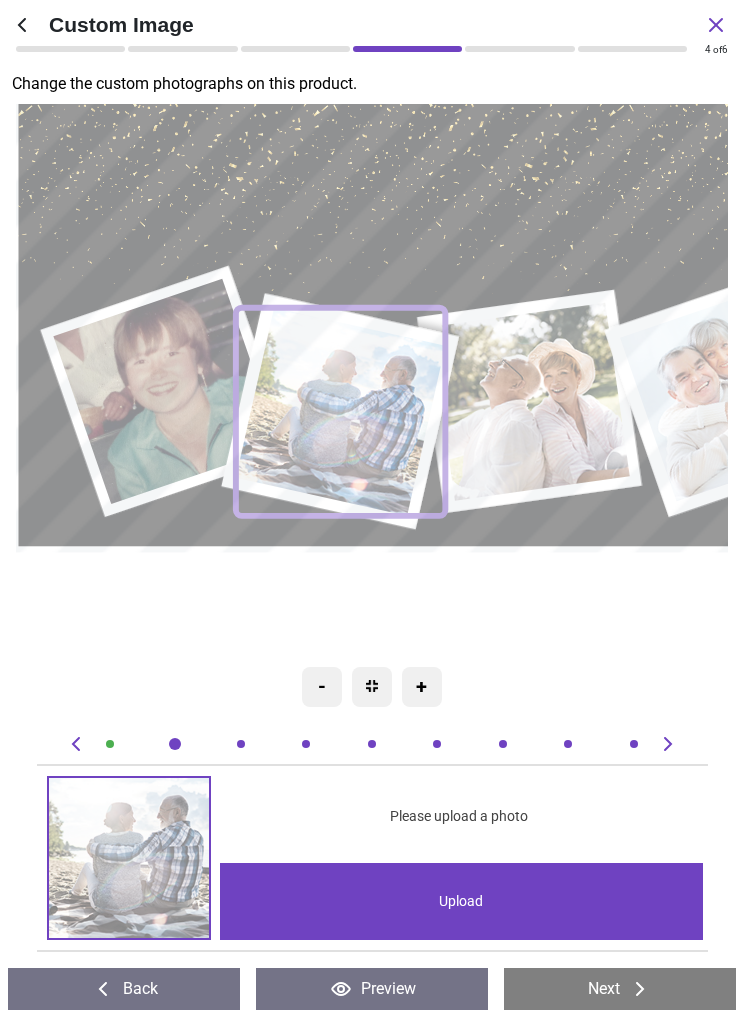 click on "Upload" at bounding box center (461, 901) 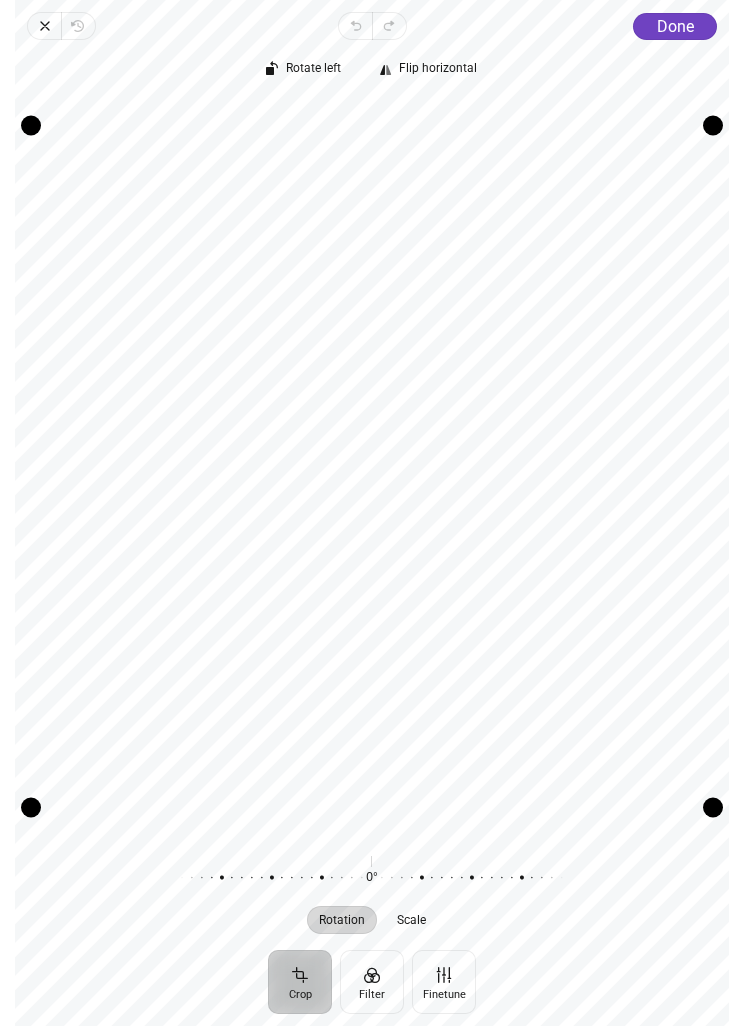 click on "Done" at bounding box center [675, 26] 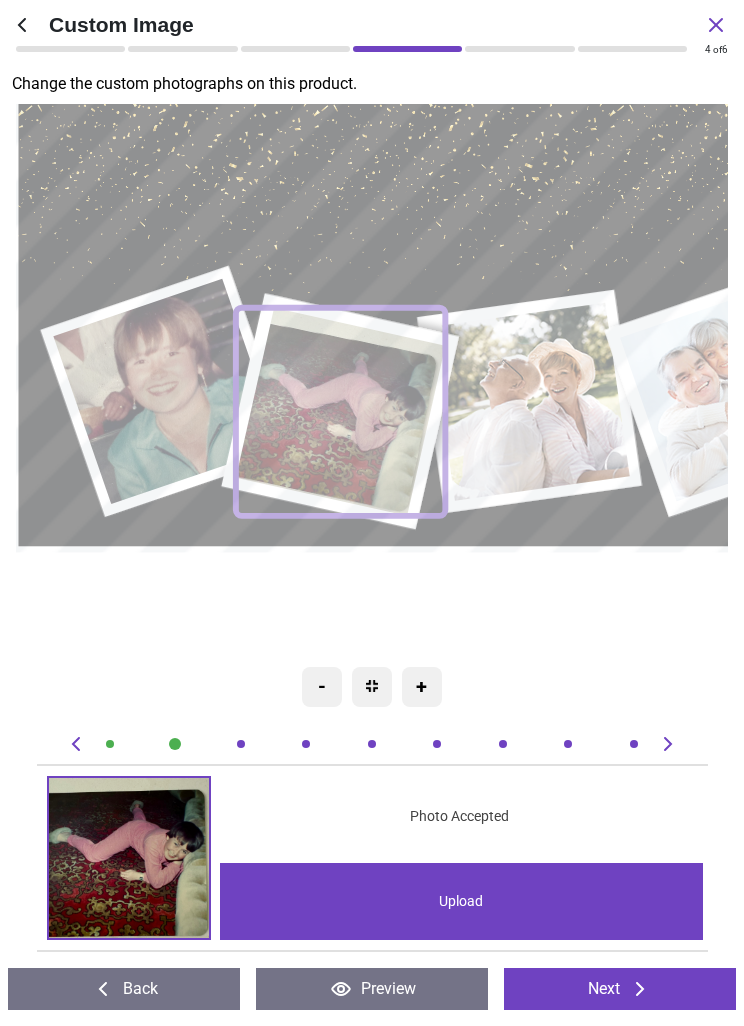 click 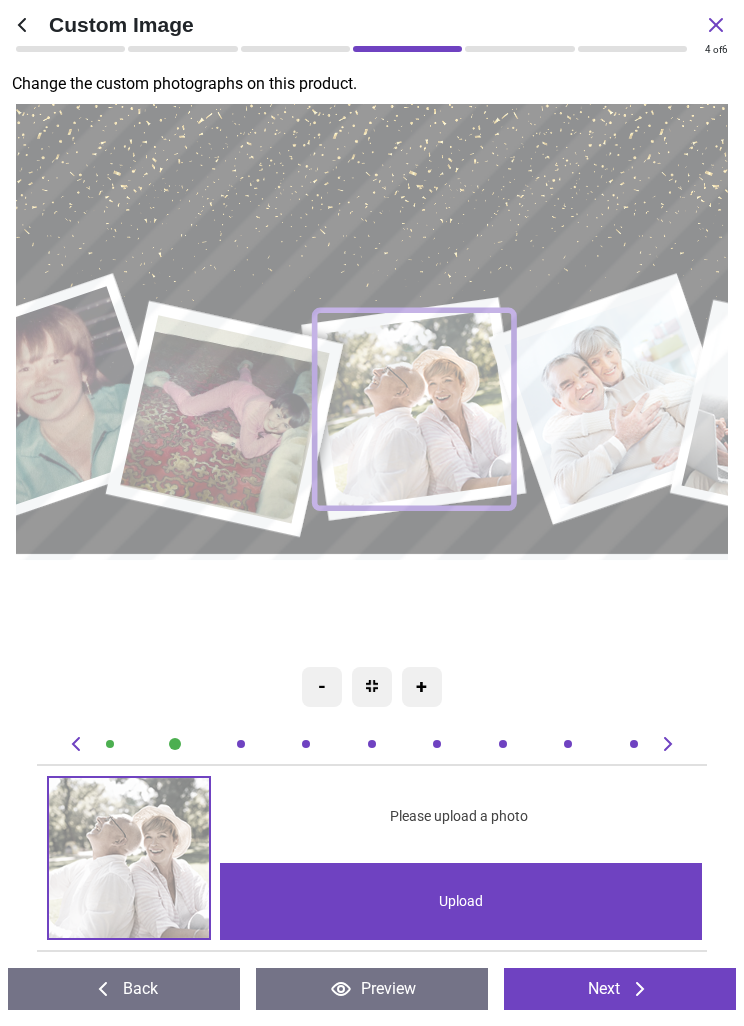scroll, scrollTop: 0, scrollLeft: 1369, axis: horizontal 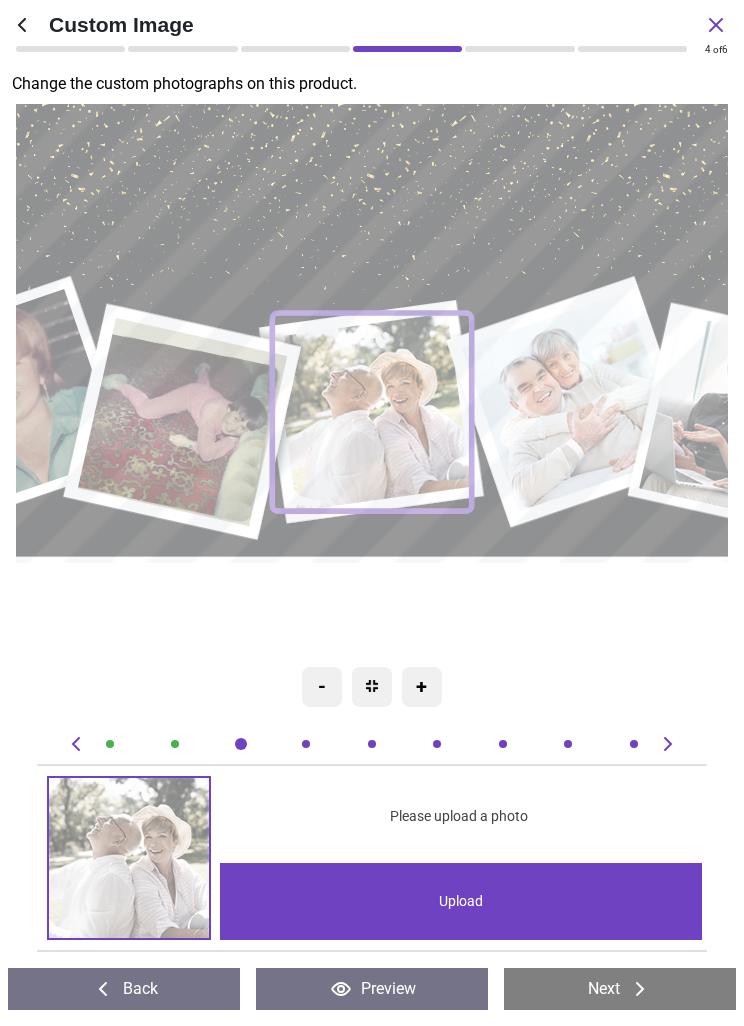 click on "Upload" at bounding box center (461, 901) 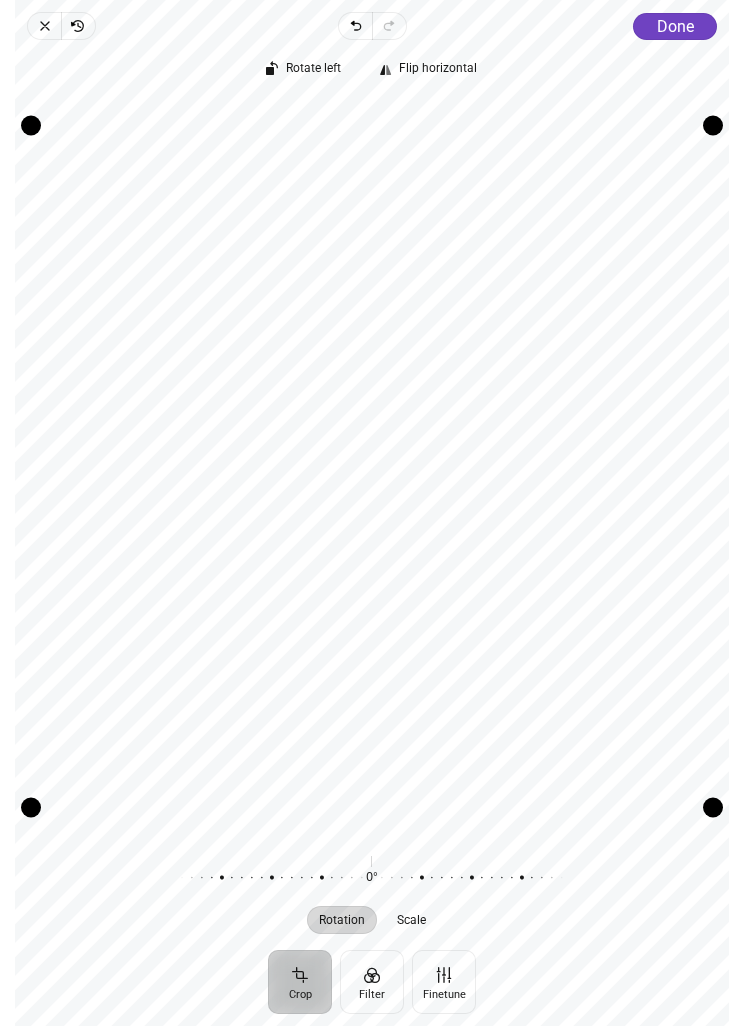click on "Done" 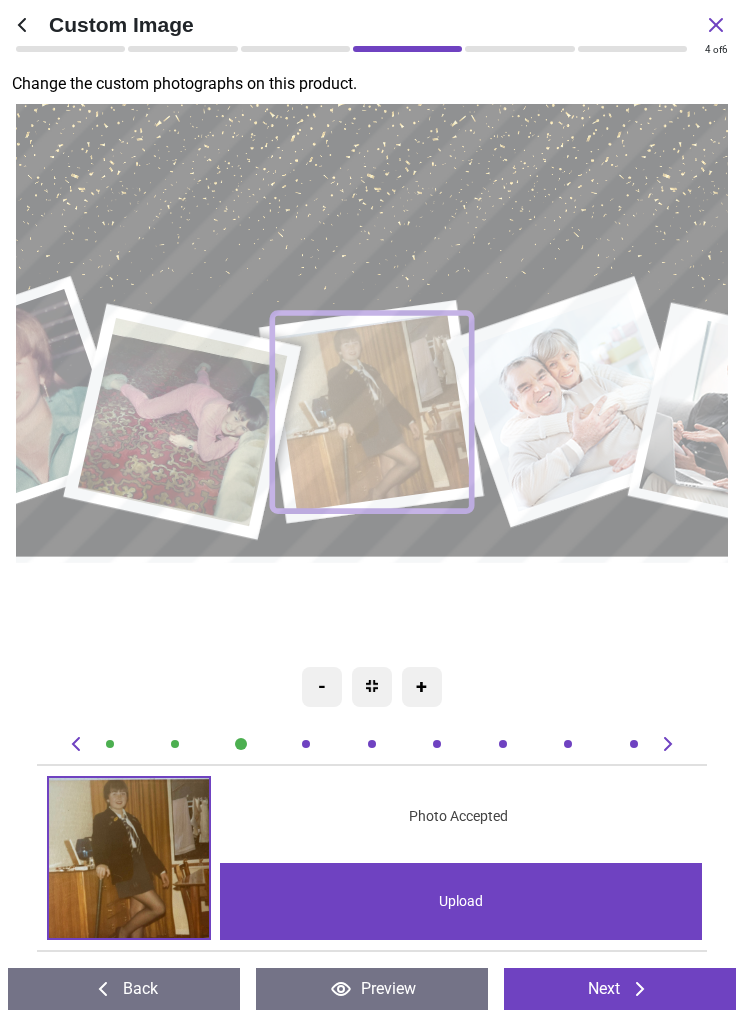 click 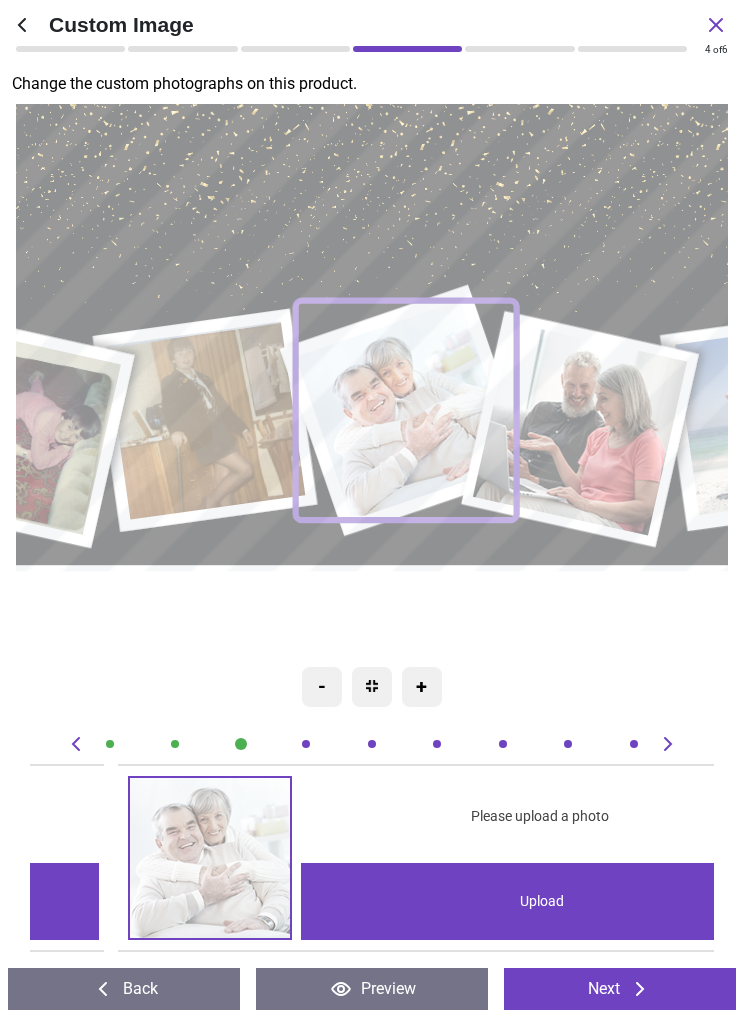 scroll, scrollTop: 0, scrollLeft: 2053, axis: horizontal 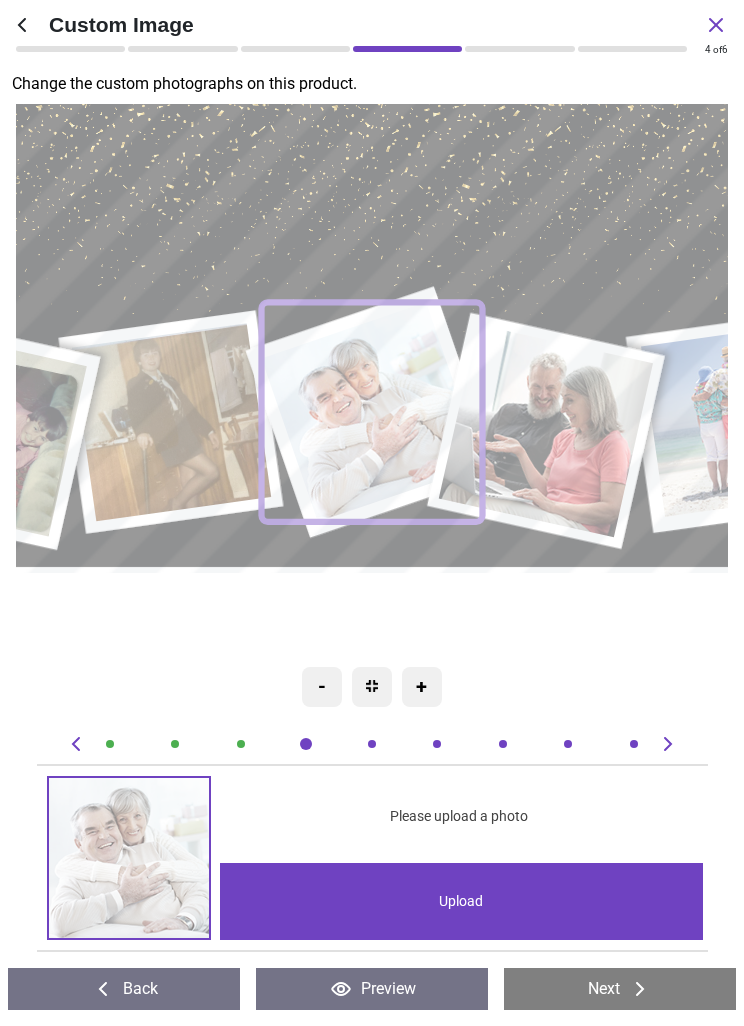 click on "Upload" at bounding box center (461, 901) 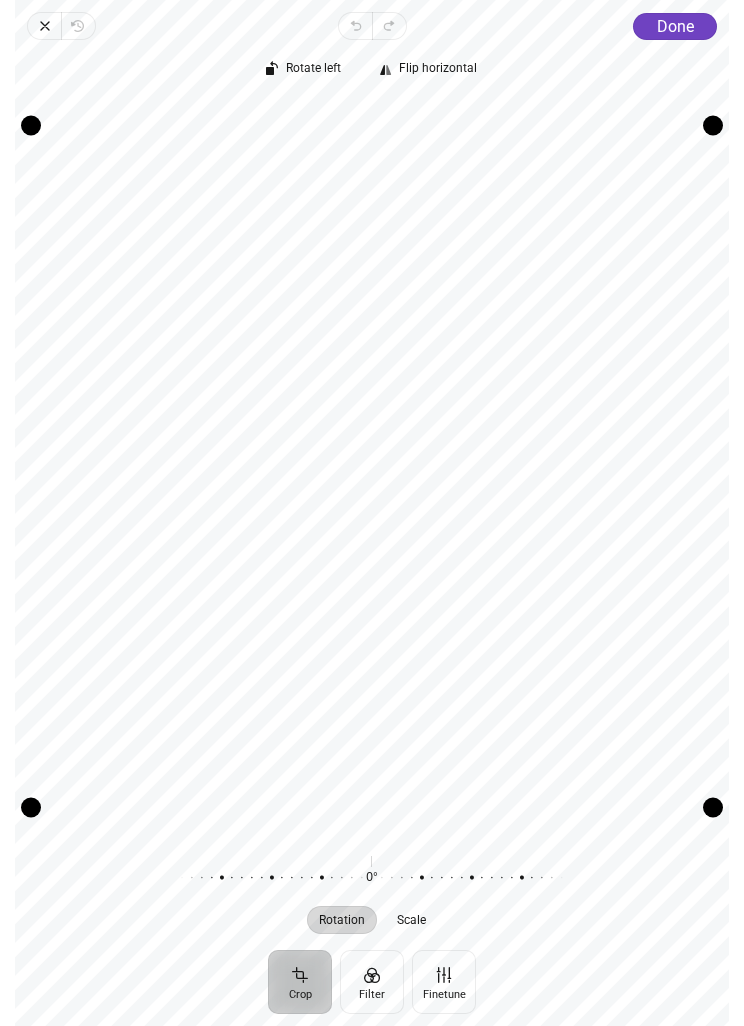 click on "Done" at bounding box center (675, 26) 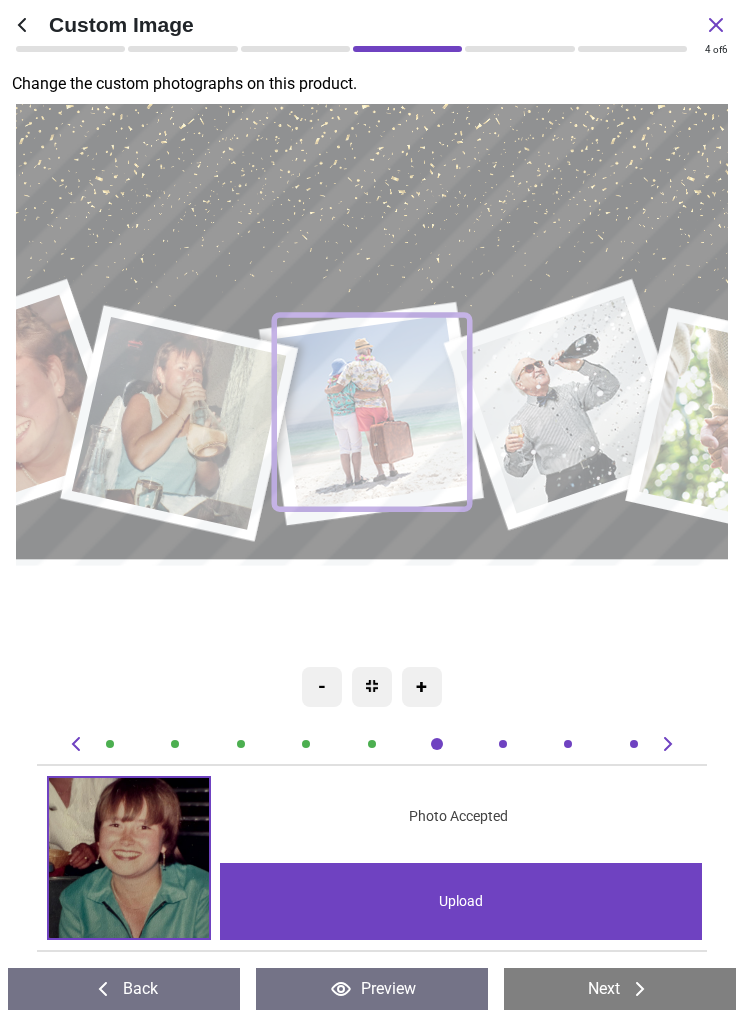 scroll, scrollTop: 0, scrollLeft: 0, axis: both 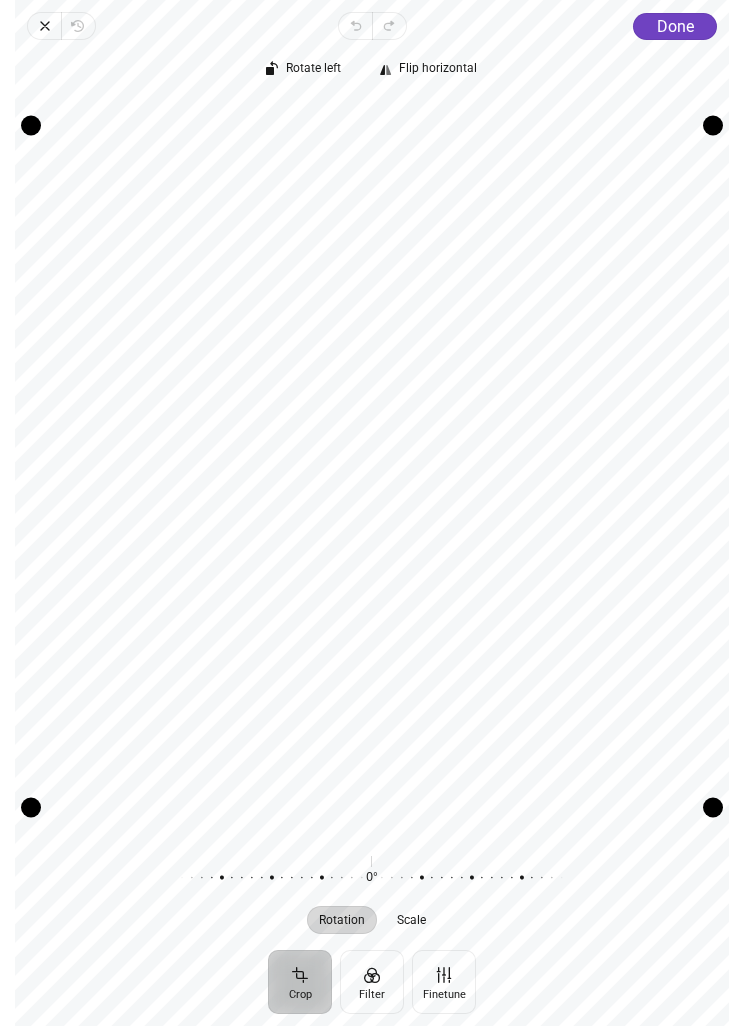 click on "Rotate left   Flip horizontal     Recenter       Rotation   Scale     0°   Reset" at bounding box center [372, 495] 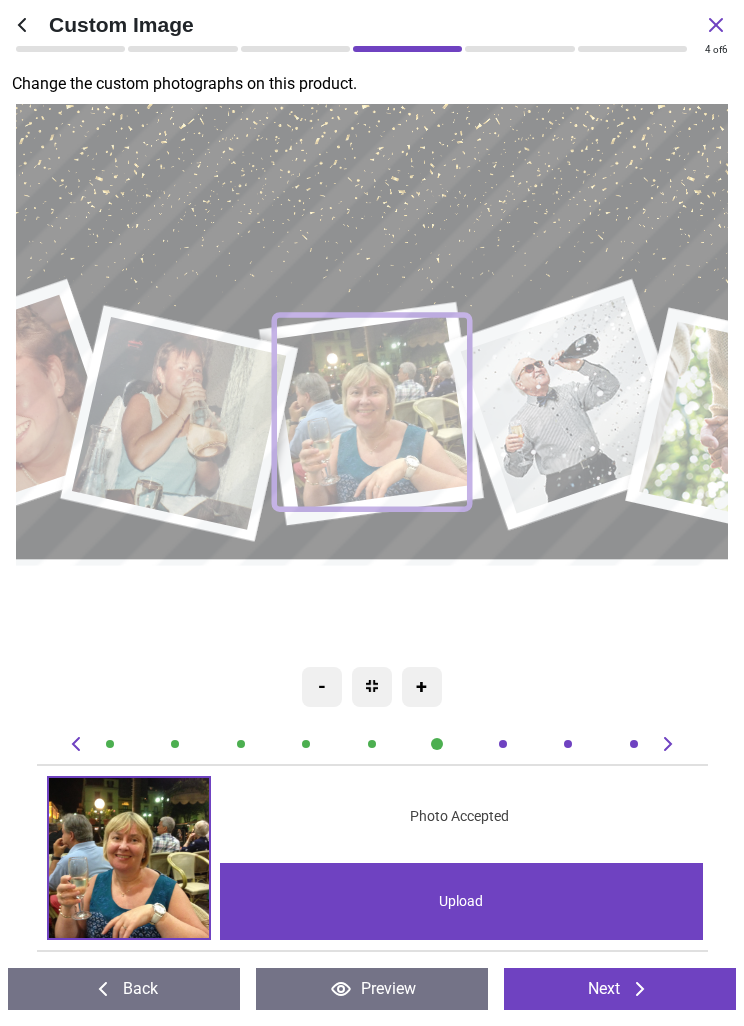 click 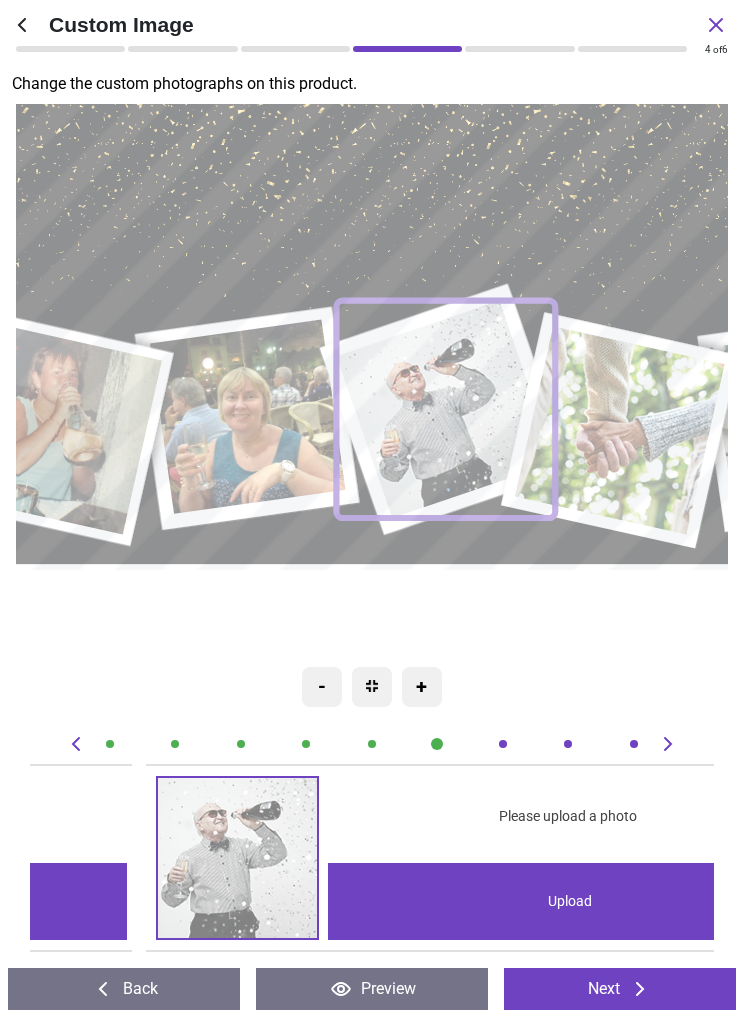 scroll, scrollTop: 0, scrollLeft: 4107, axis: horizontal 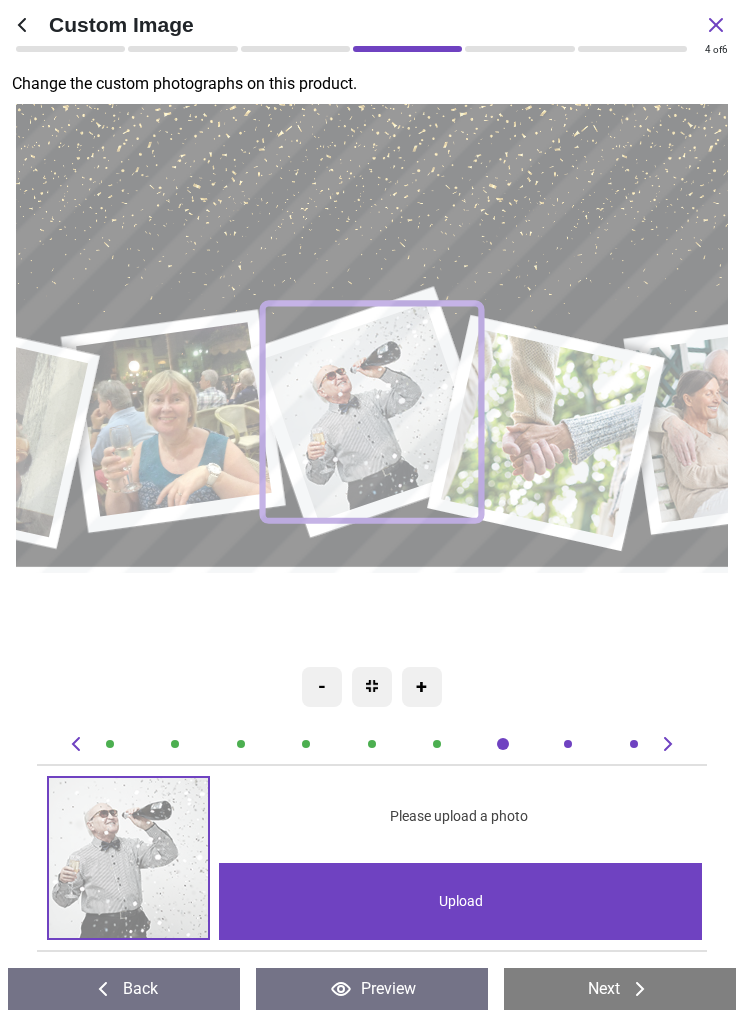 click on "Upload" at bounding box center (460, 901) 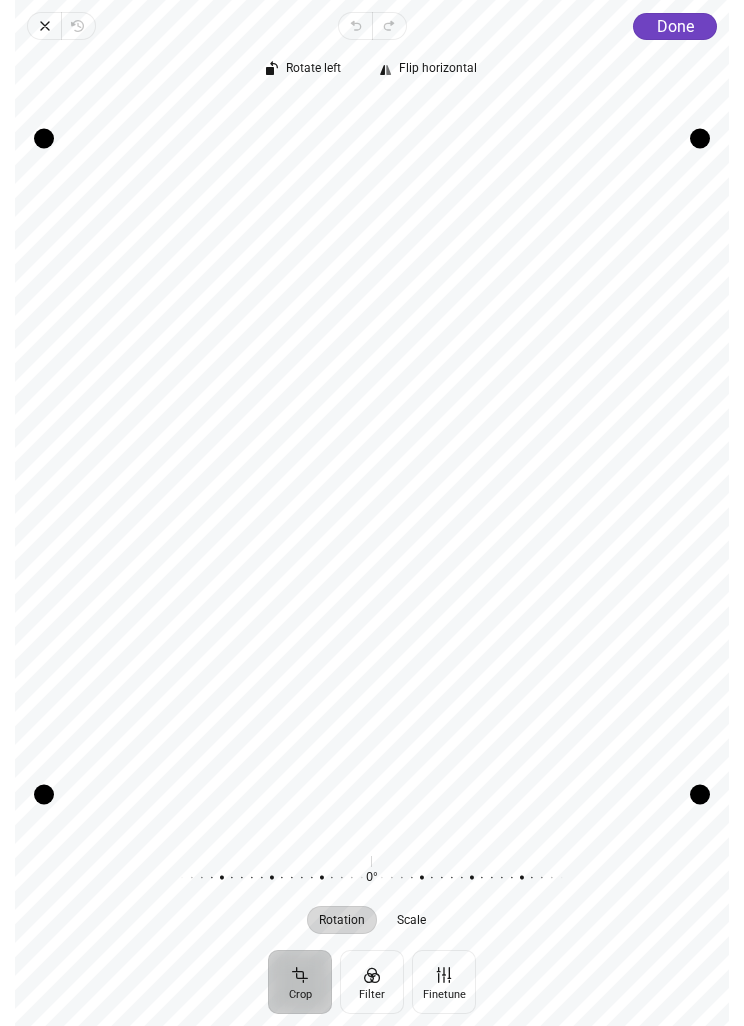 click on "Done" at bounding box center [675, 26] 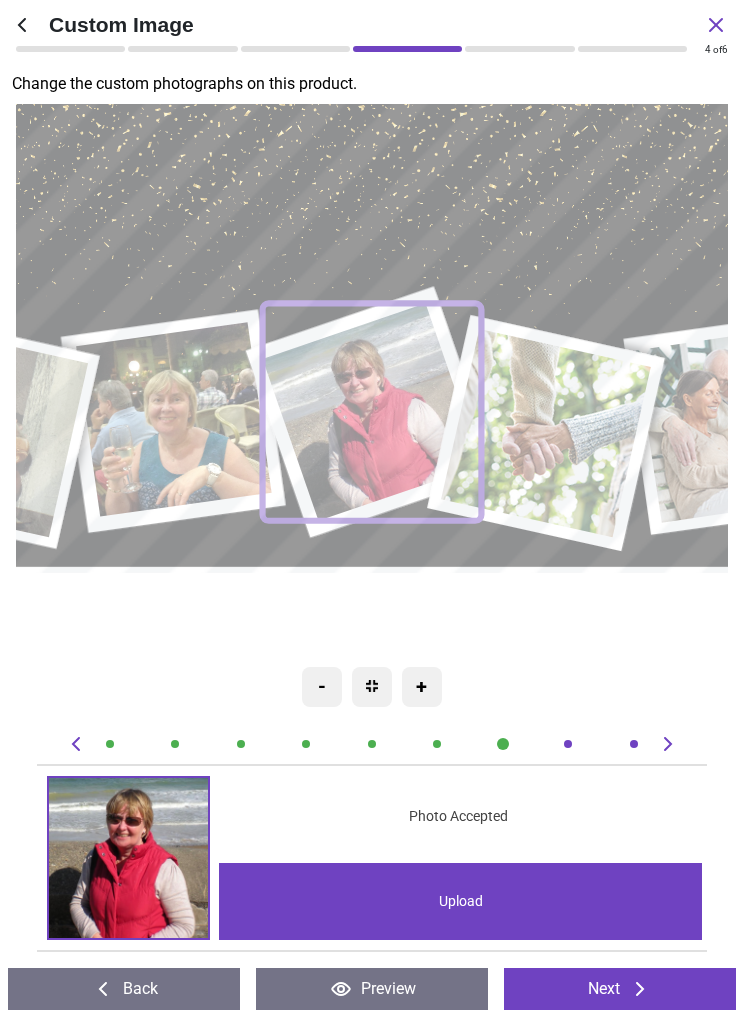 click 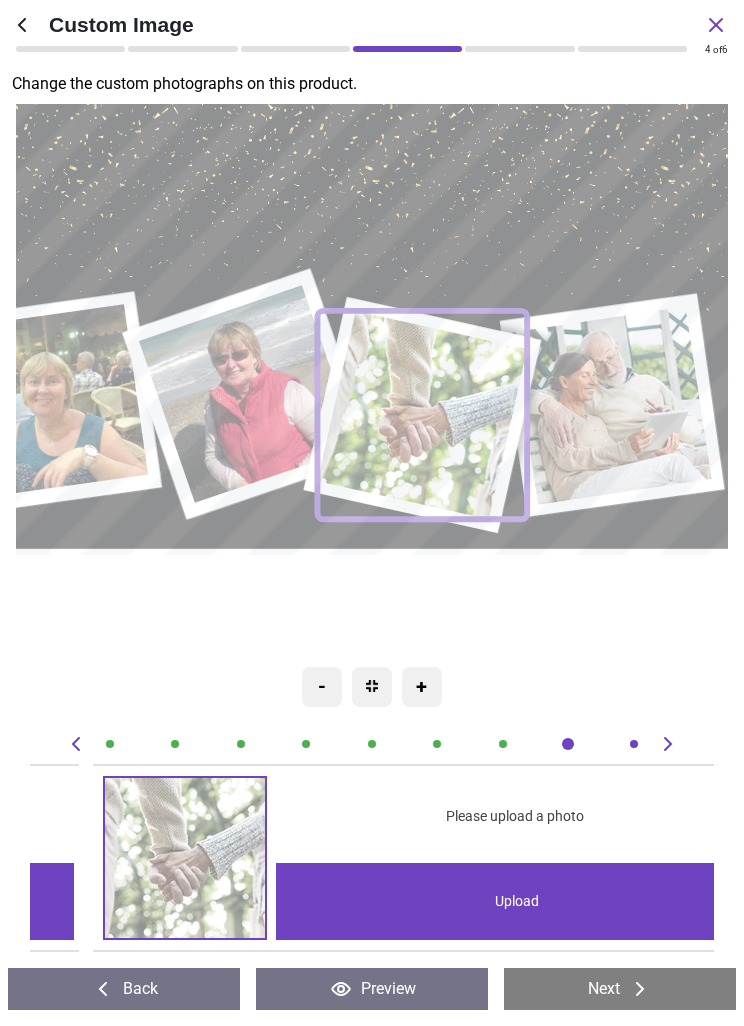 scroll, scrollTop: 0, scrollLeft: 4791, axis: horizontal 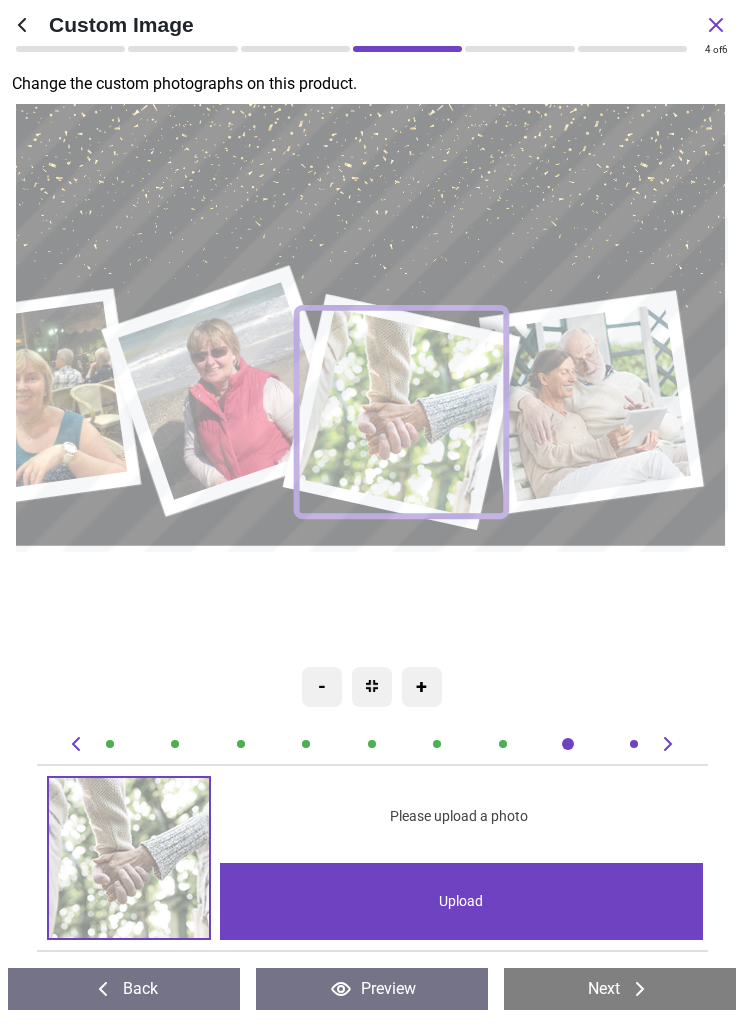click on "Upload" at bounding box center (461, 901) 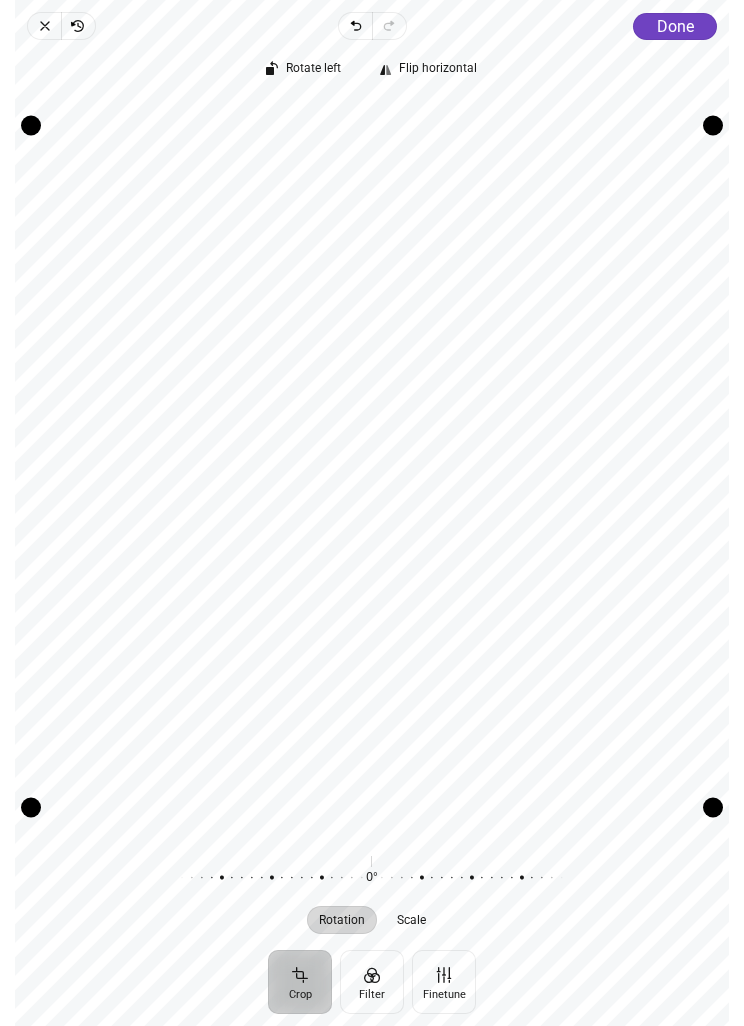 click on "Done" 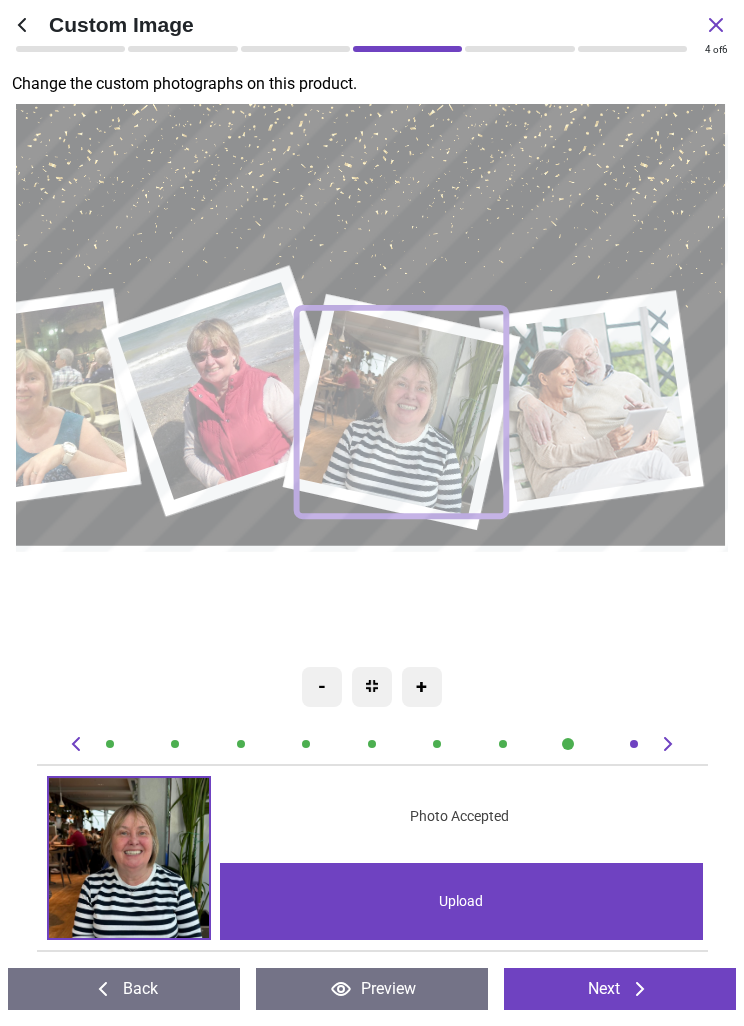 click 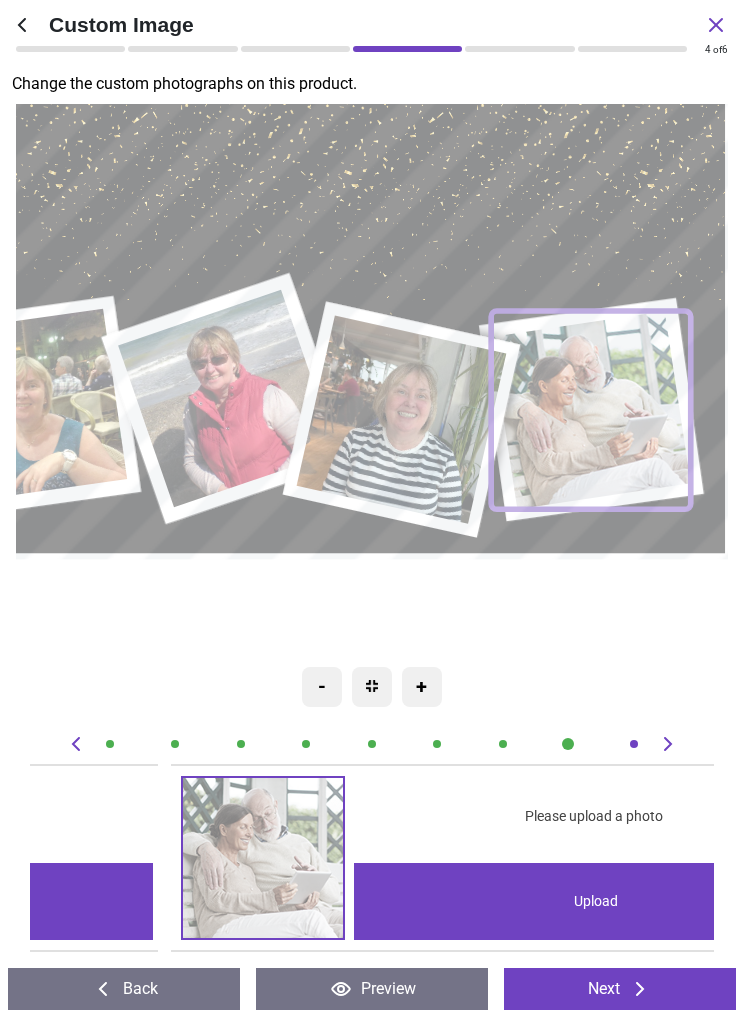 scroll, scrollTop: 0, scrollLeft: 5476, axis: horizontal 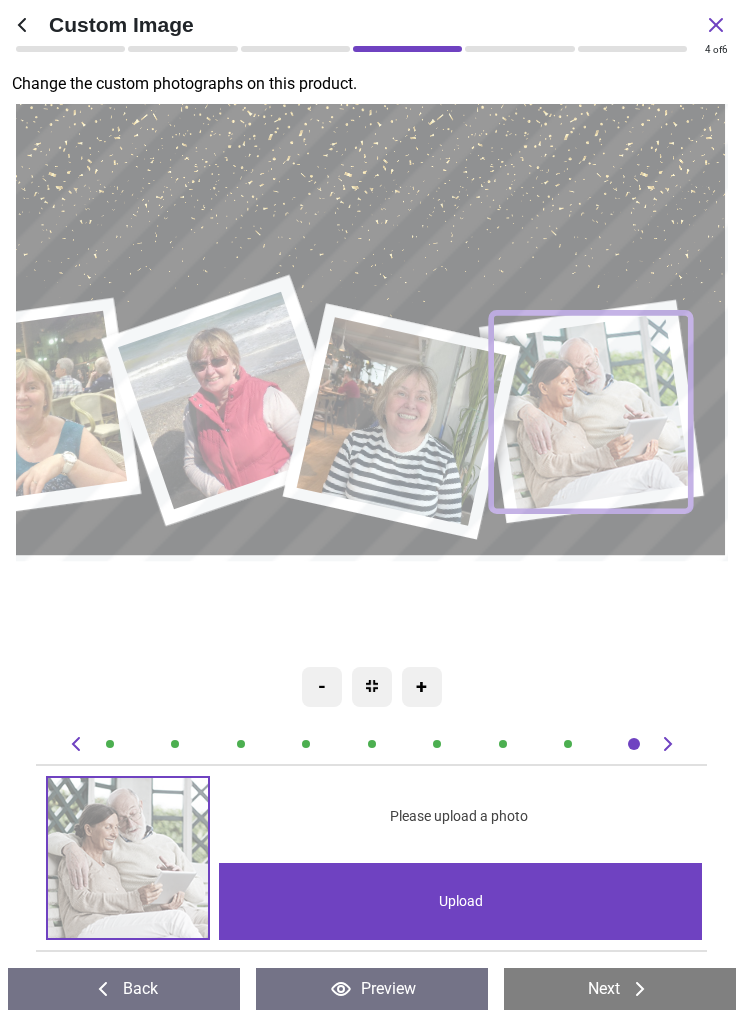 click on "Upload" at bounding box center (460, 901) 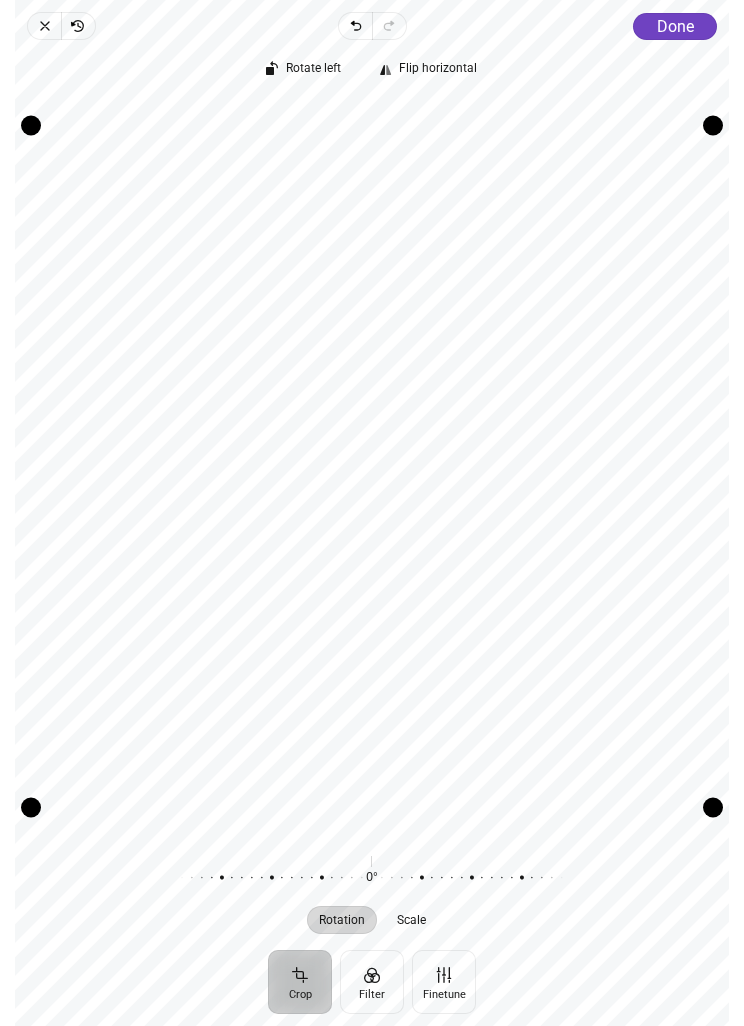 click on "Done" at bounding box center [675, 26] 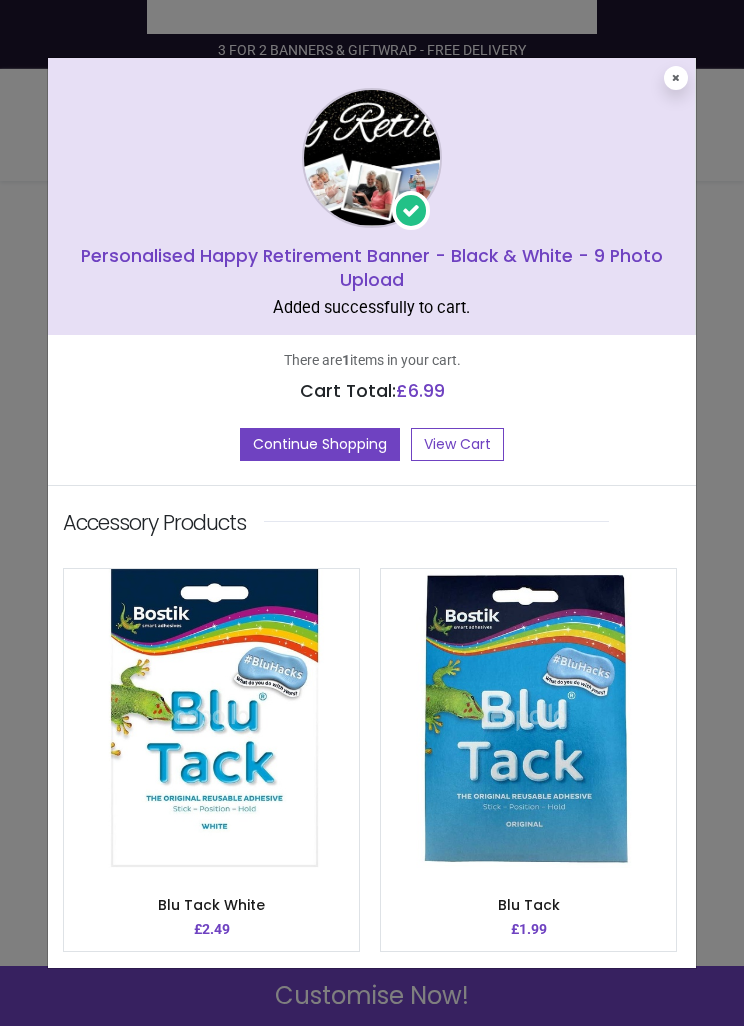 scroll, scrollTop: 0, scrollLeft: 0, axis: both 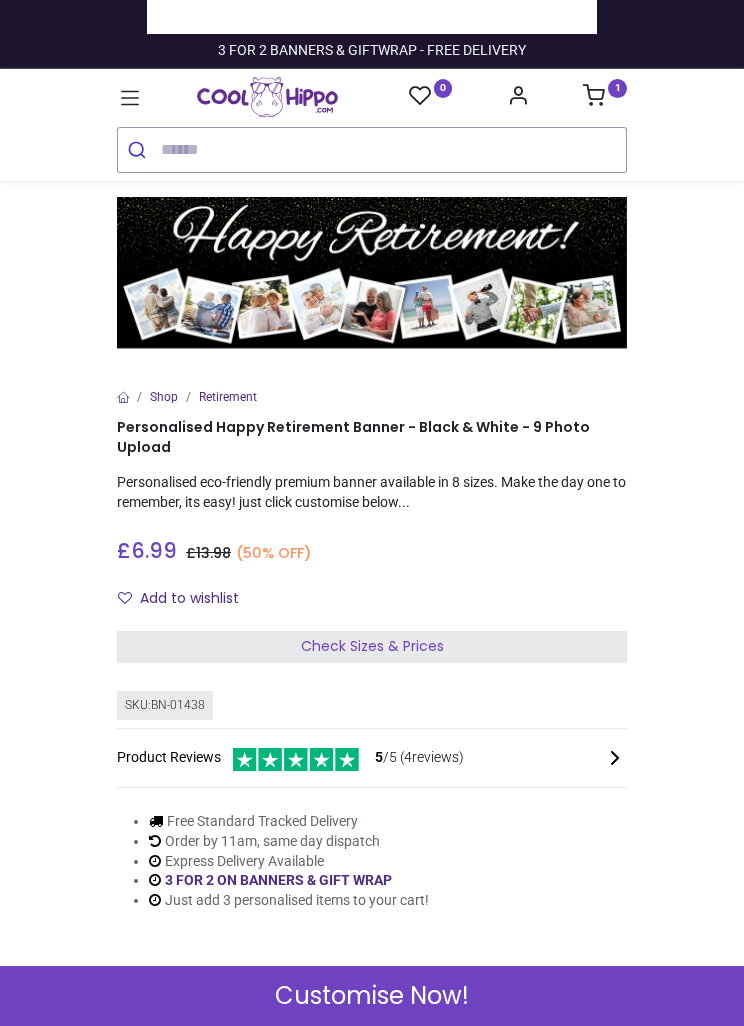 click 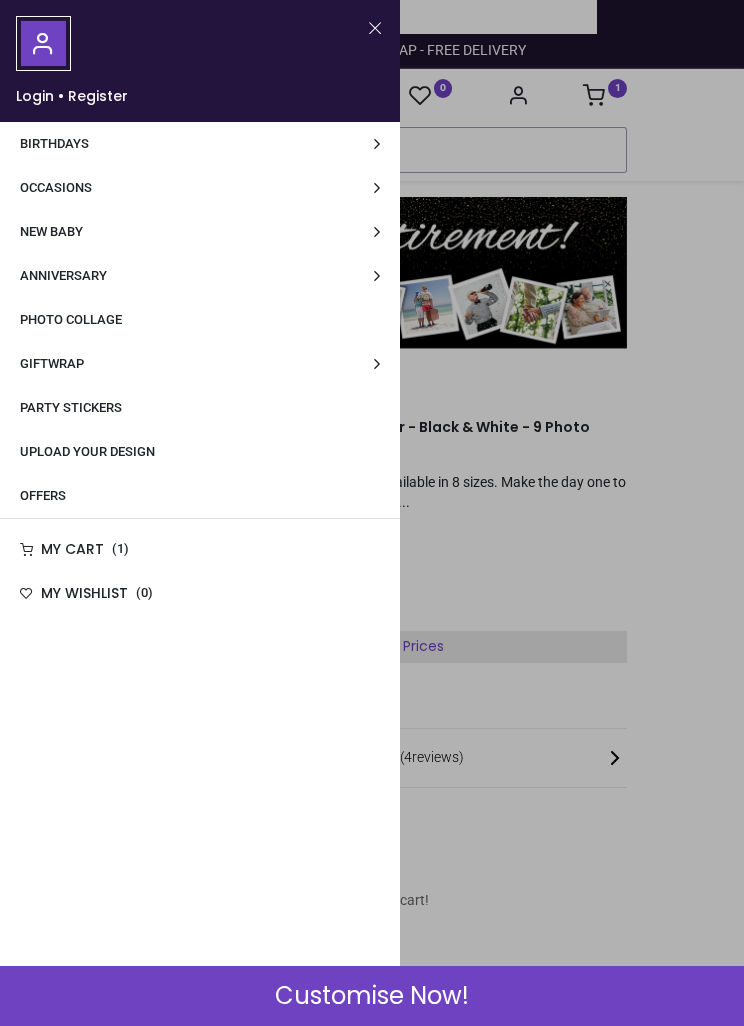 click on "Party Stickers" at bounding box center [71, 407] 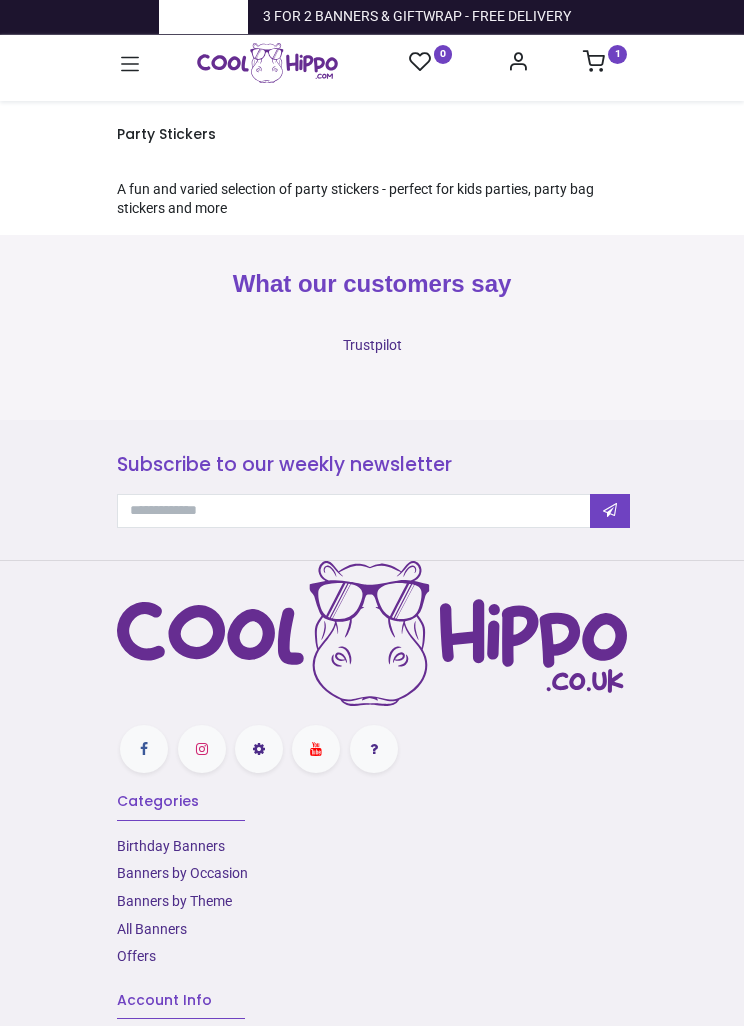 scroll, scrollTop: 0, scrollLeft: 0, axis: both 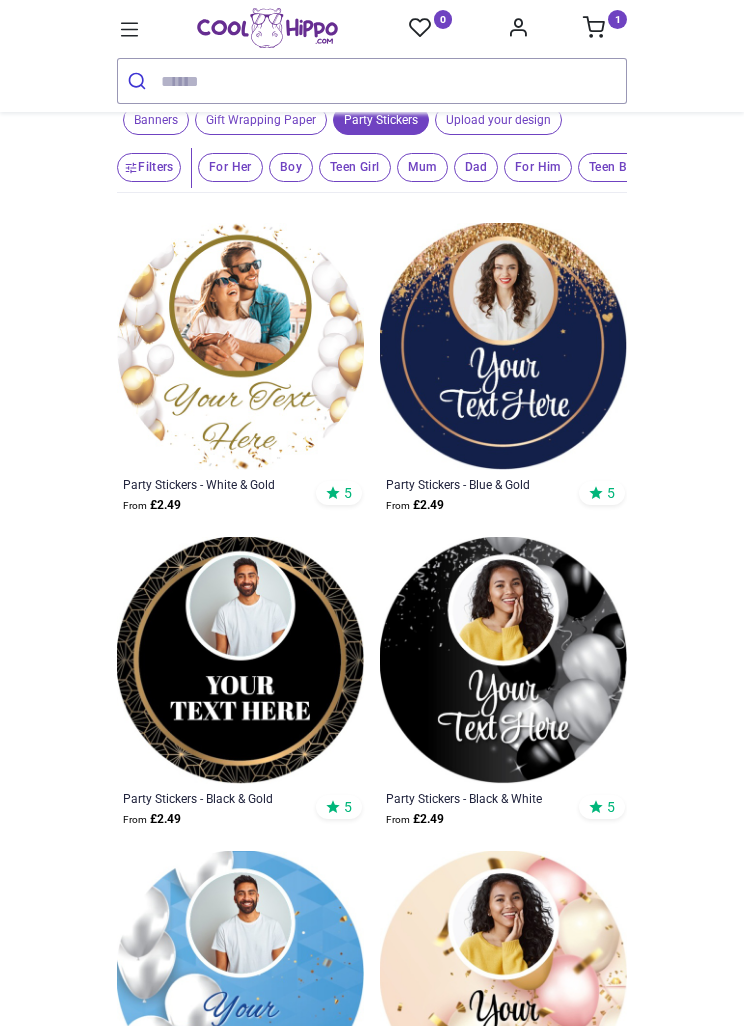 click at bounding box center [503, 346] 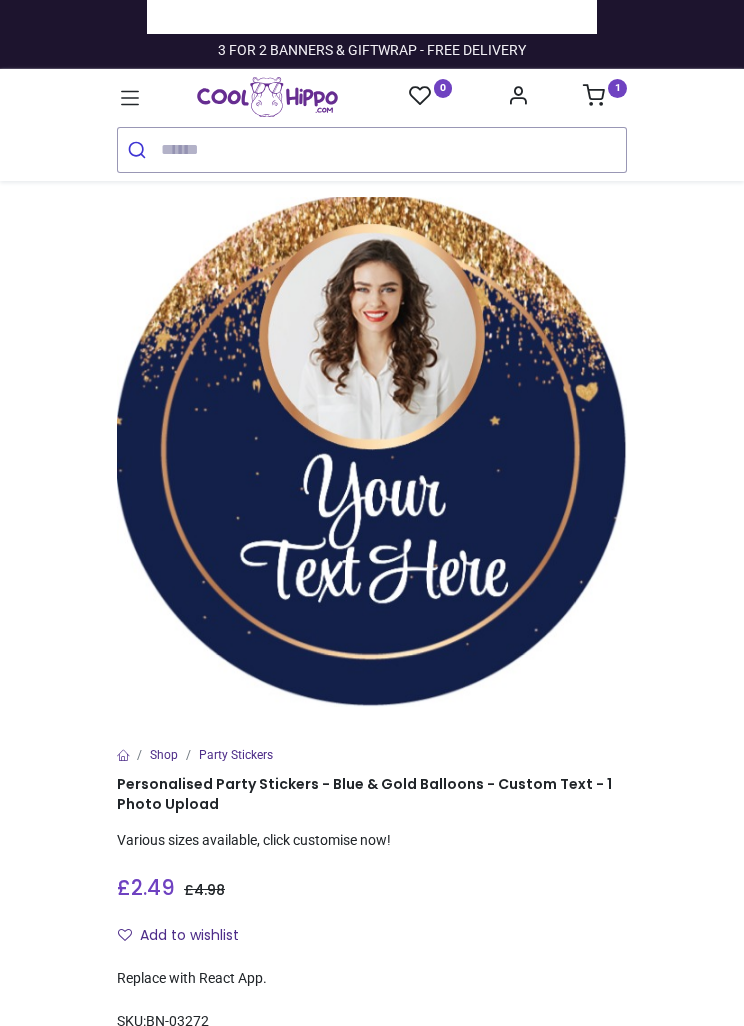 scroll, scrollTop: 0, scrollLeft: 0, axis: both 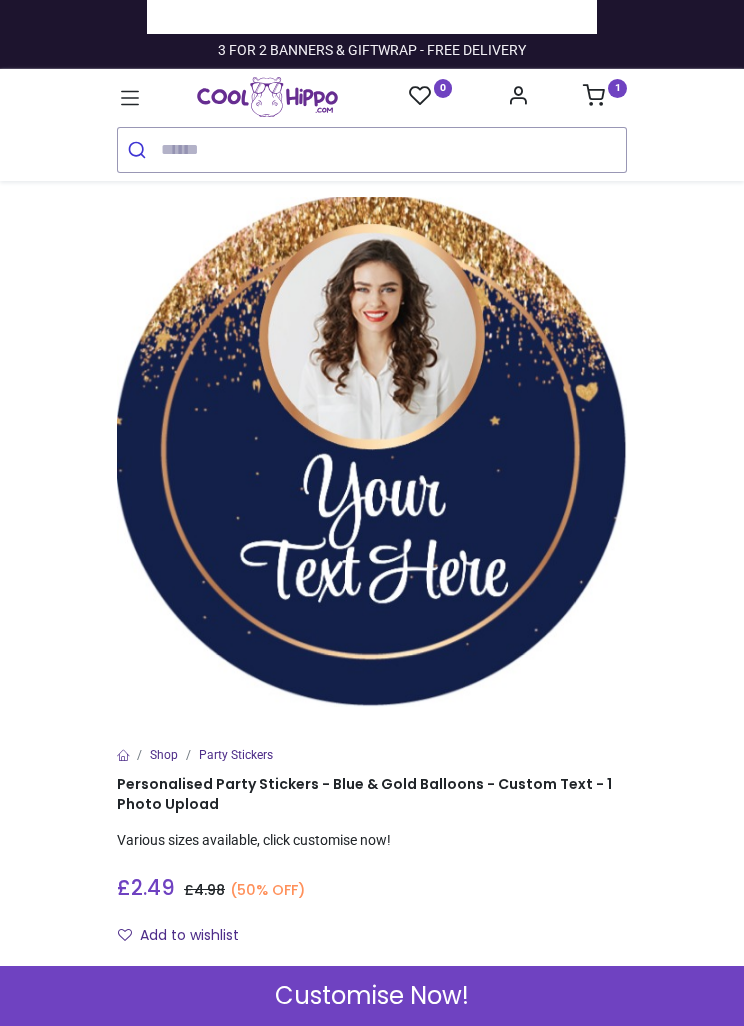 click on "Customise Now!" at bounding box center [372, 996] 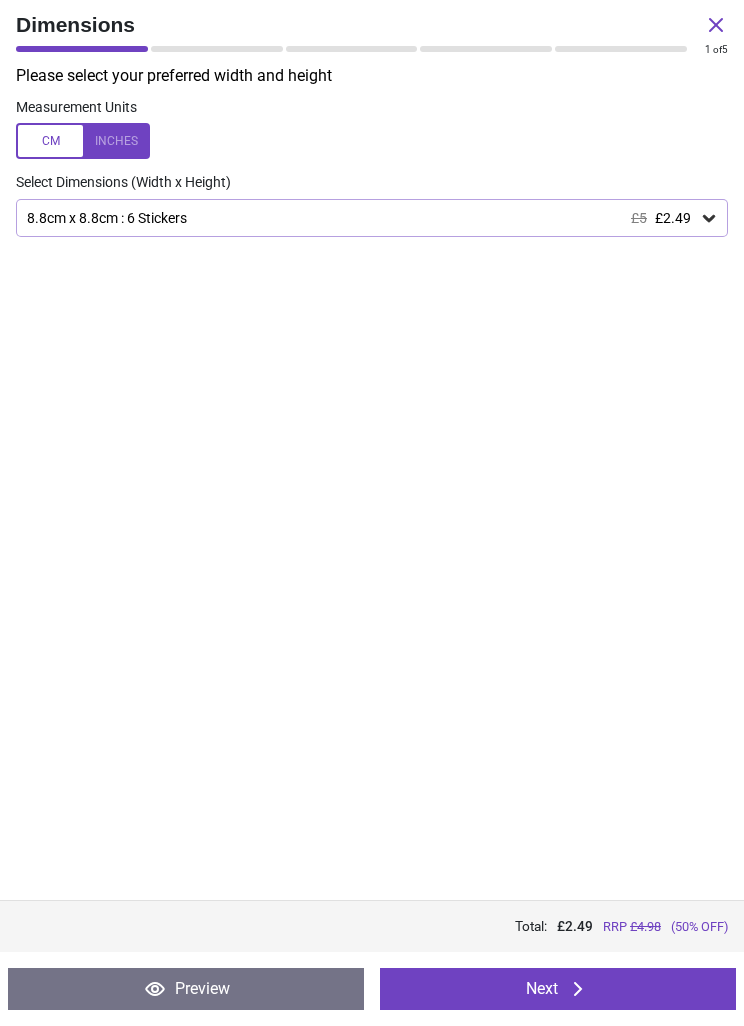 click 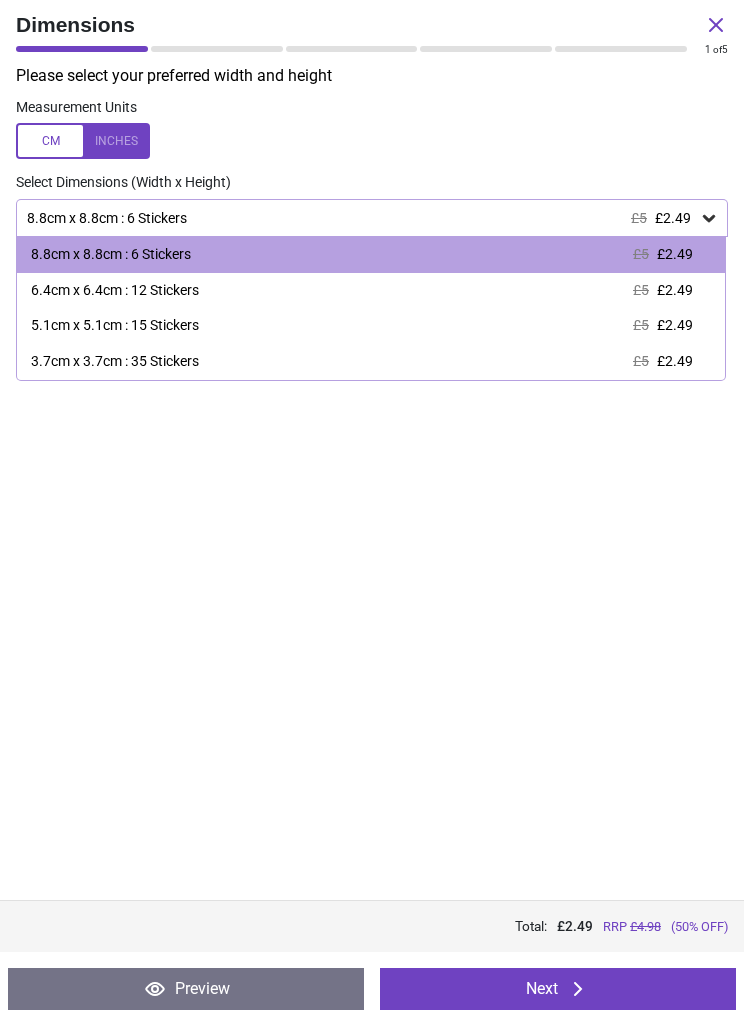 click on "£2.49" at bounding box center (675, 290) 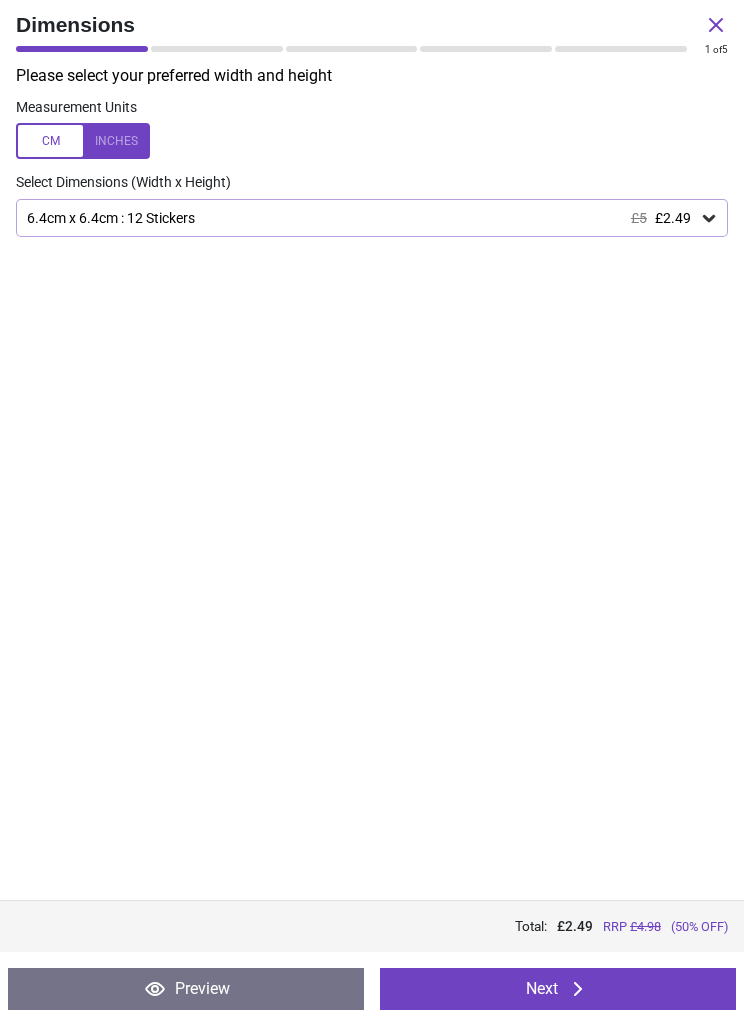 click 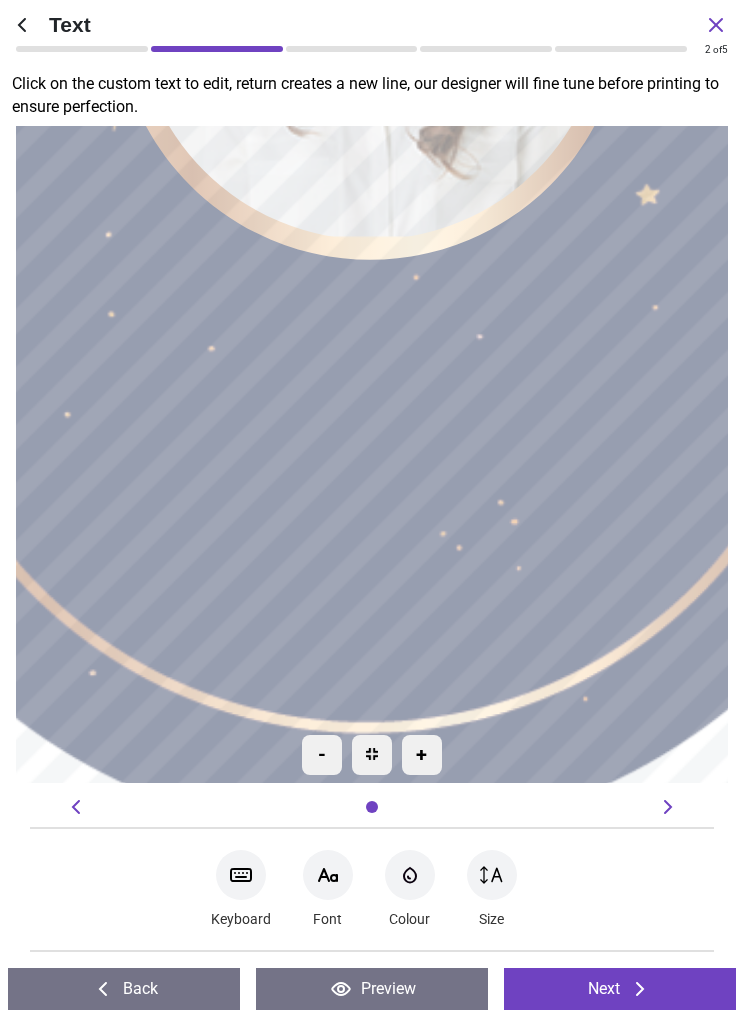 click at bounding box center [372, 455] 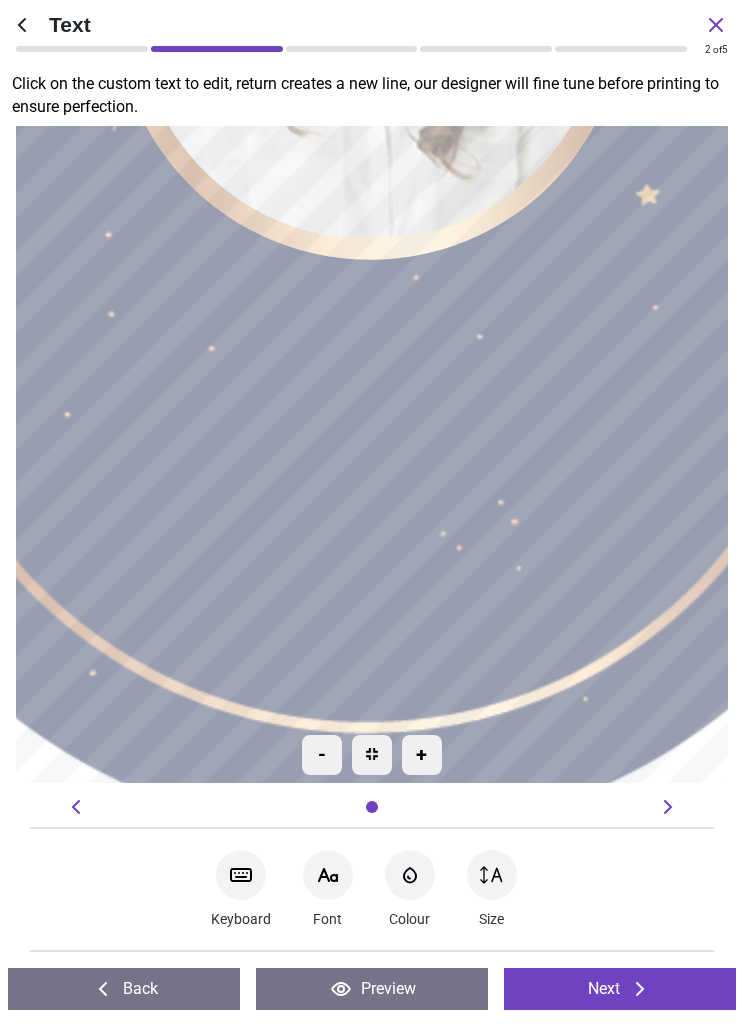 scroll, scrollTop: 0, scrollLeft: 0, axis: both 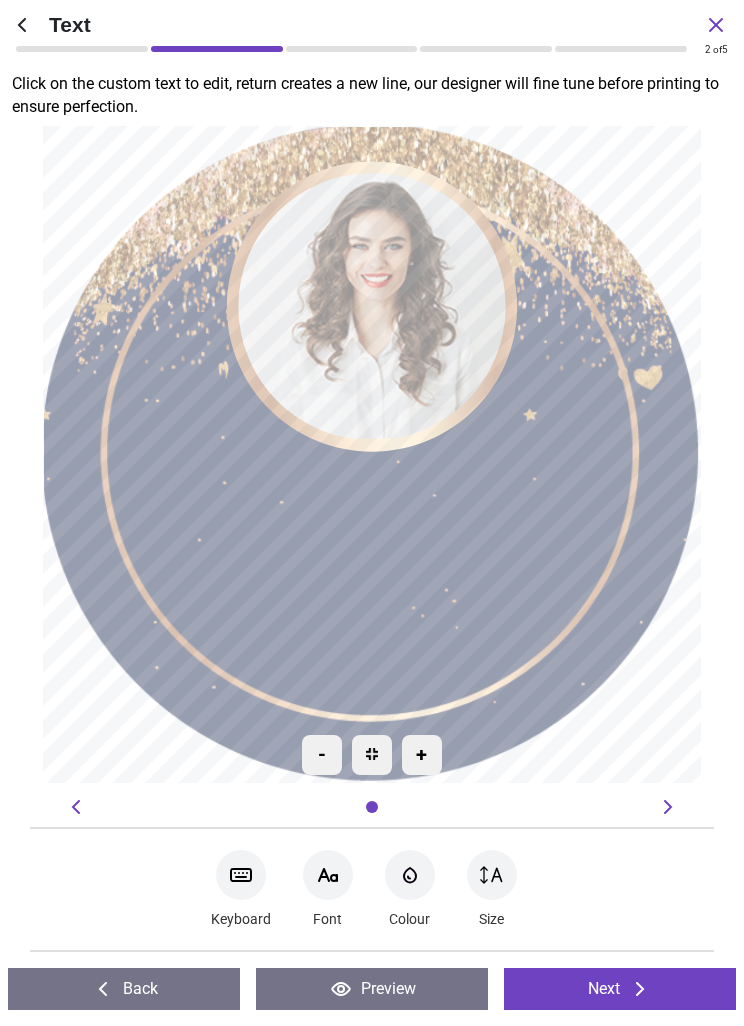 click on "Next" at bounding box center (620, 989) 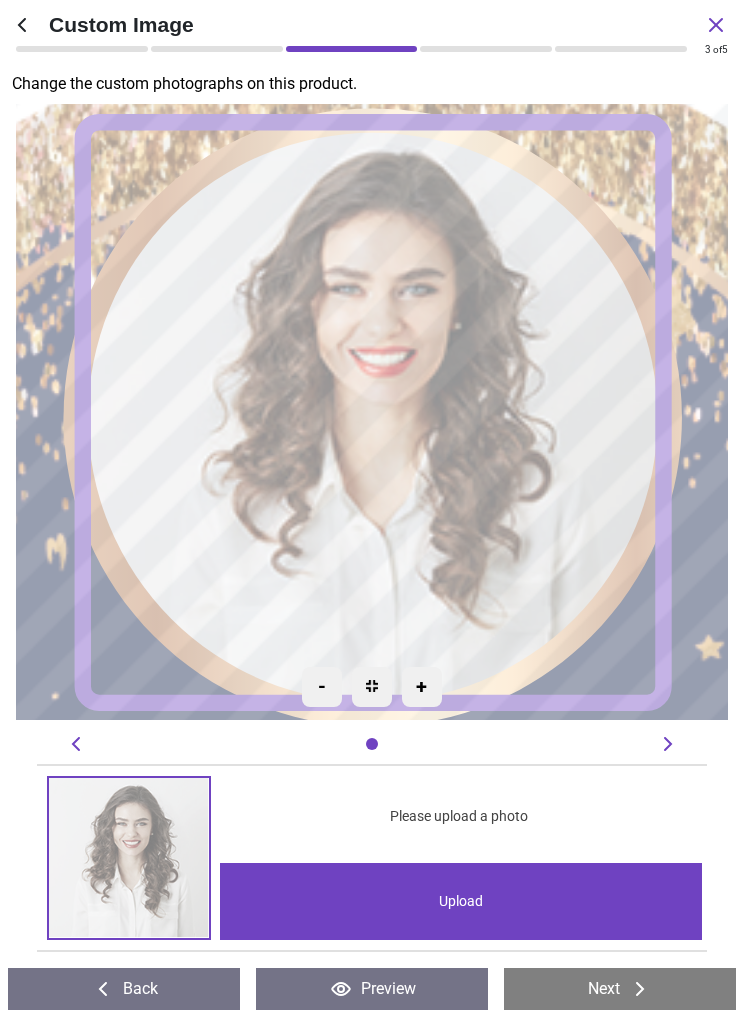click on "Upload" at bounding box center [461, 901] 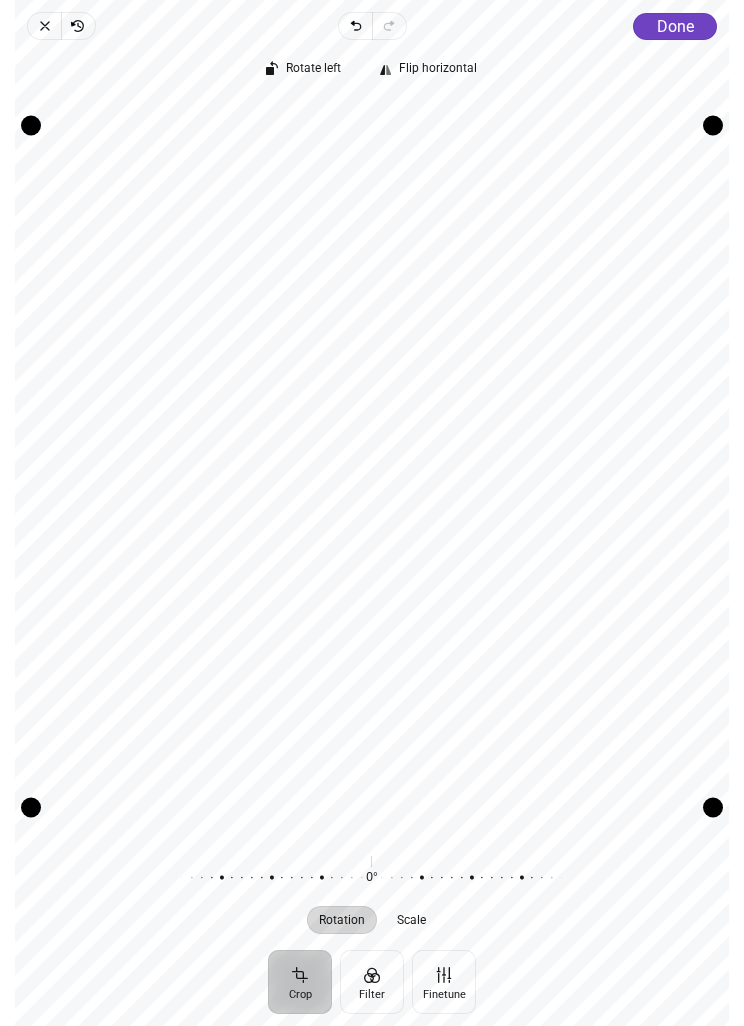 click on "Done" at bounding box center (675, 26) 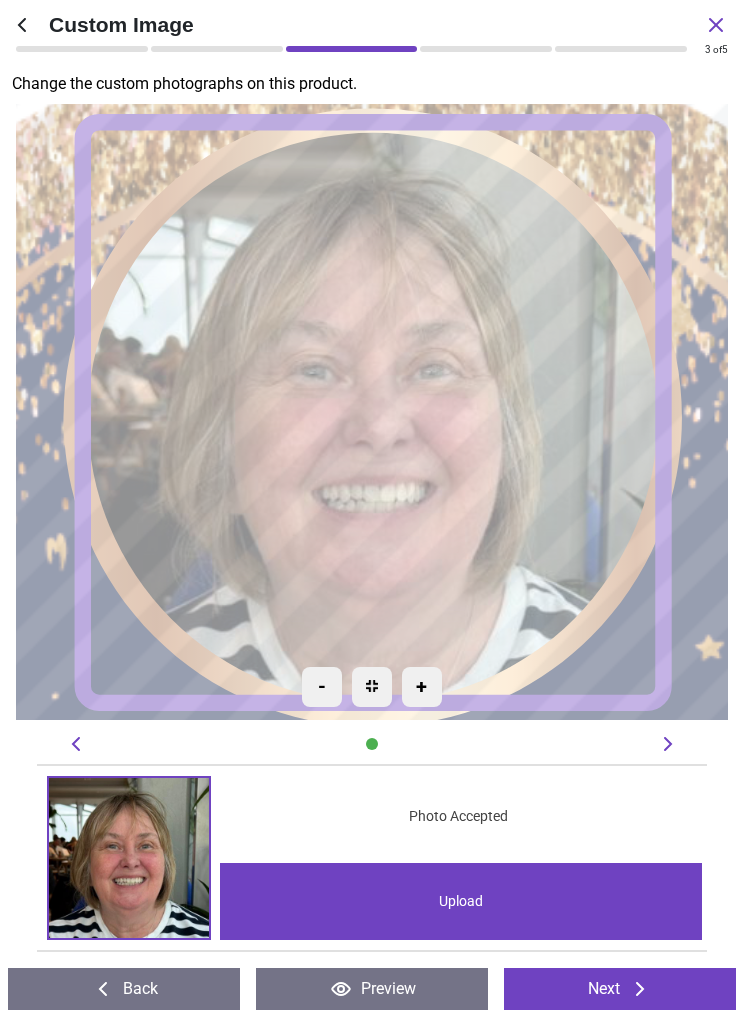 click on "Next" at bounding box center [620, 989] 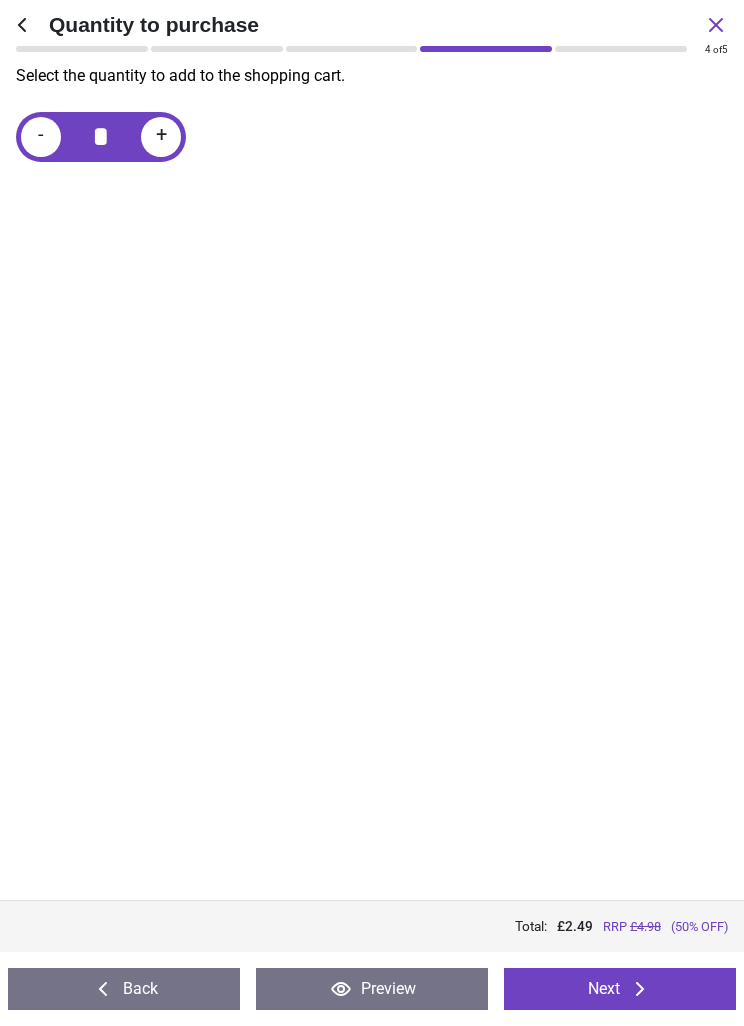 click 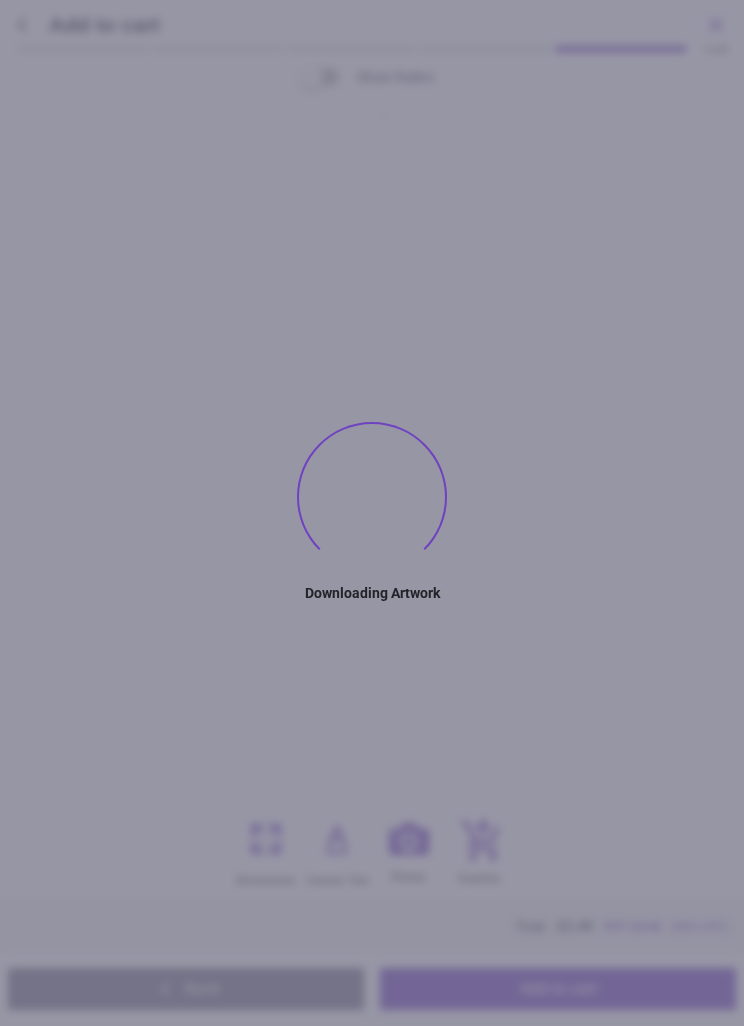 type on "**********" 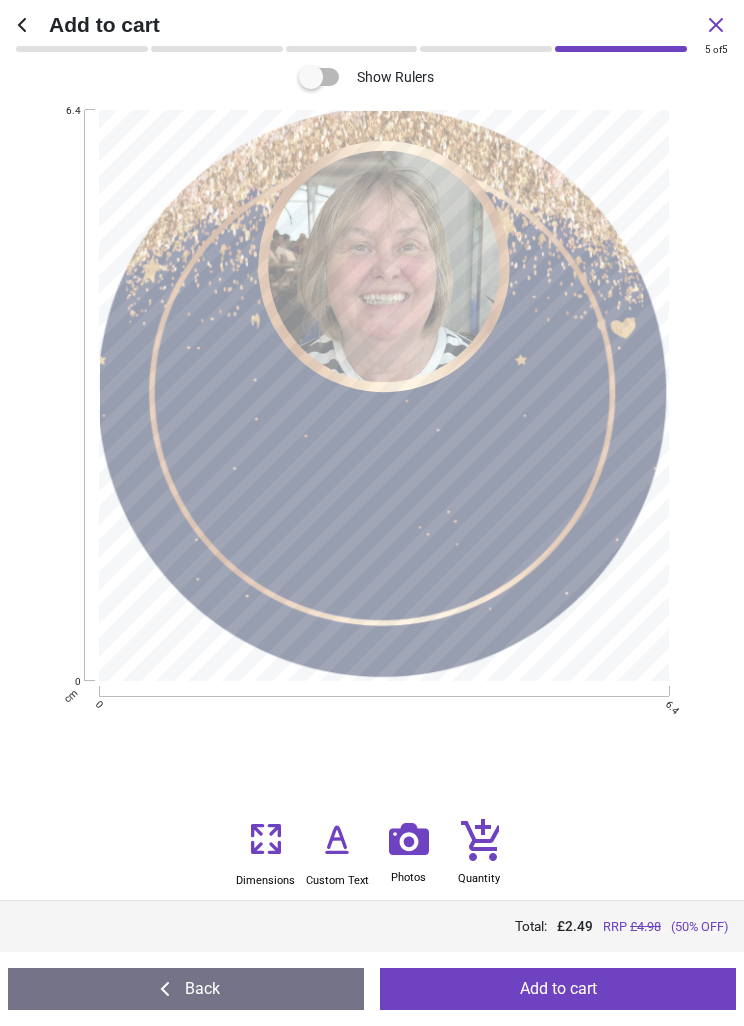 click on "Add to cart" at bounding box center [558, 989] 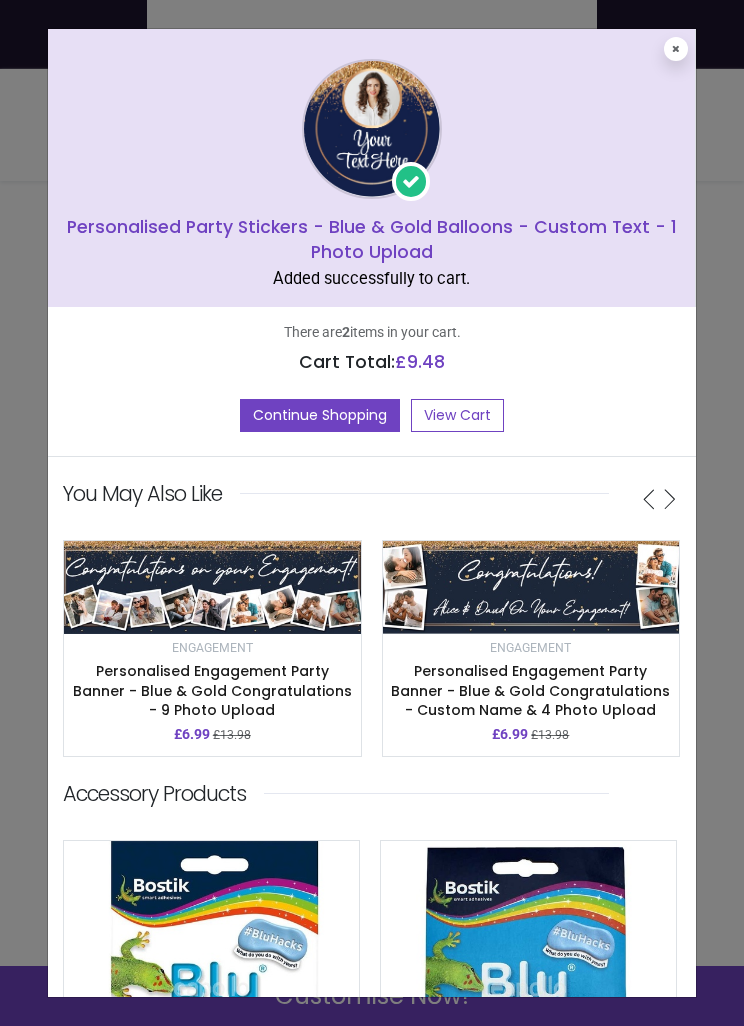 click on "View Cart" at bounding box center (457, 416) 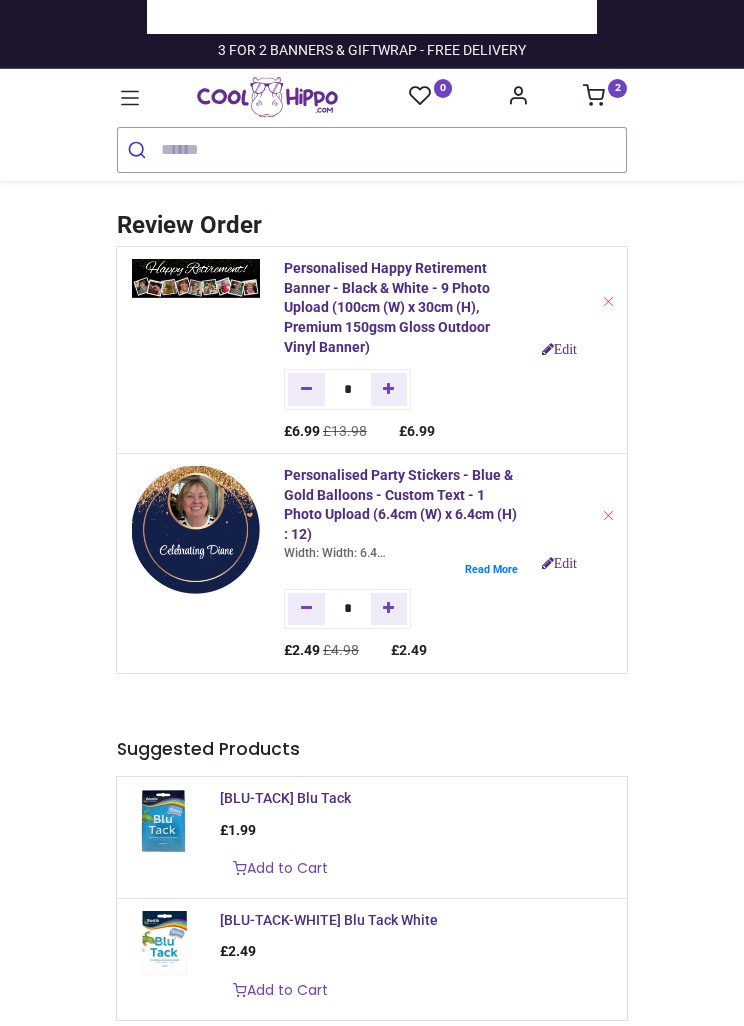 scroll, scrollTop: 0, scrollLeft: 0, axis: both 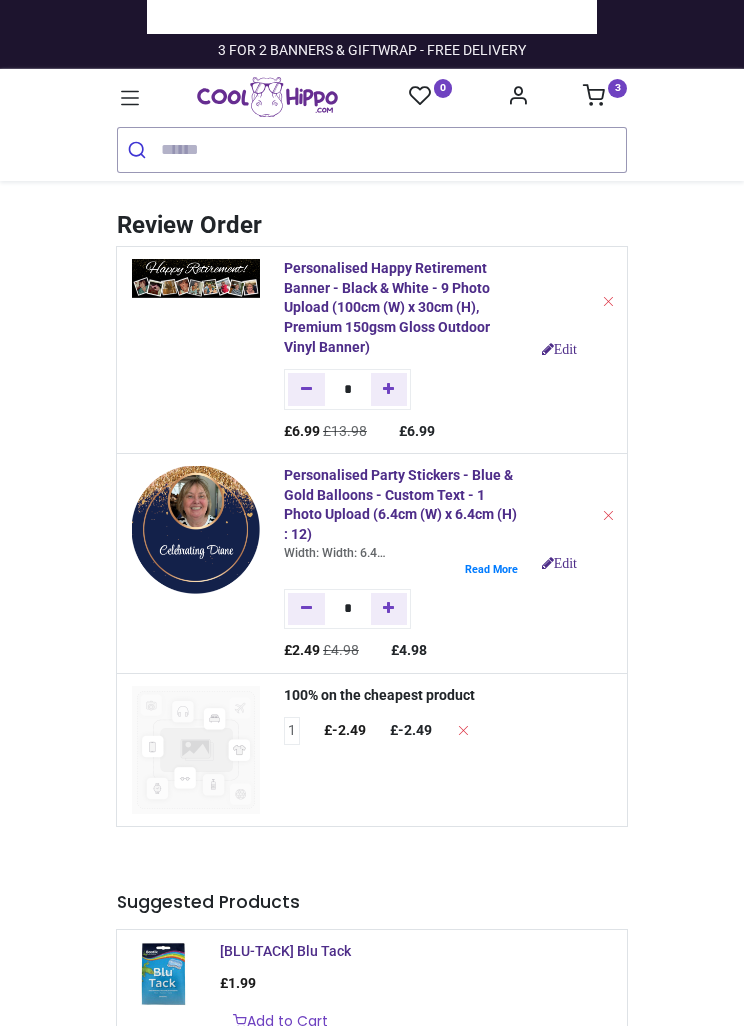 click at bounding box center [389, 609] 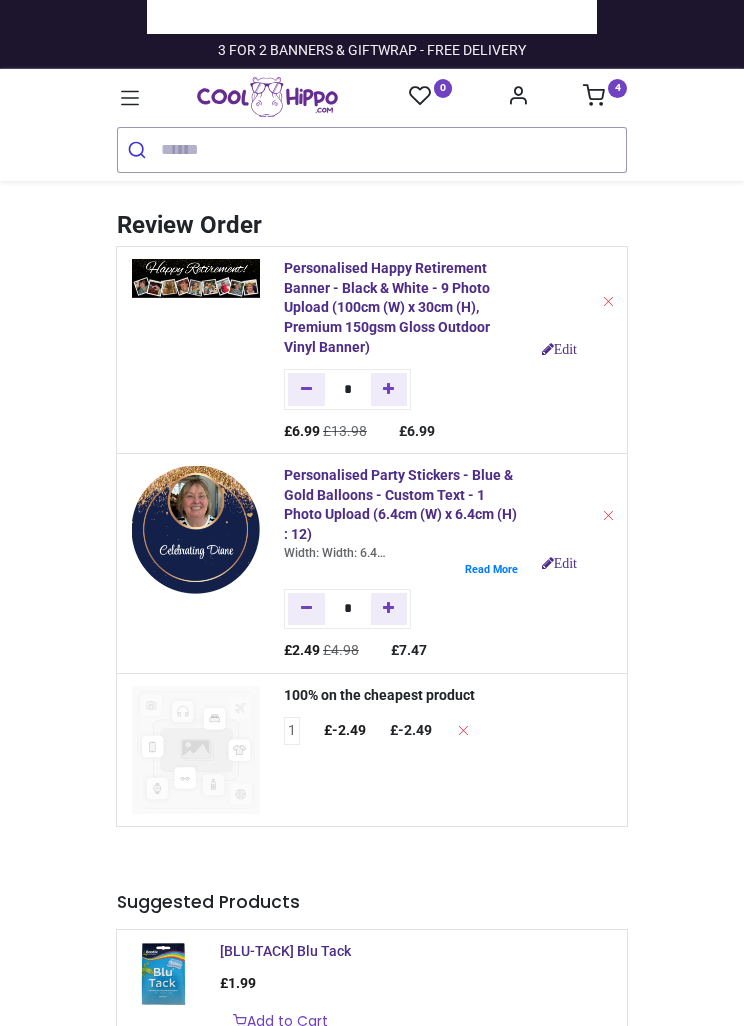 click at bounding box center (389, 609) 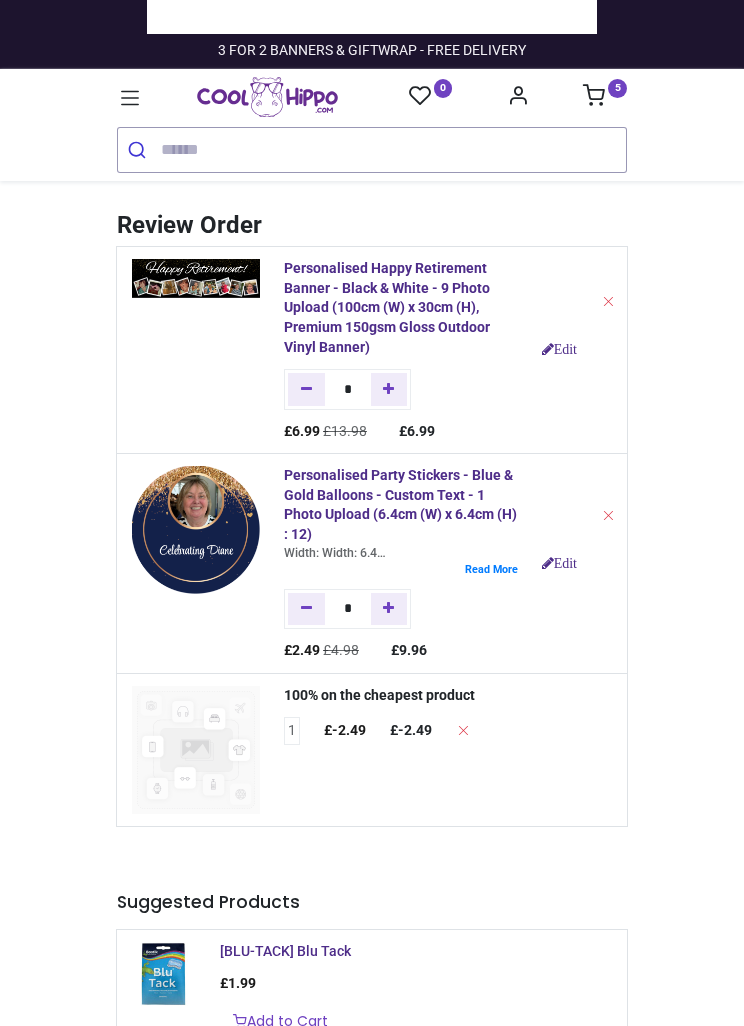 click at bounding box center [401, 569] 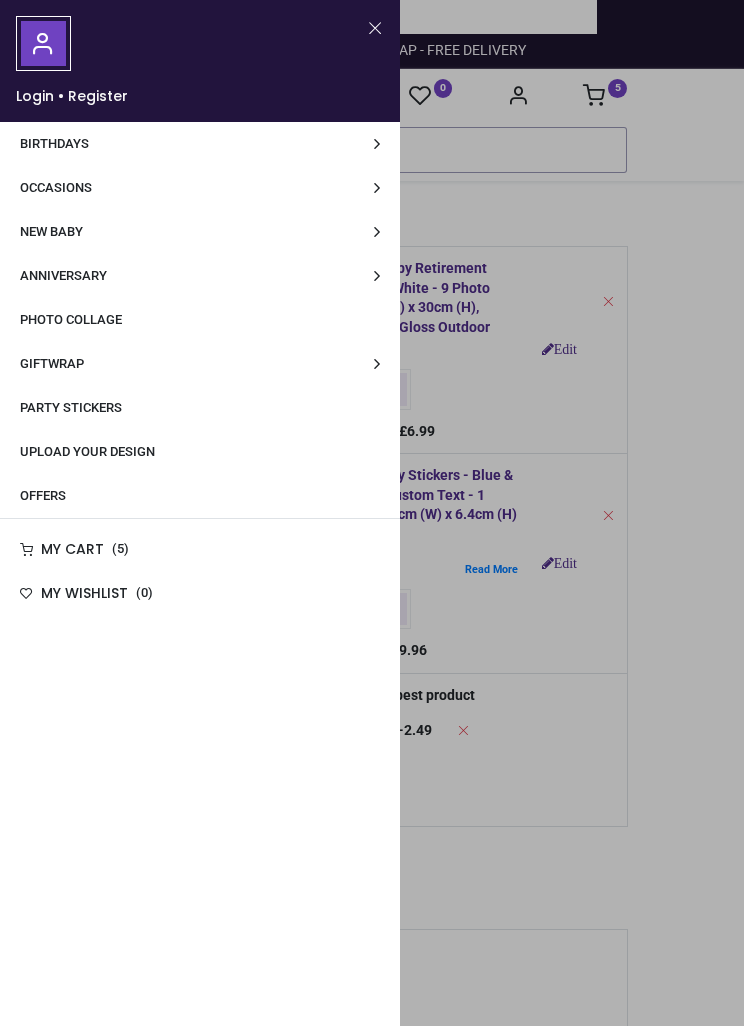 click on "Occasions" at bounding box center (200, 188) 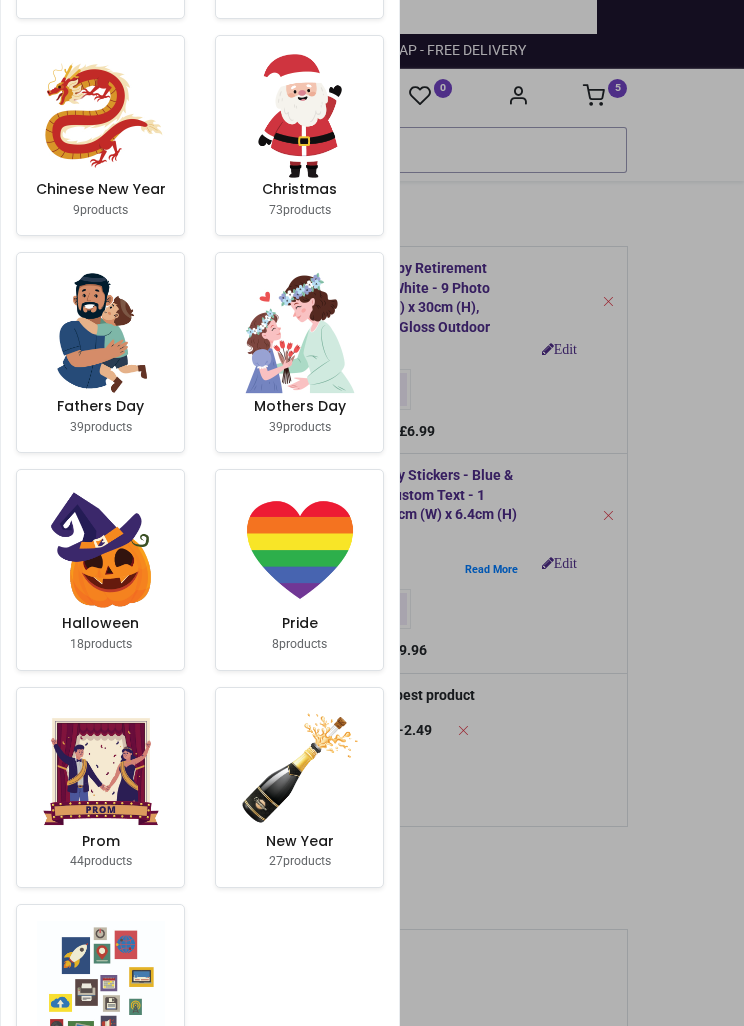 scroll, scrollTop: 863, scrollLeft: 0, axis: vertical 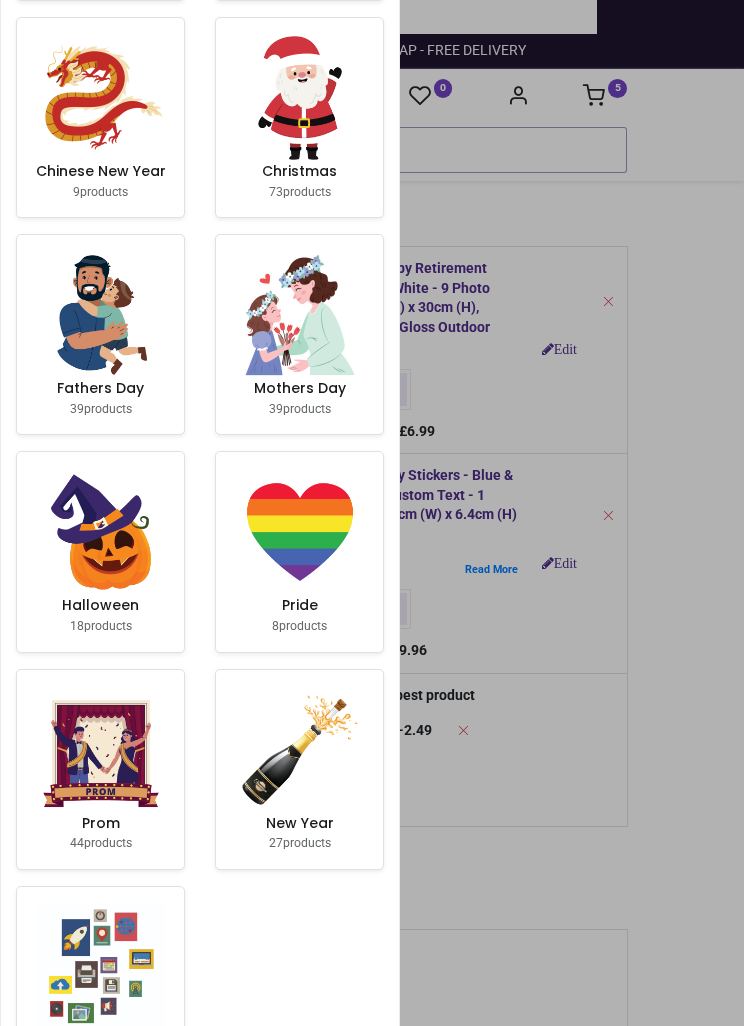 click at bounding box center (101, -173) 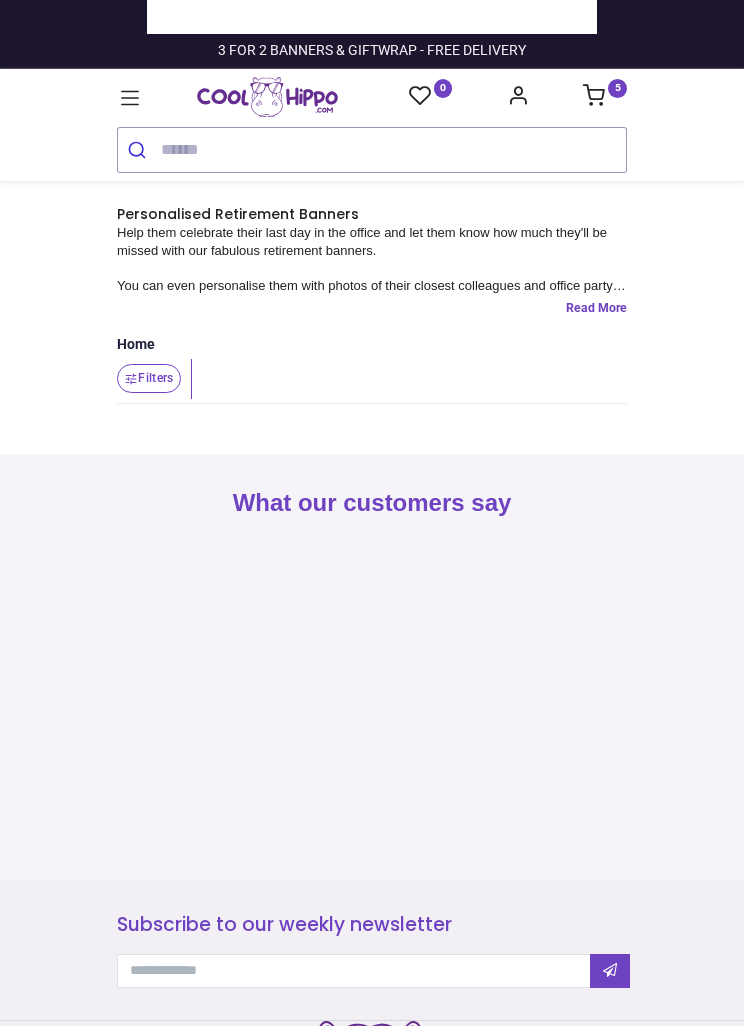 scroll, scrollTop: 0, scrollLeft: 0, axis: both 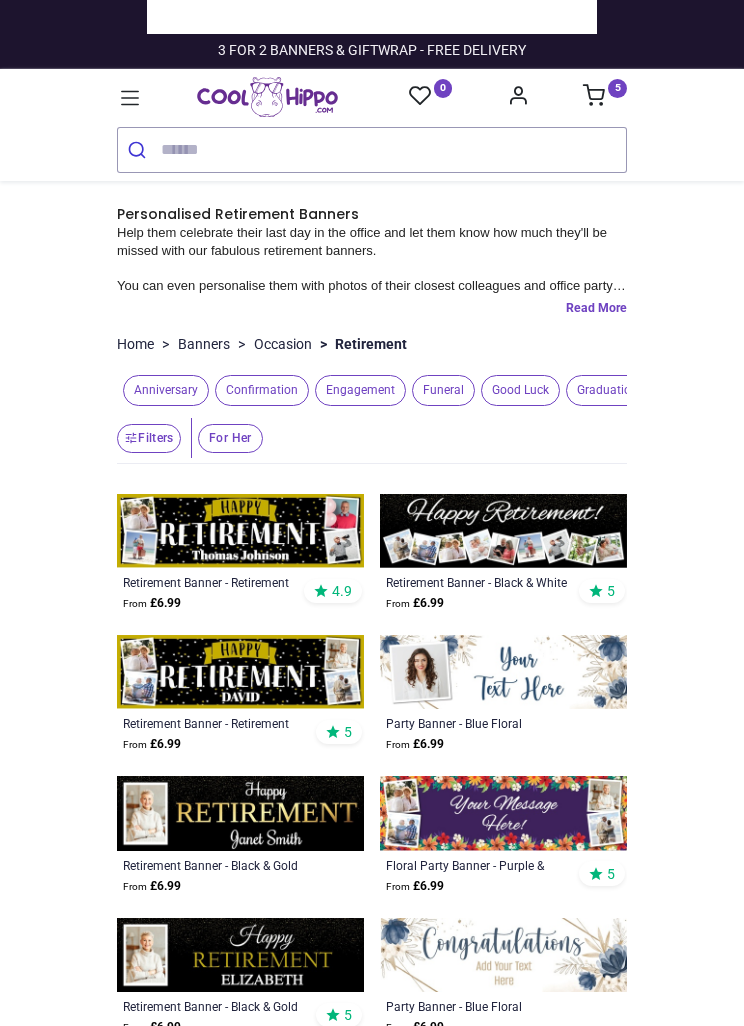 click at bounding box center (130, 97) 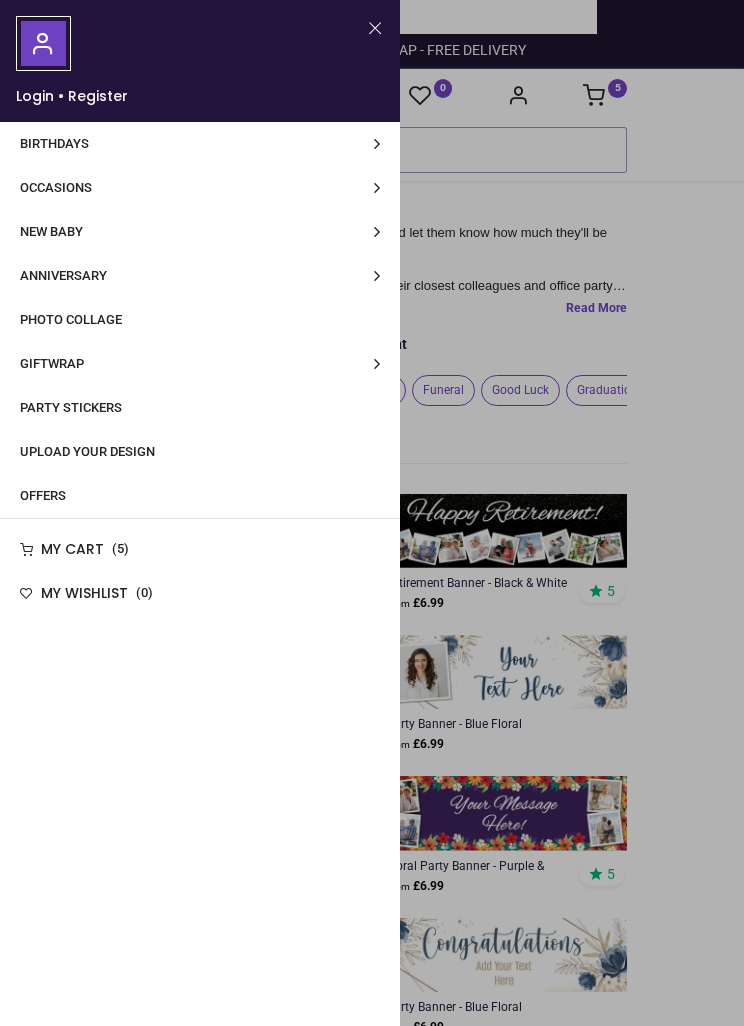 click on "Party Stickers" at bounding box center [200, 408] 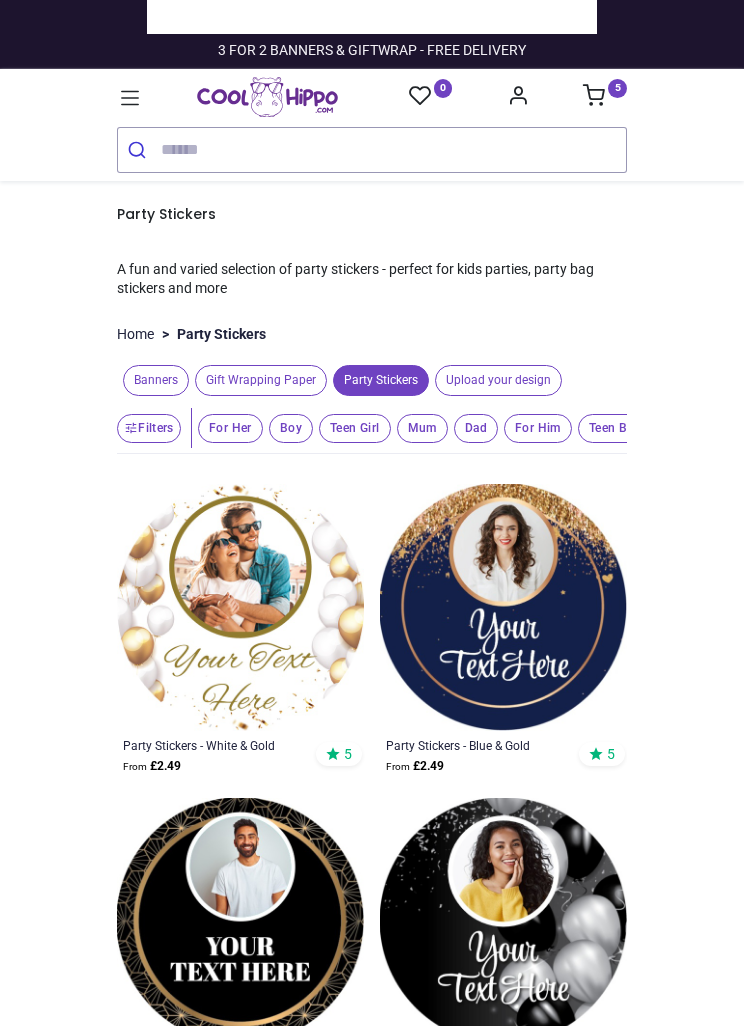scroll, scrollTop: 0, scrollLeft: 0, axis: both 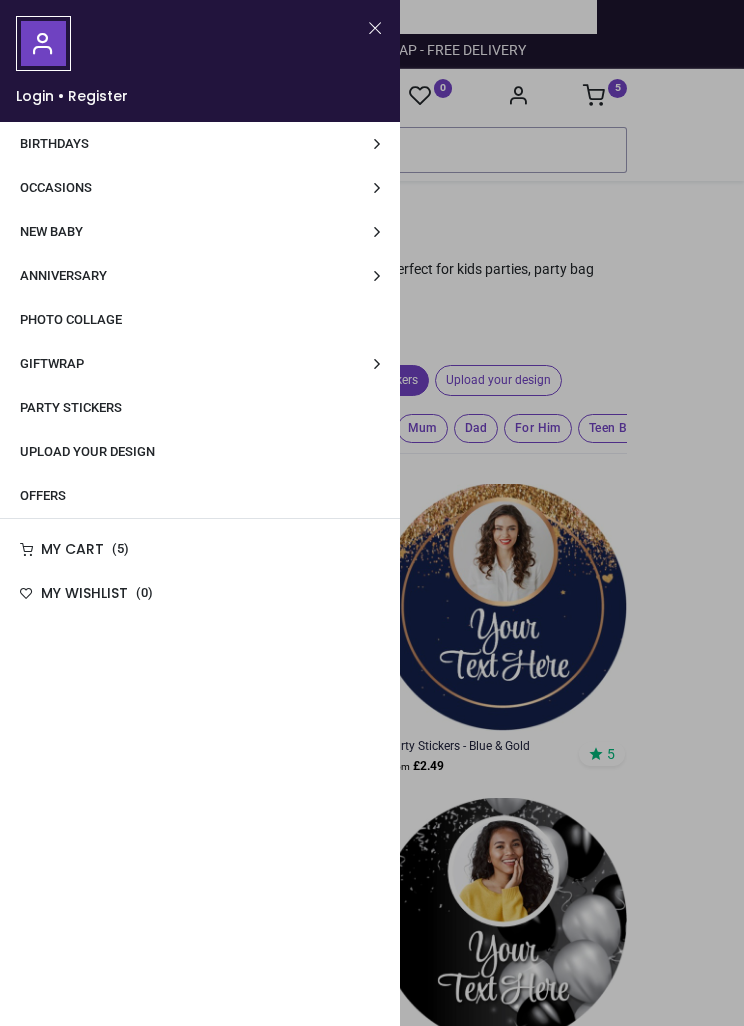 click on "Offers" at bounding box center (200, 496) 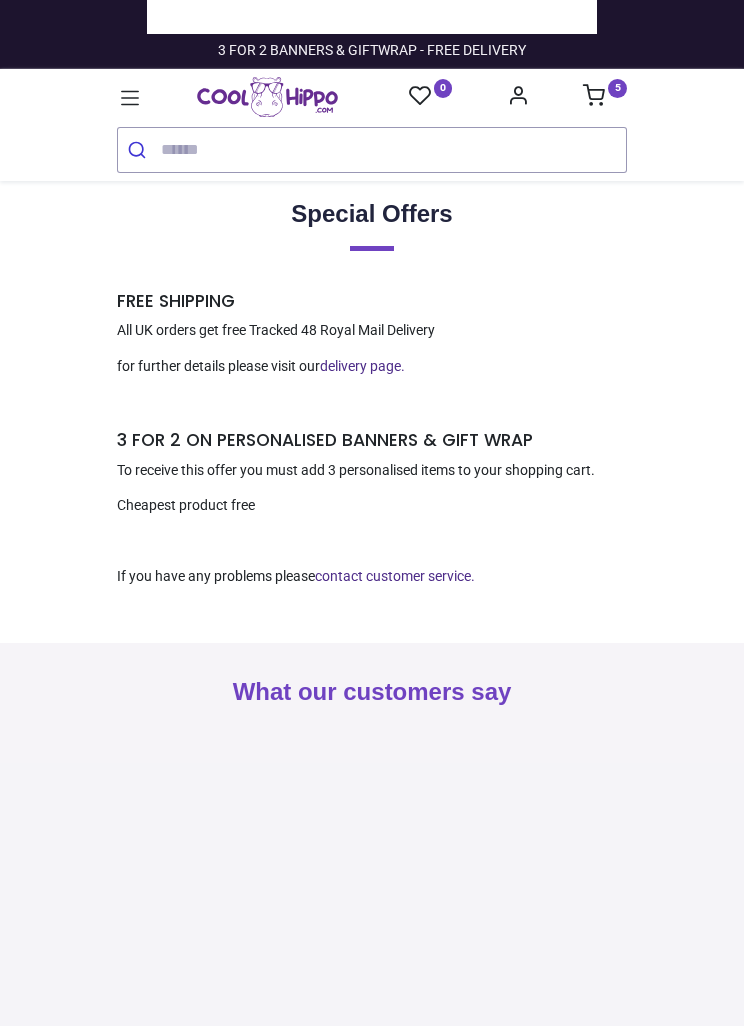 scroll, scrollTop: 0, scrollLeft: 0, axis: both 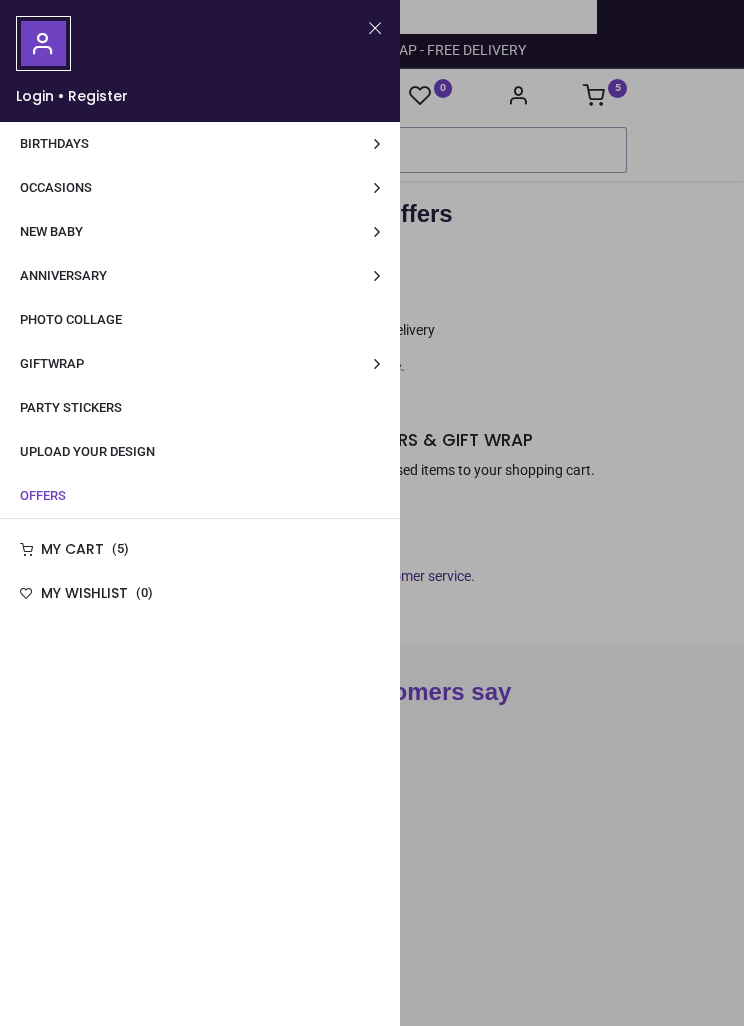 click on "Giftwrap" at bounding box center [200, 364] 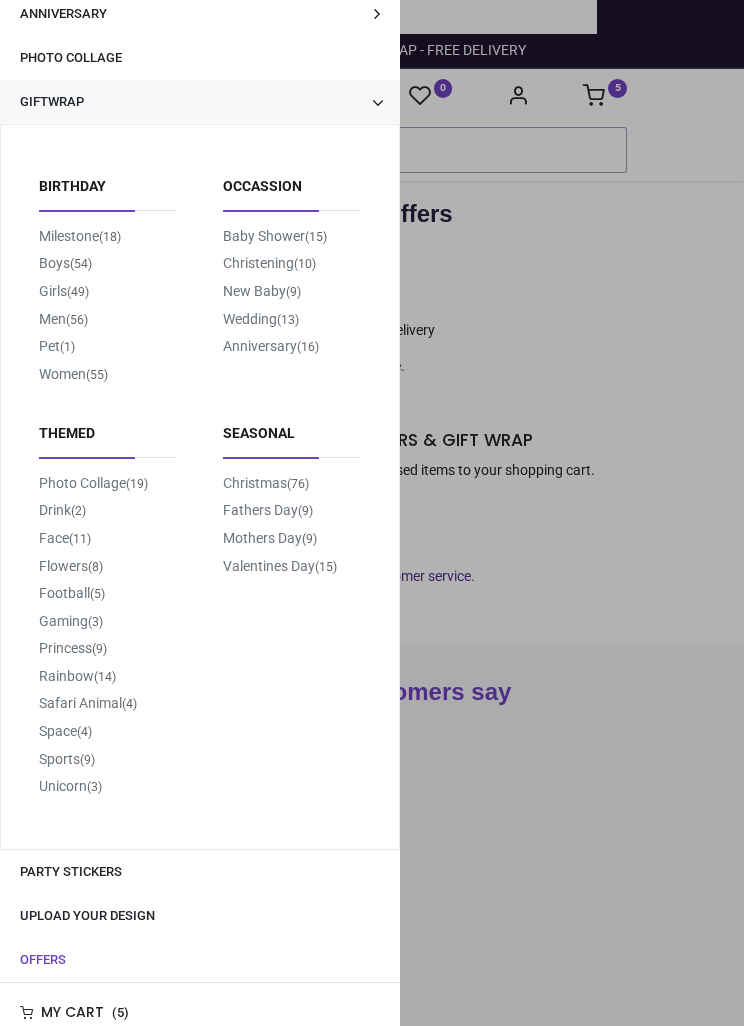 scroll, scrollTop: 261, scrollLeft: 0, axis: vertical 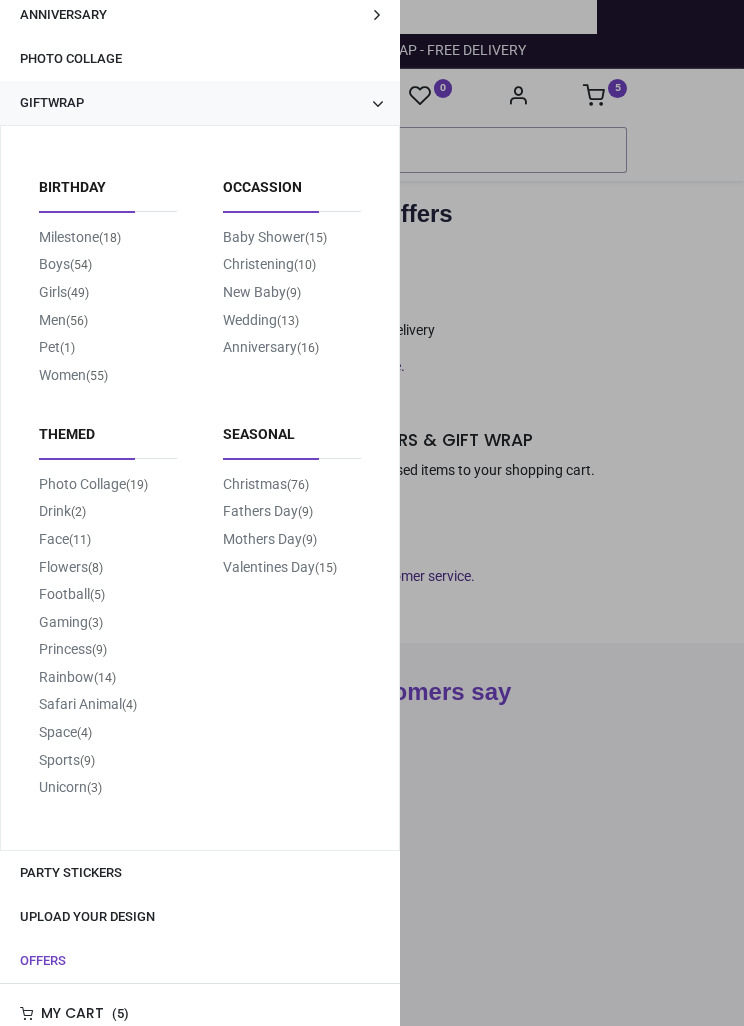 click on "Face
(11)" at bounding box center [65, 539] 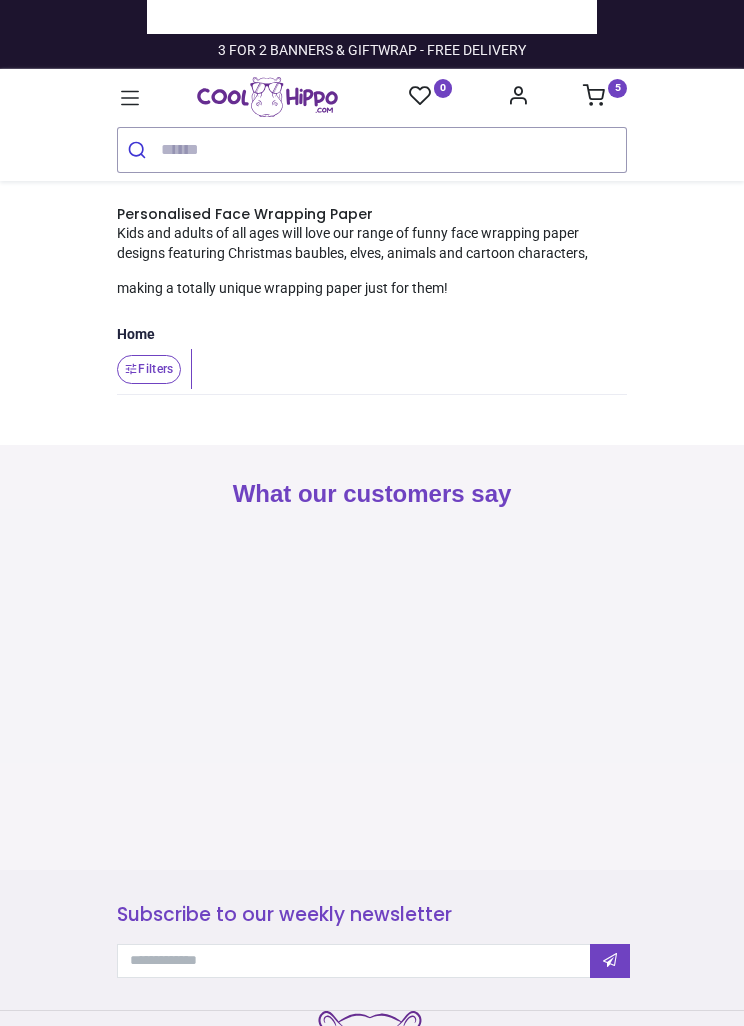 scroll, scrollTop: 0, scrollLeft: 0, axis: both 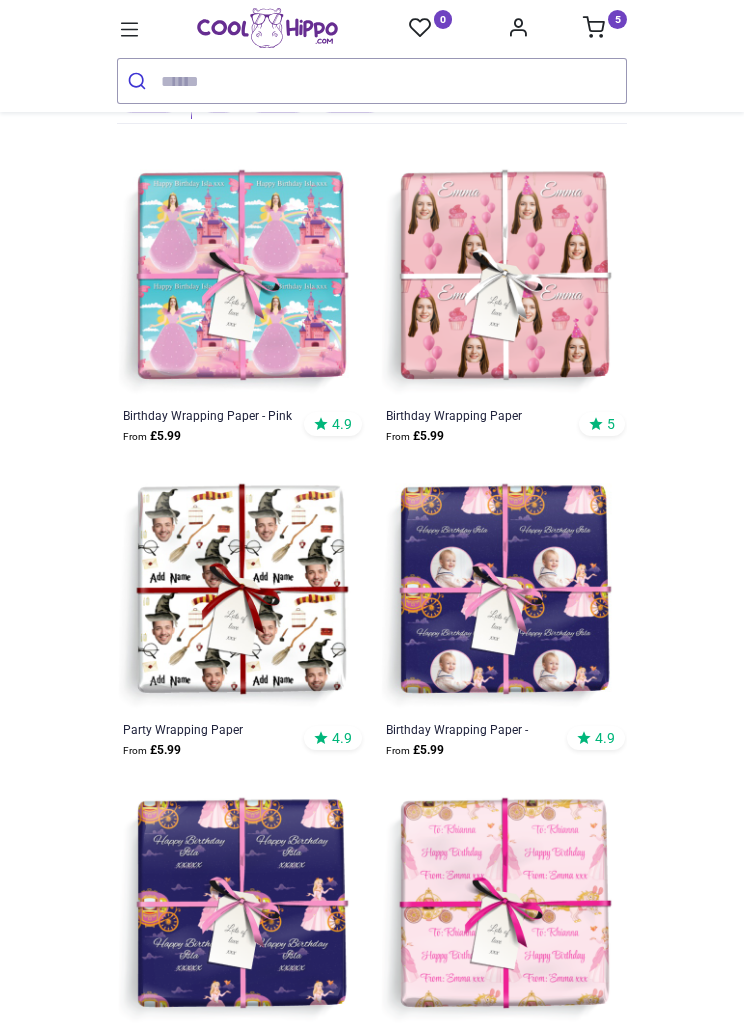 click at bounding box center (240, 591) 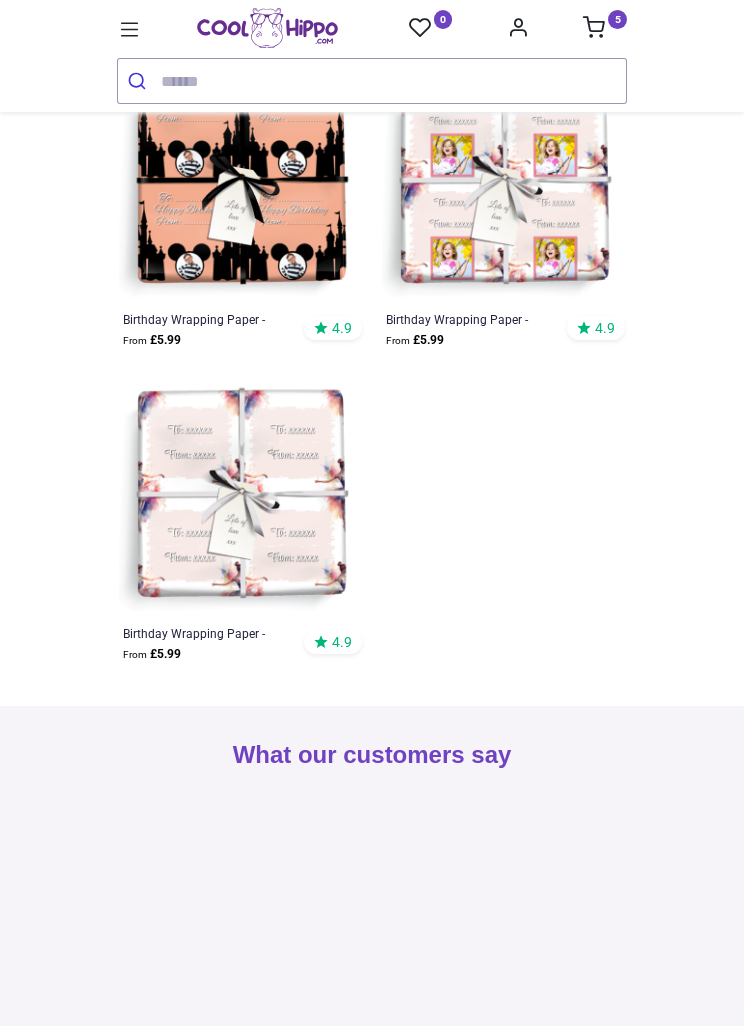 scroll, scrollTop: 1624, scrollLeft: 0, axis: vertical 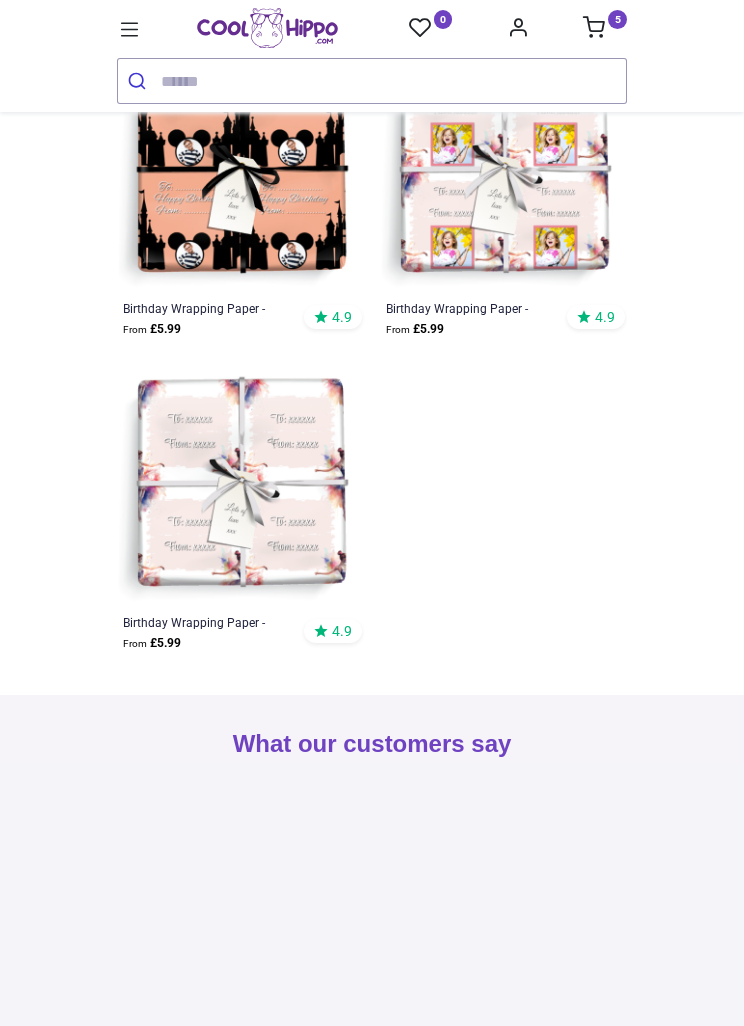 click at bounding box center [503, 170] 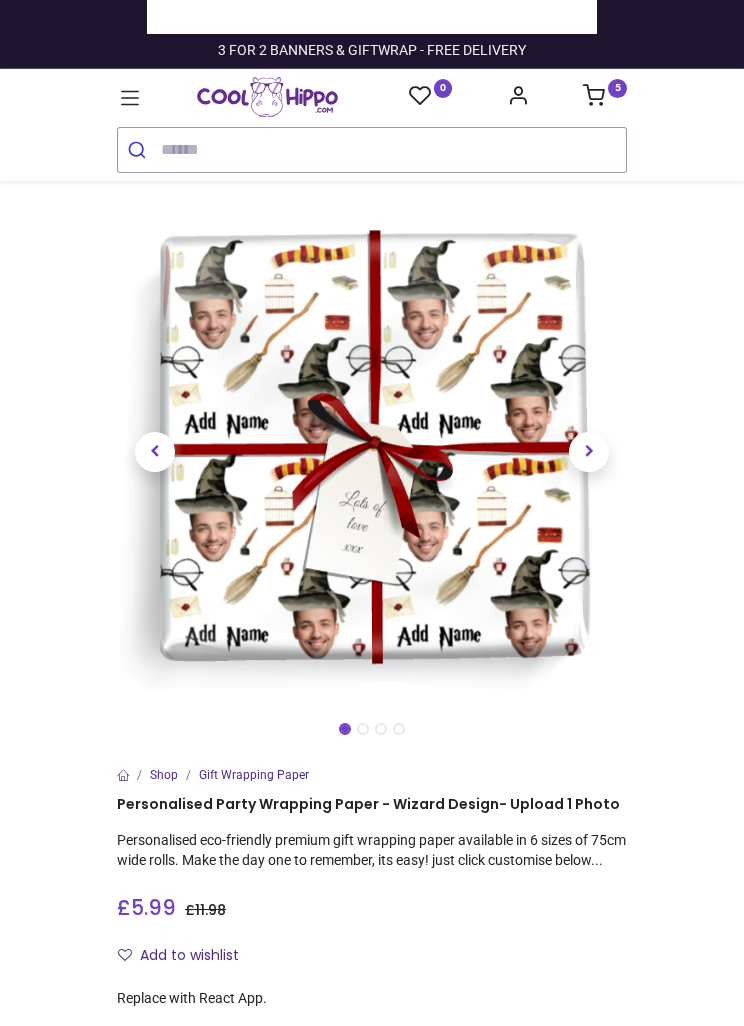 scroll, scrollTop: 0, scrollLeft: 0, axis: both 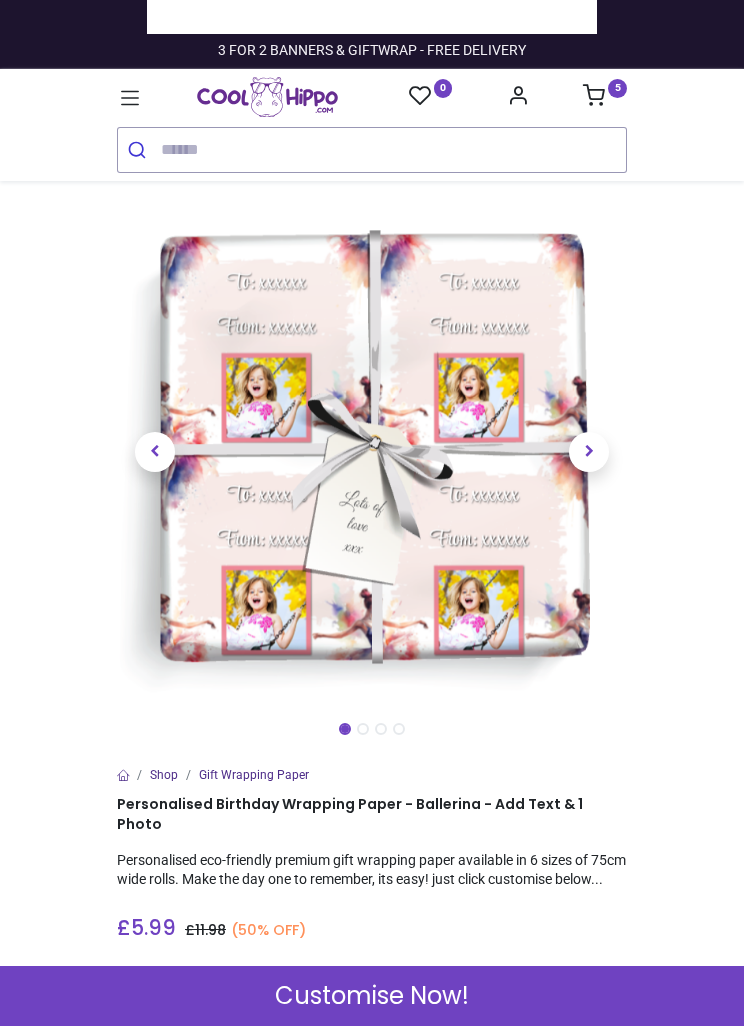 click on "Customise Now!" at bounding box center [372, 996] 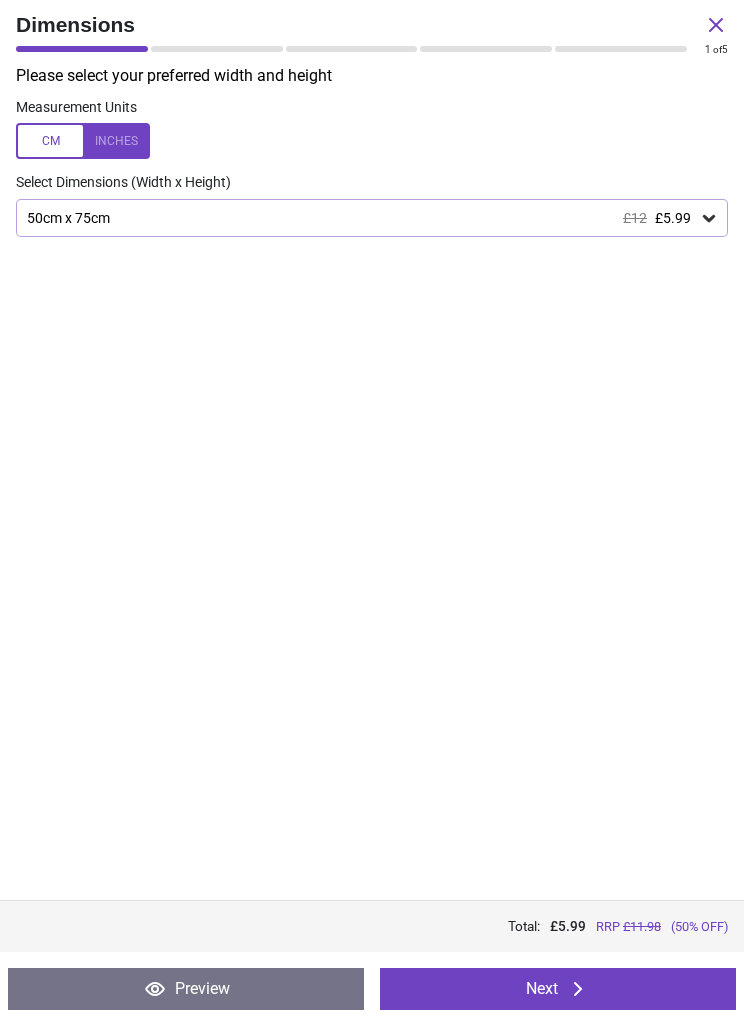 click on "Next" at bounding box center (558, 989) 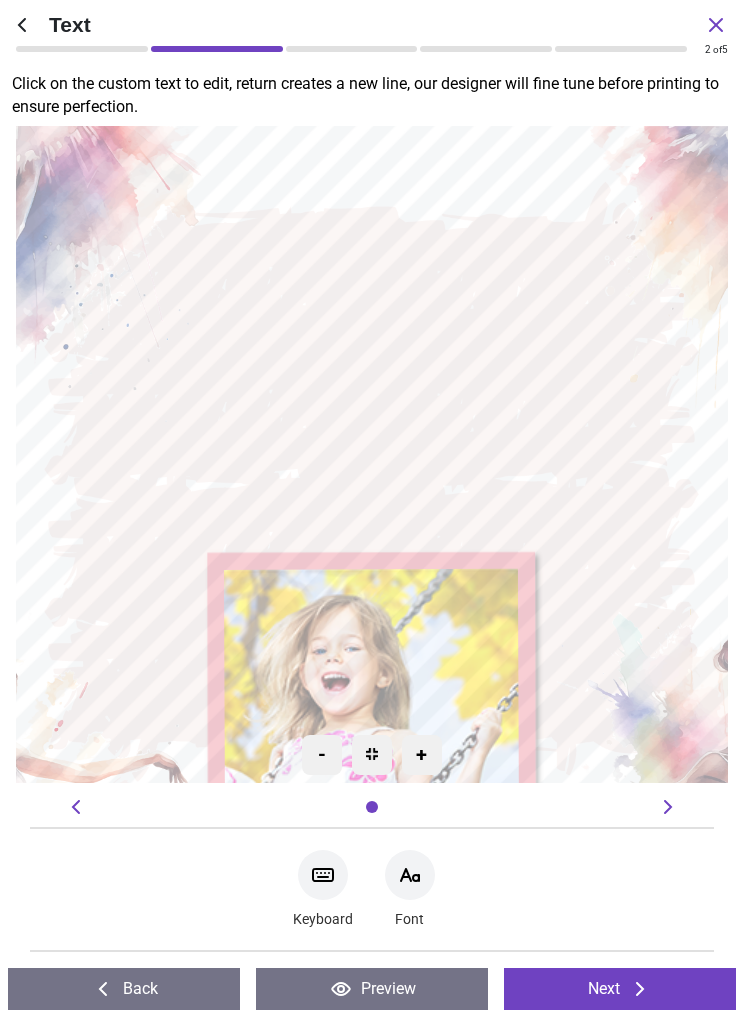 click at bounding box center [372, 376] 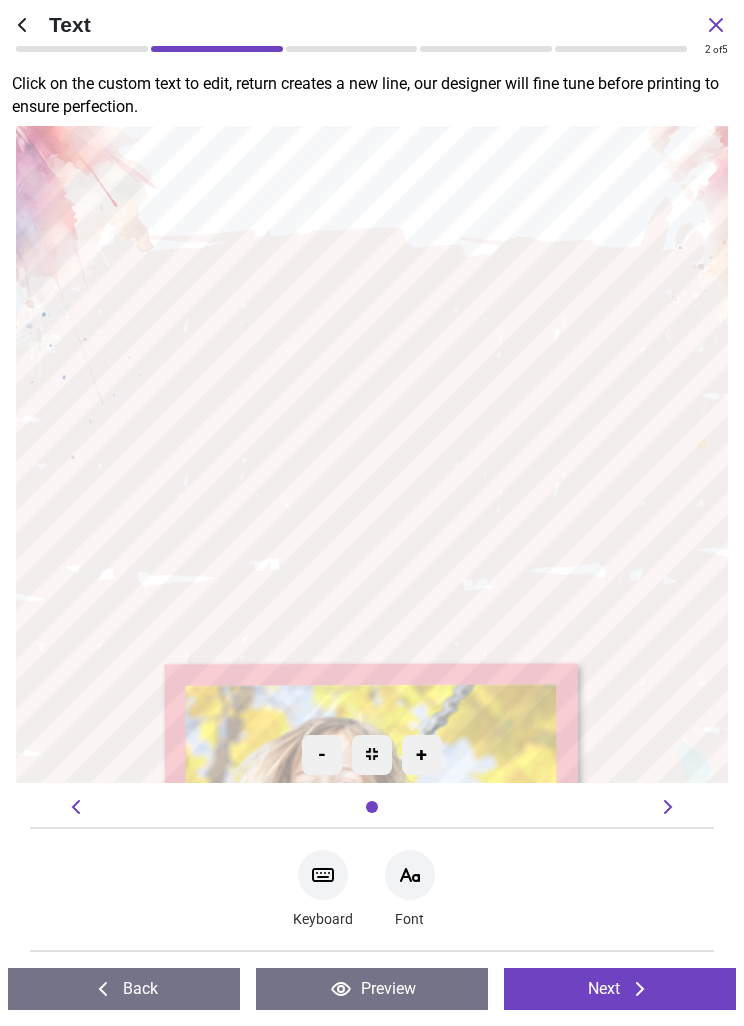 click at bounding box center (372, 440) 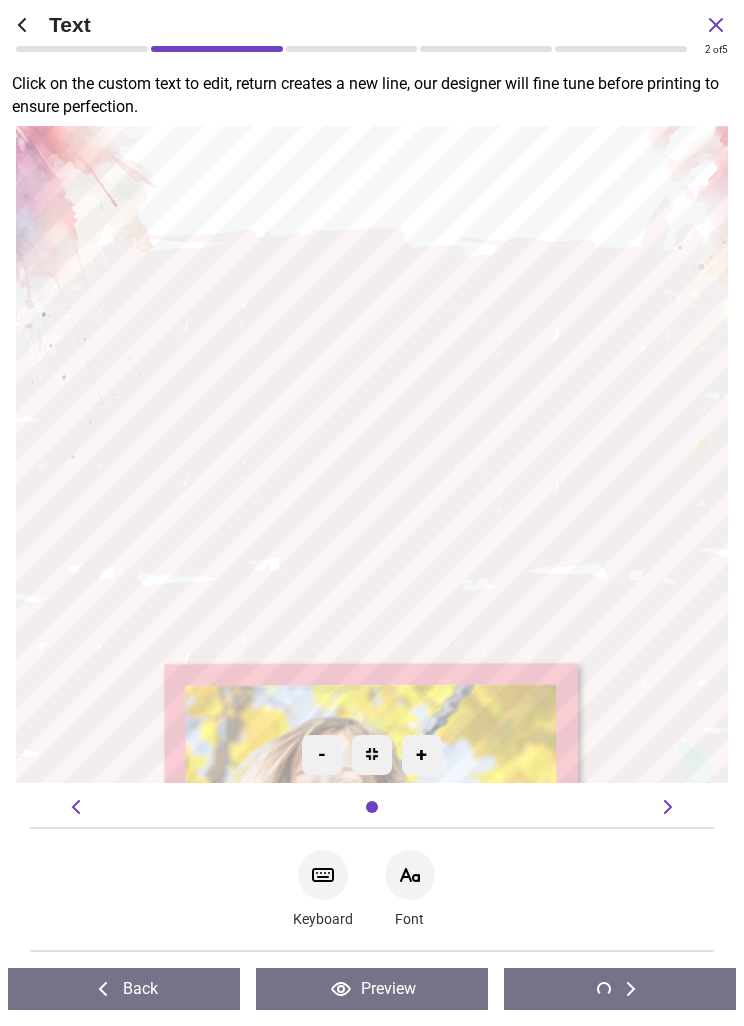 click on "Back" at bounding box center [124, 989] 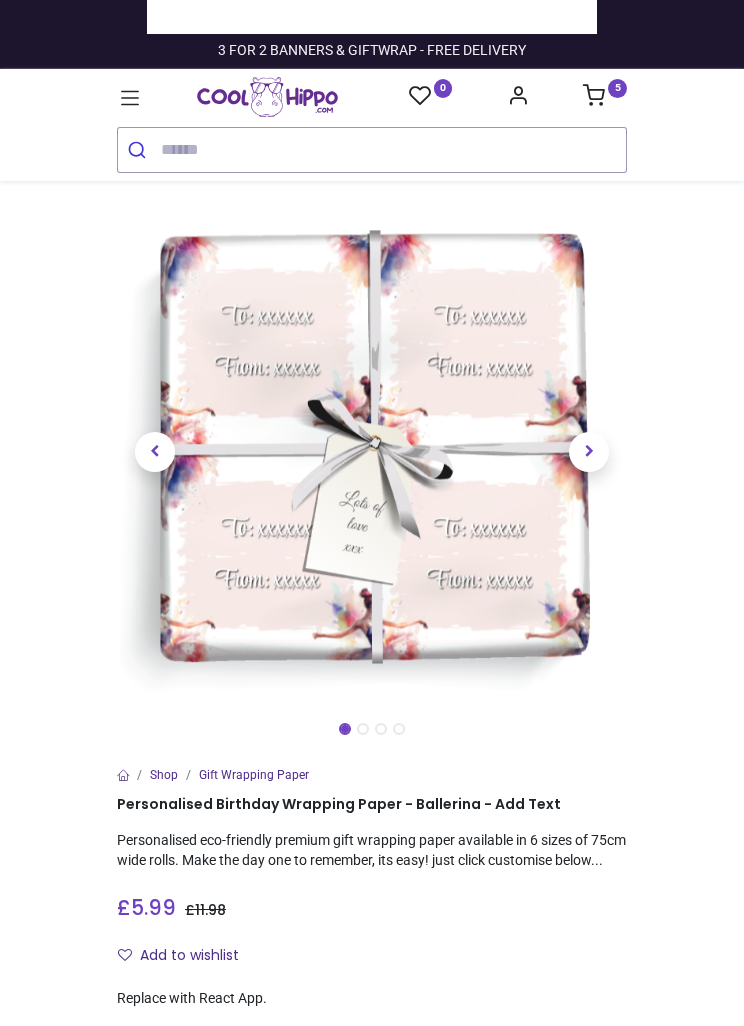 scroll, scrollTop: 0, scrollLeft: 0, axis: both 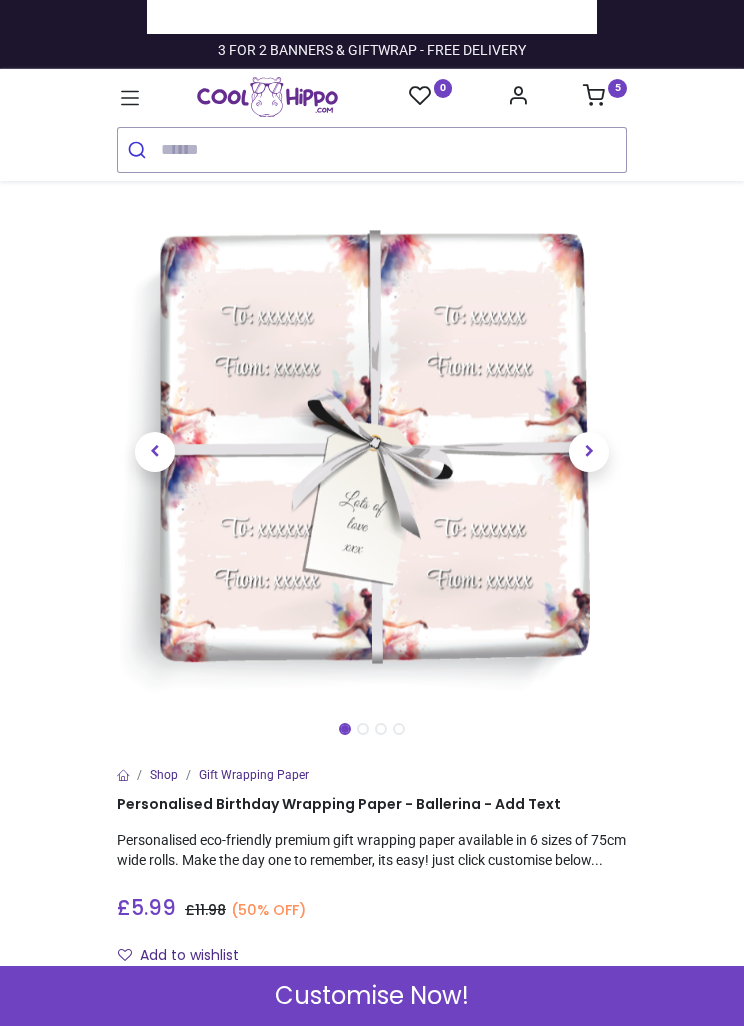 click at bounding box center [372, 452] 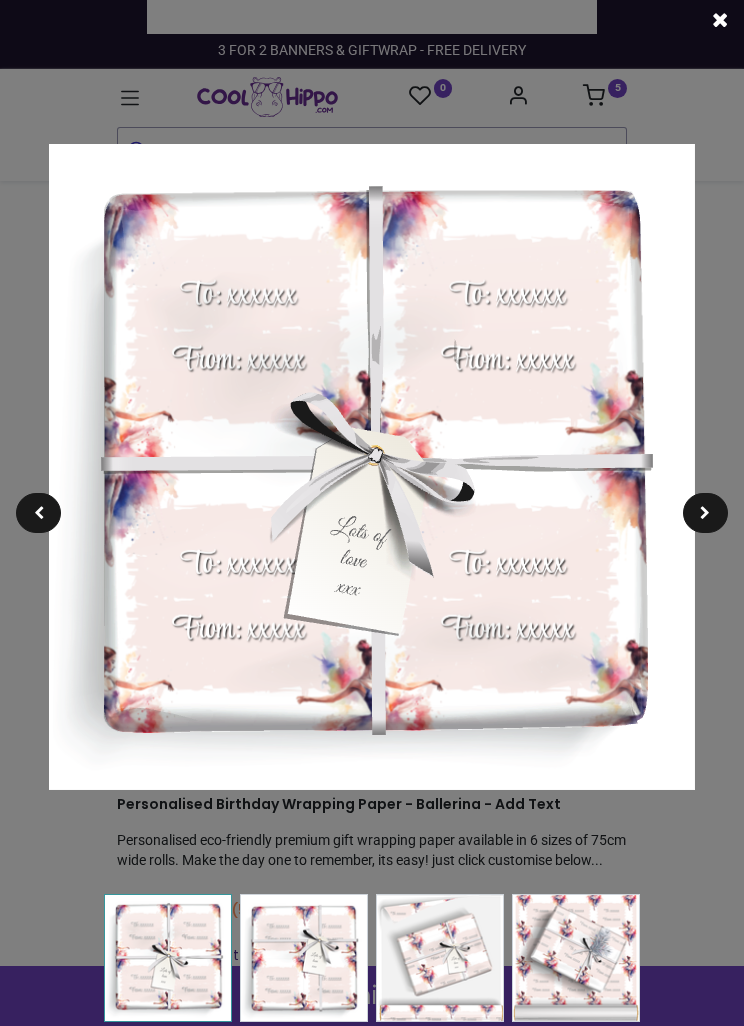 click at bounding box center [576, 958] 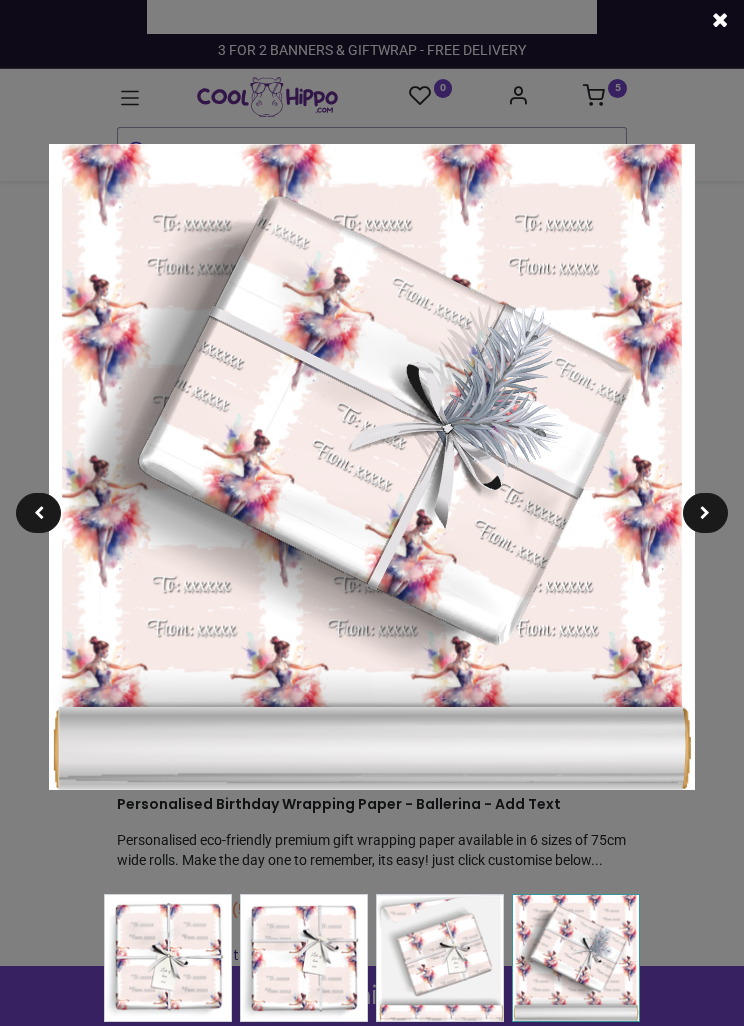 click at bounding box center (705, 513) 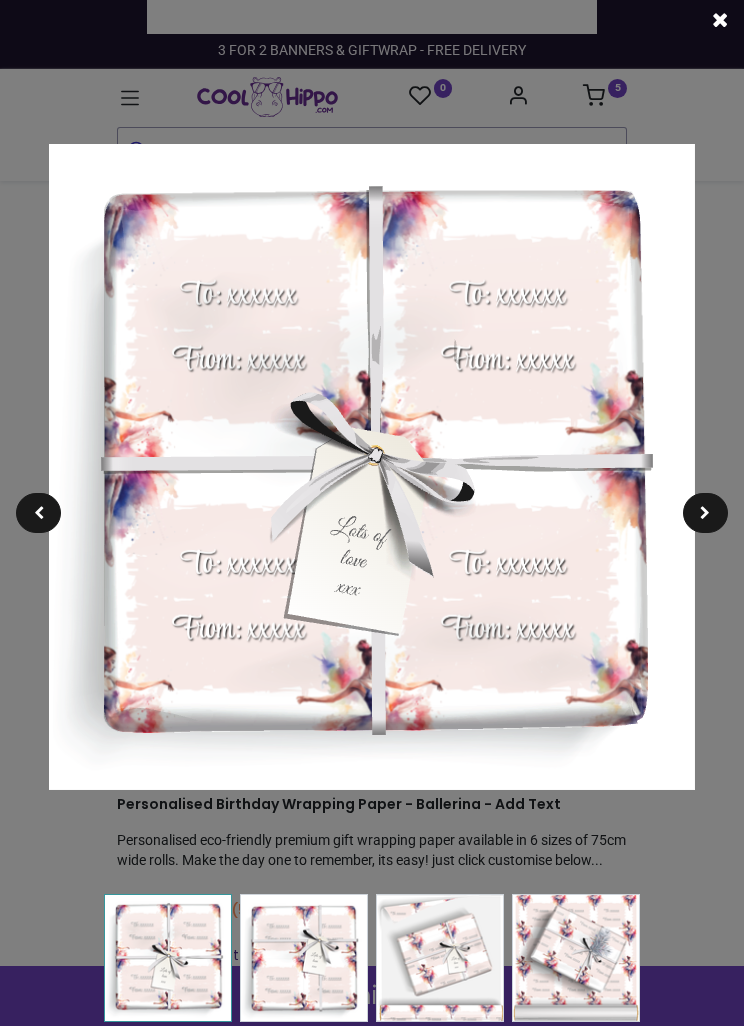 click at bounding box center [705, 513] 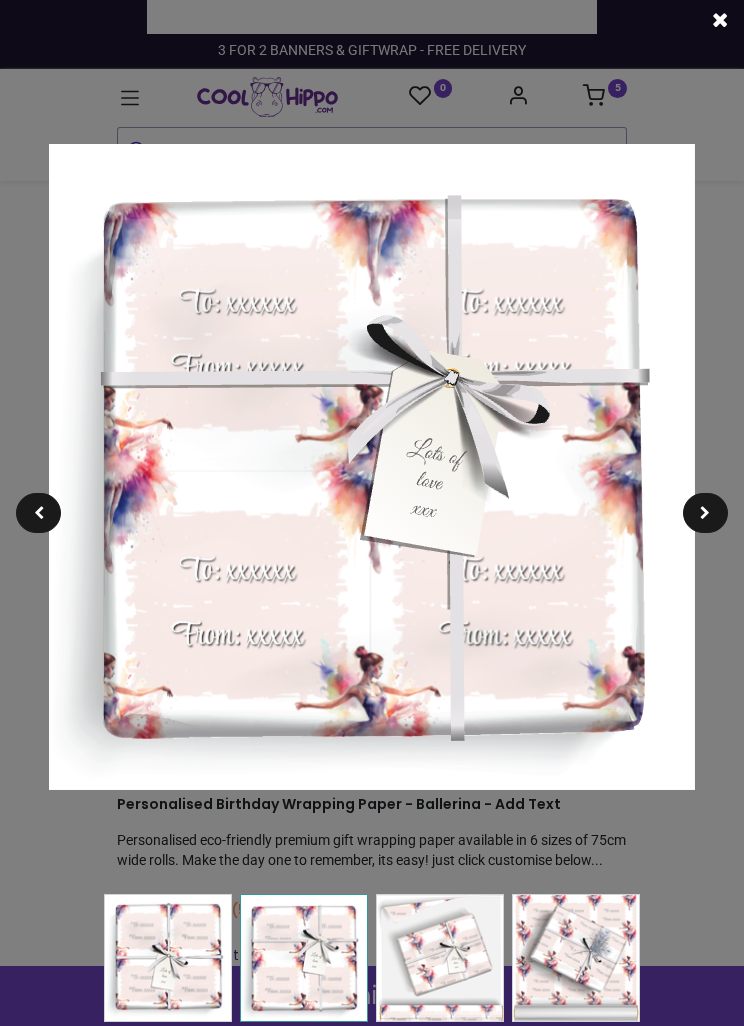 click at bounding box center (705, 513) 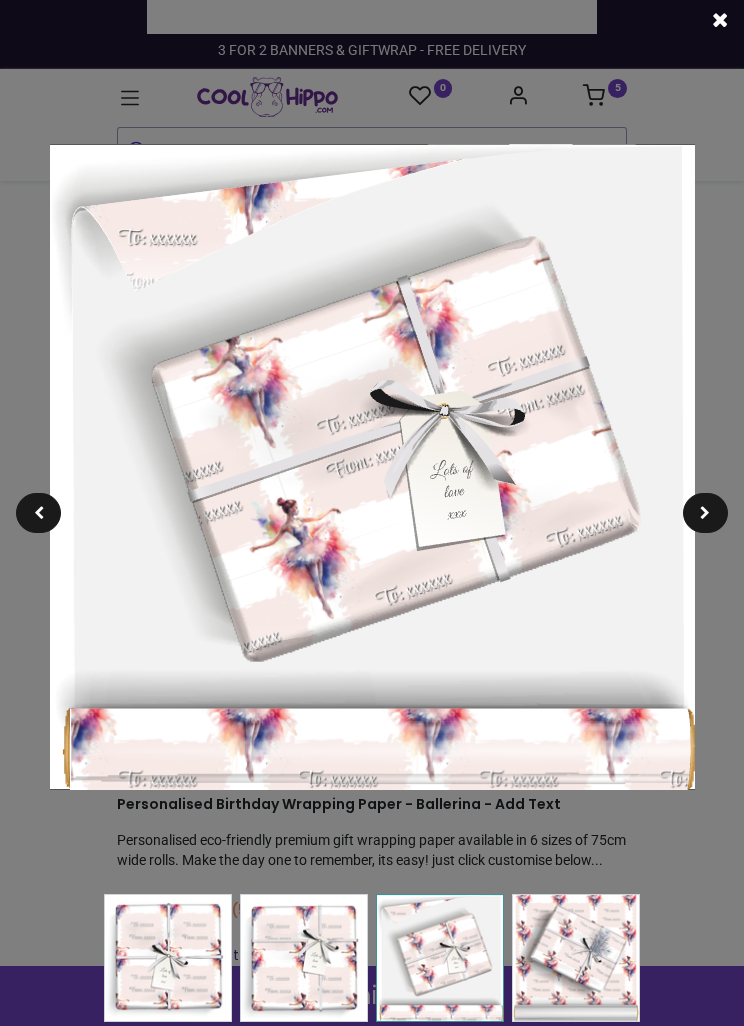 click at bounding box center (720, 20) 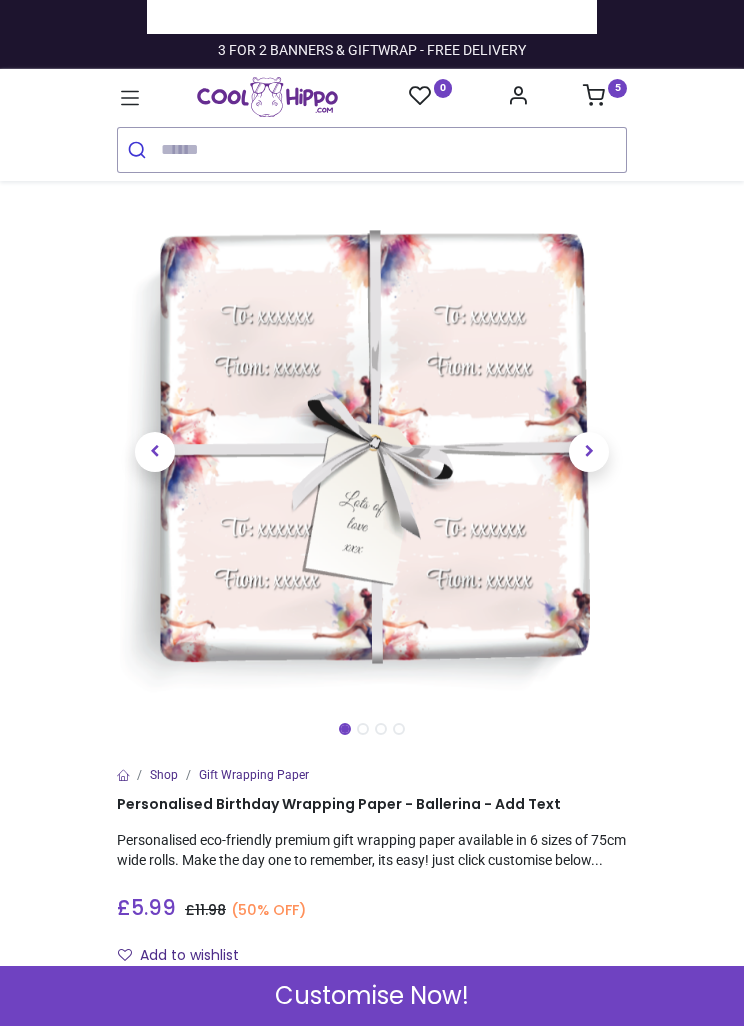 click on "Customise Now!" at bounding box center [372, 996] 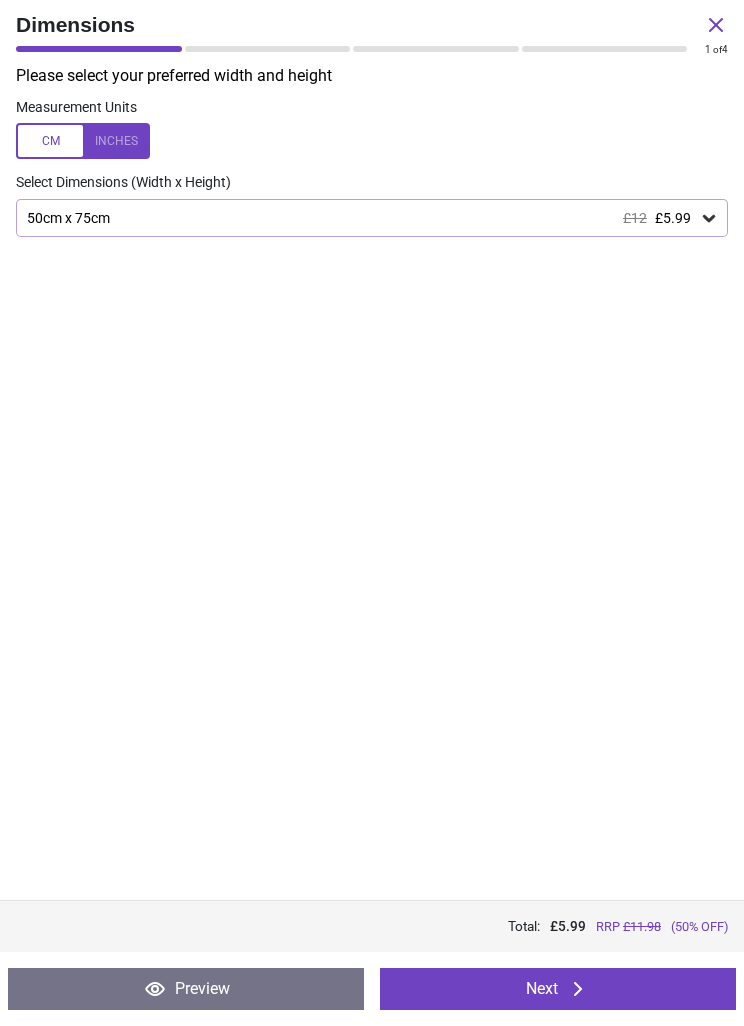 click on "Next" at bounding box center (558, 989) 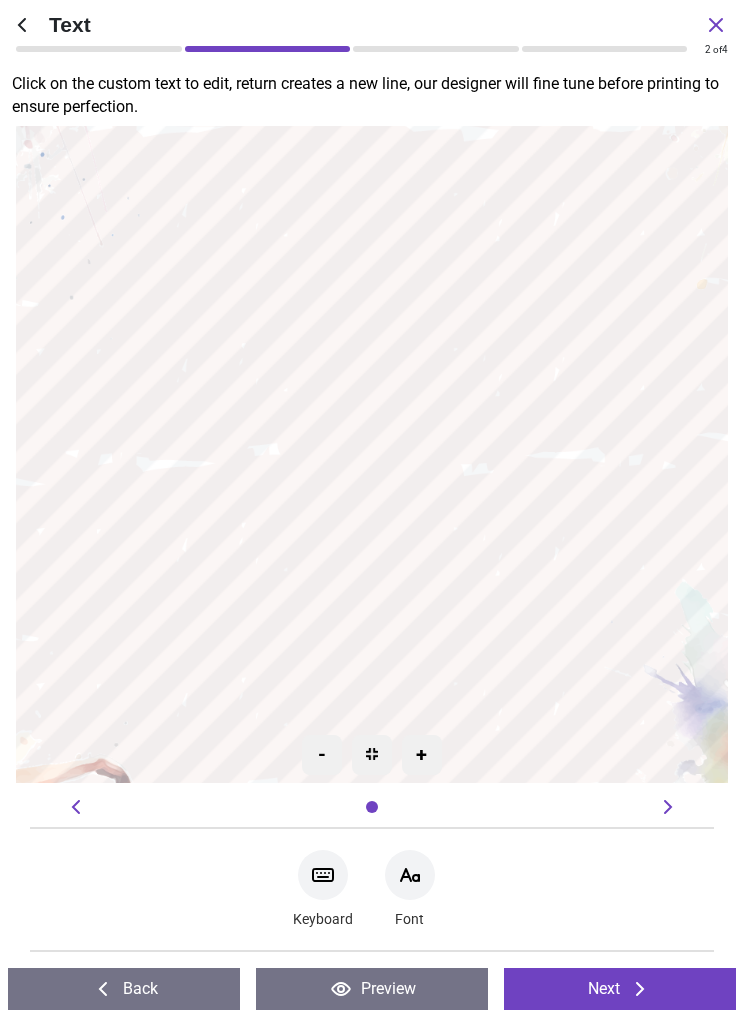 click at bounding box center [372, 455] 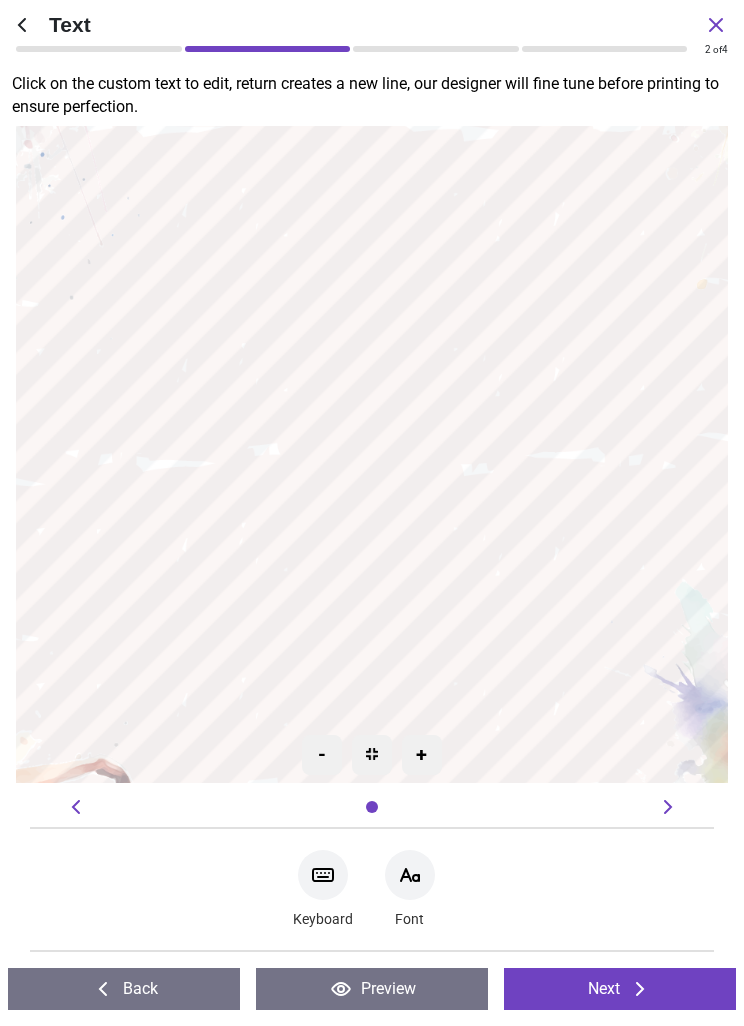 scroll, scrollTop: 0, scrollLeft: 0, axis: both 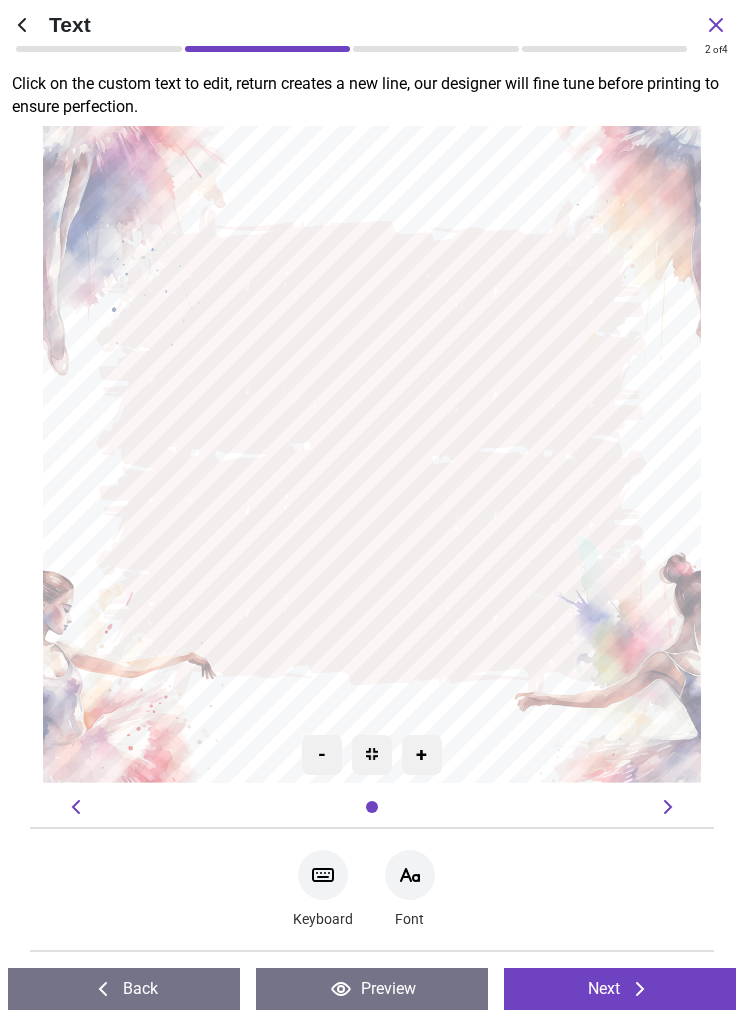 type on "******" 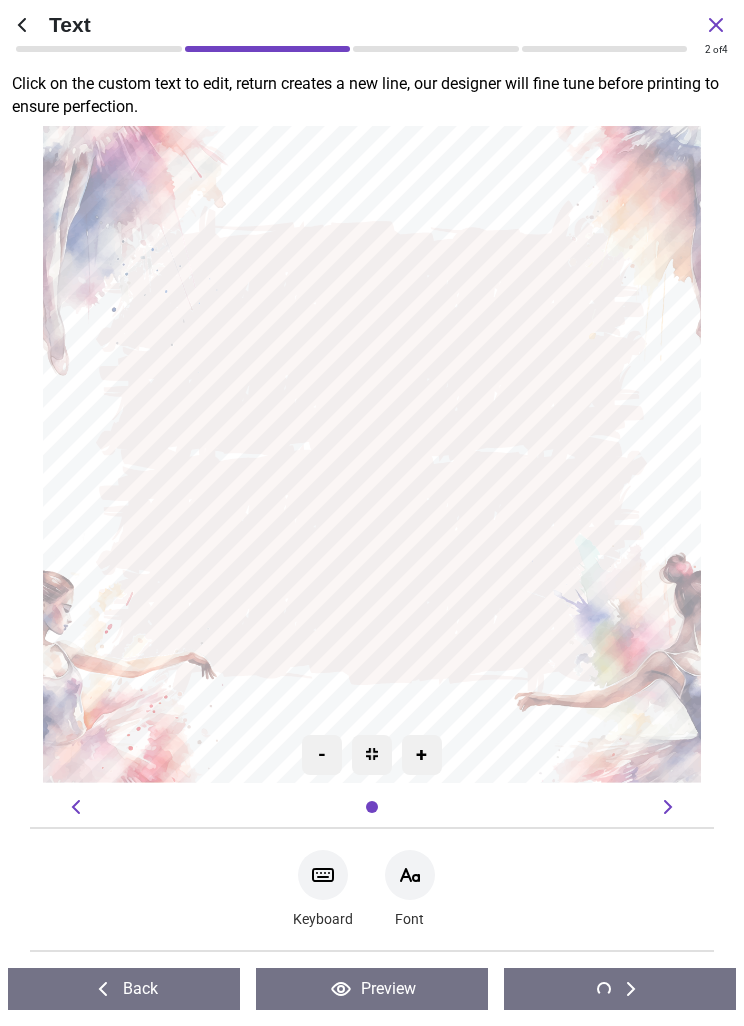 scroll, scrollTop: 0, scrollLeft: 0, axis: both 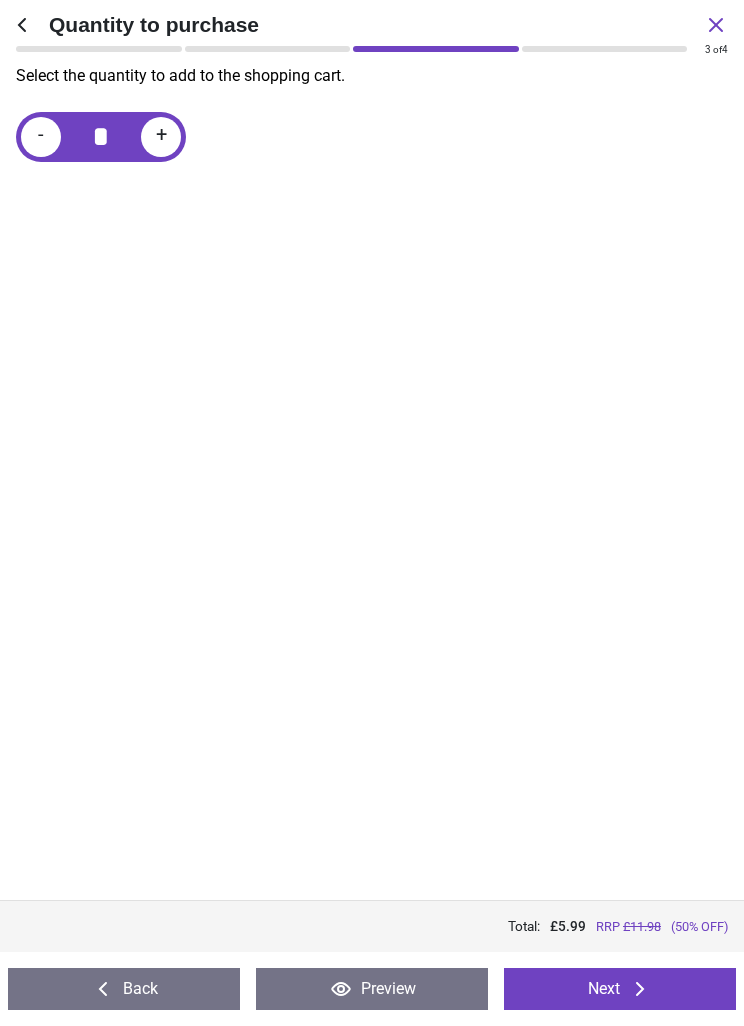 click on "Next" at bounding box center (620, 989) 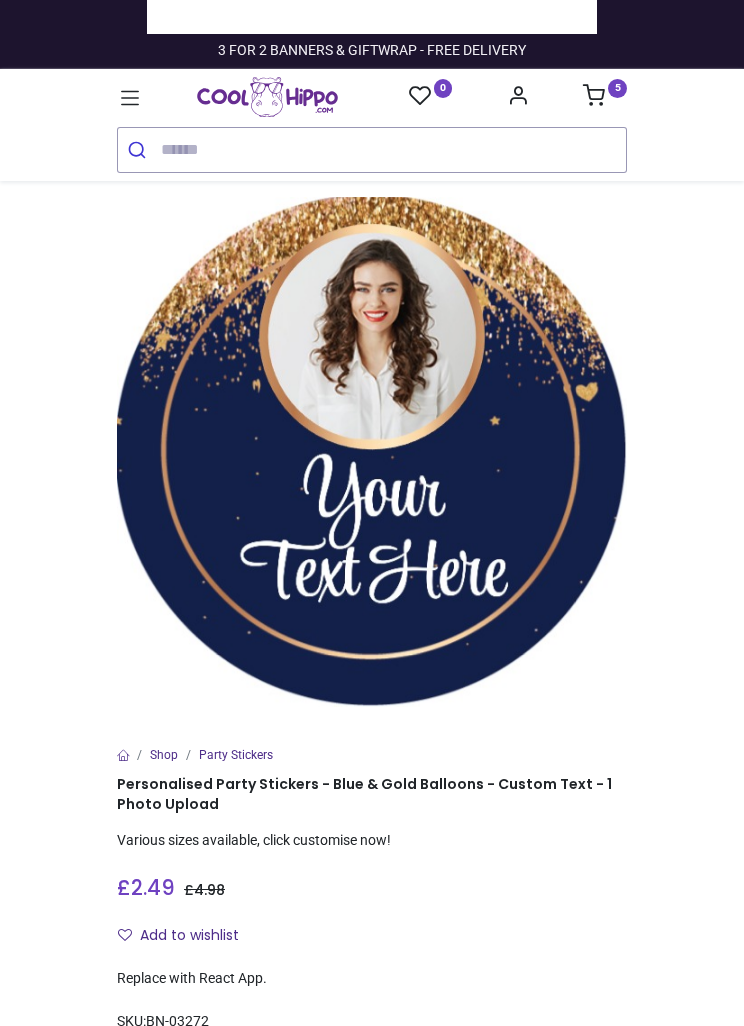 scroll, scrollTop: 0, scrollLeft: 0, axis: both 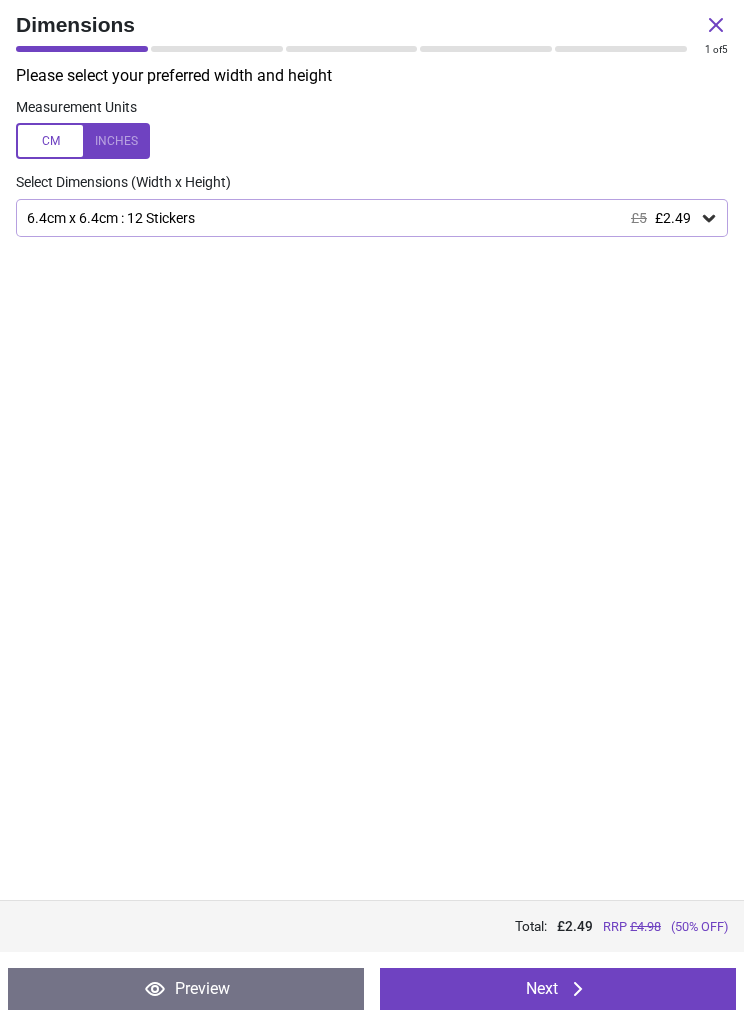 click on "Next" at bounding box center (558, 989) 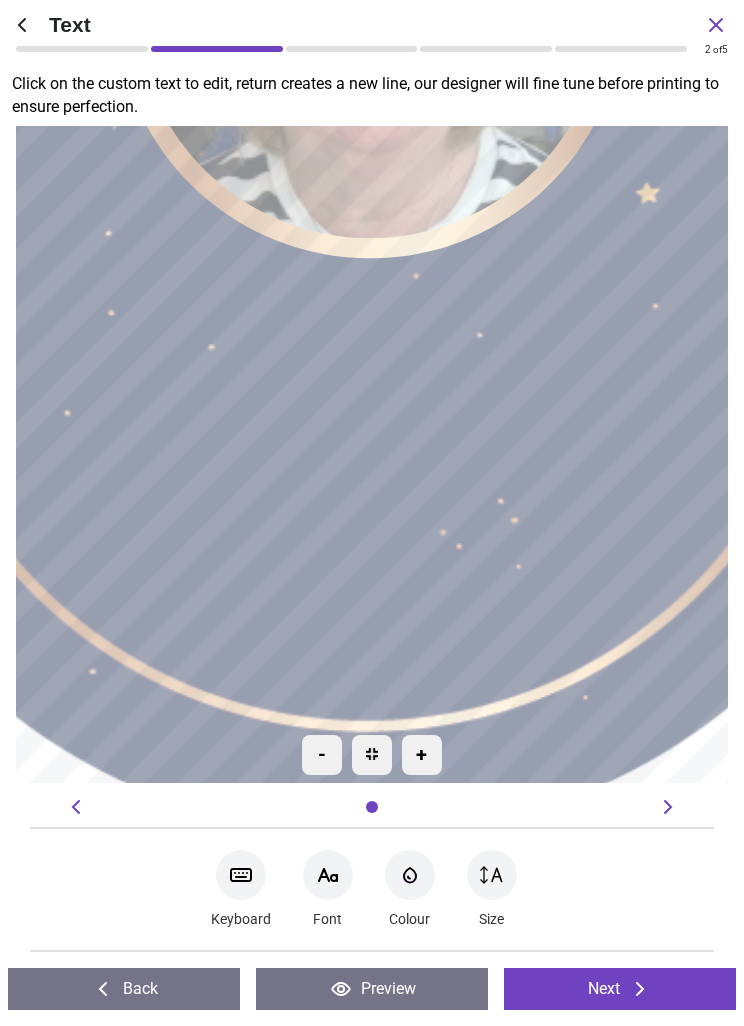 click on "**********" at bounding box center [372, 455] 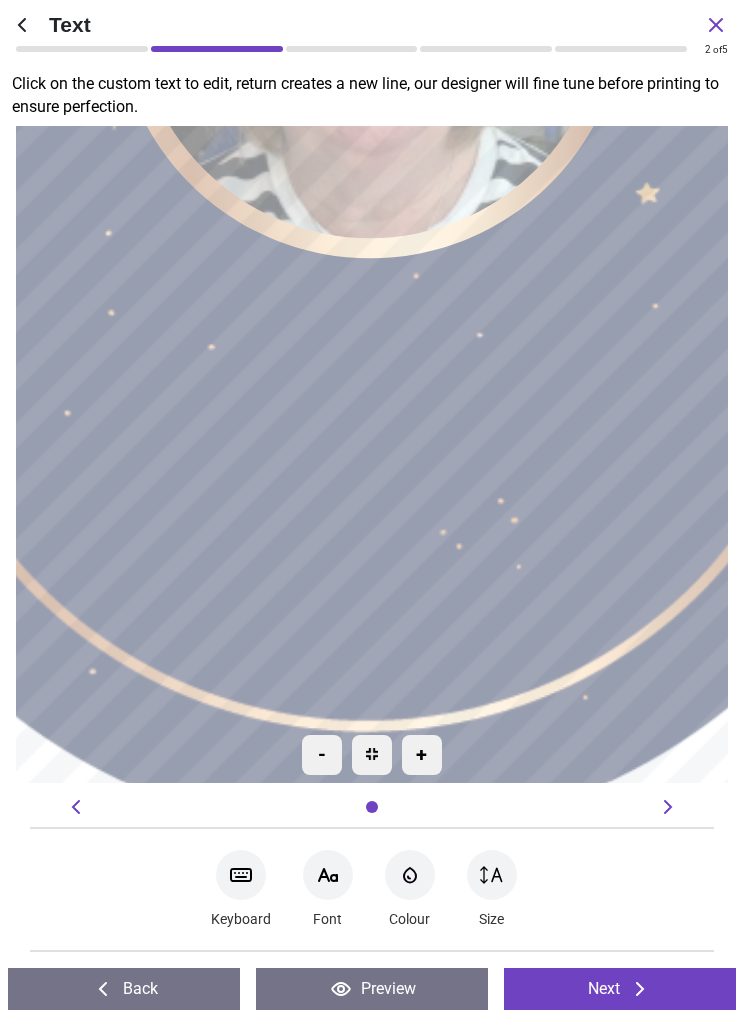 click on "**********" at bounding box center [372, 455] 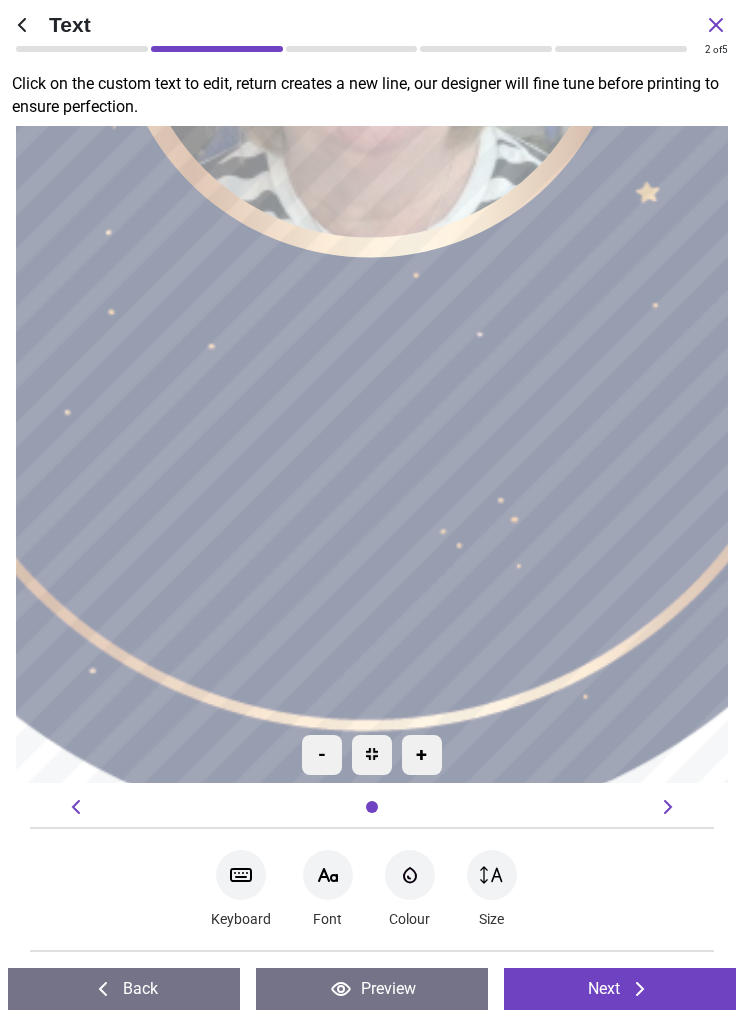 click on "**********" at bounding box center (372, 455) 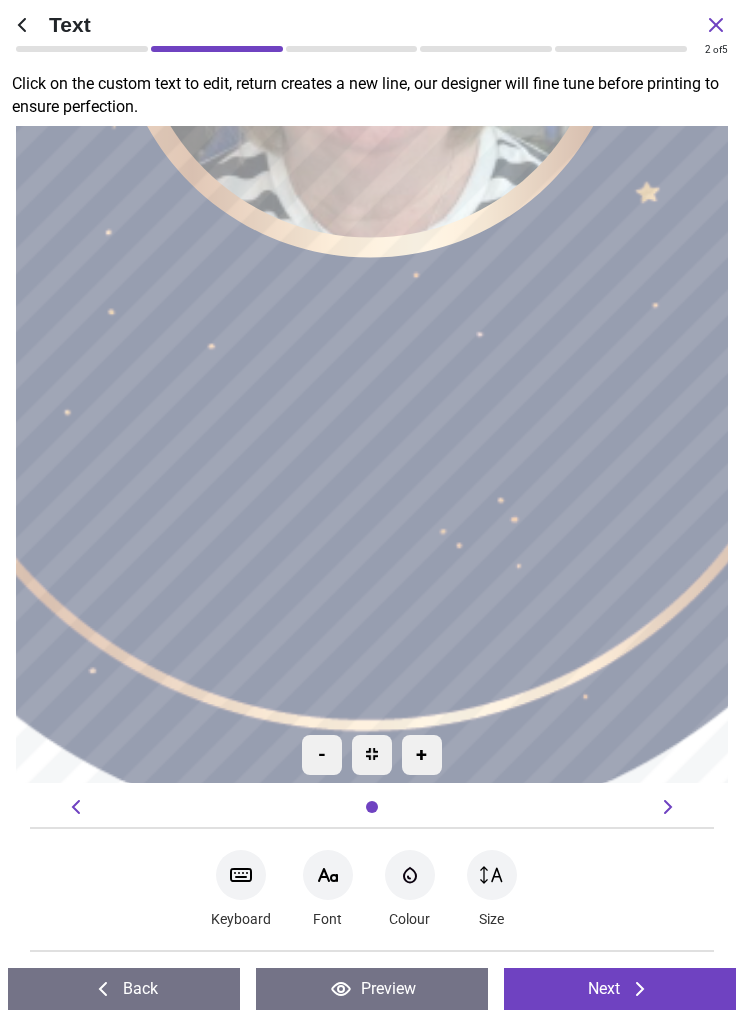 click on "**********" at bounding box center (372, 455) 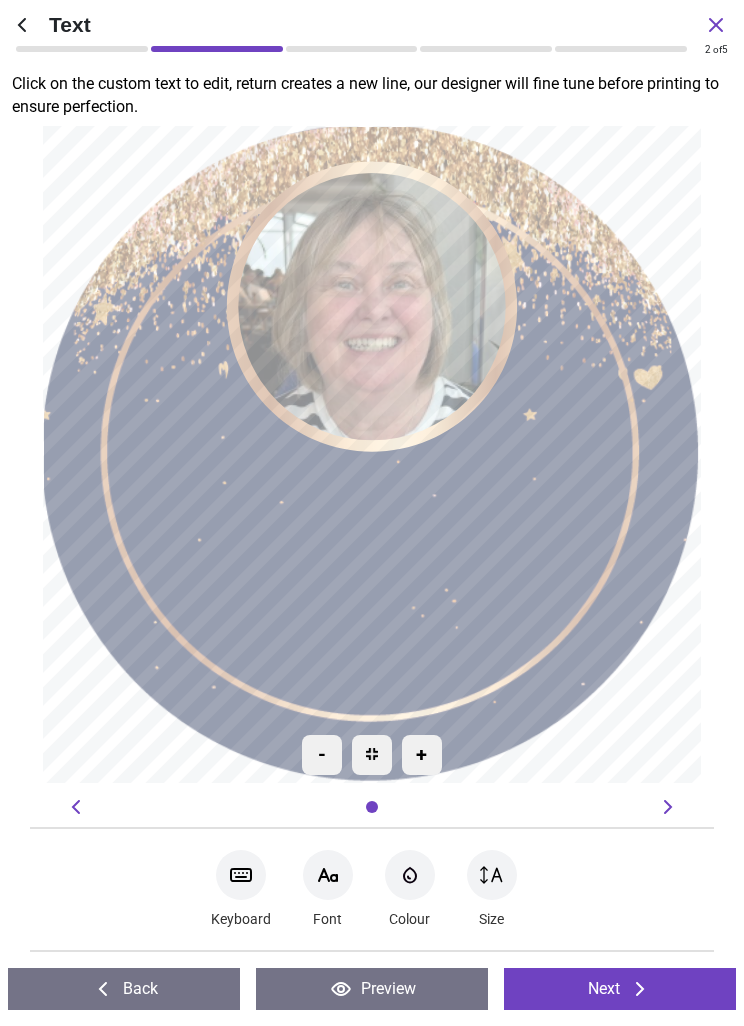click on "Next" at bounding box center (620, 989) 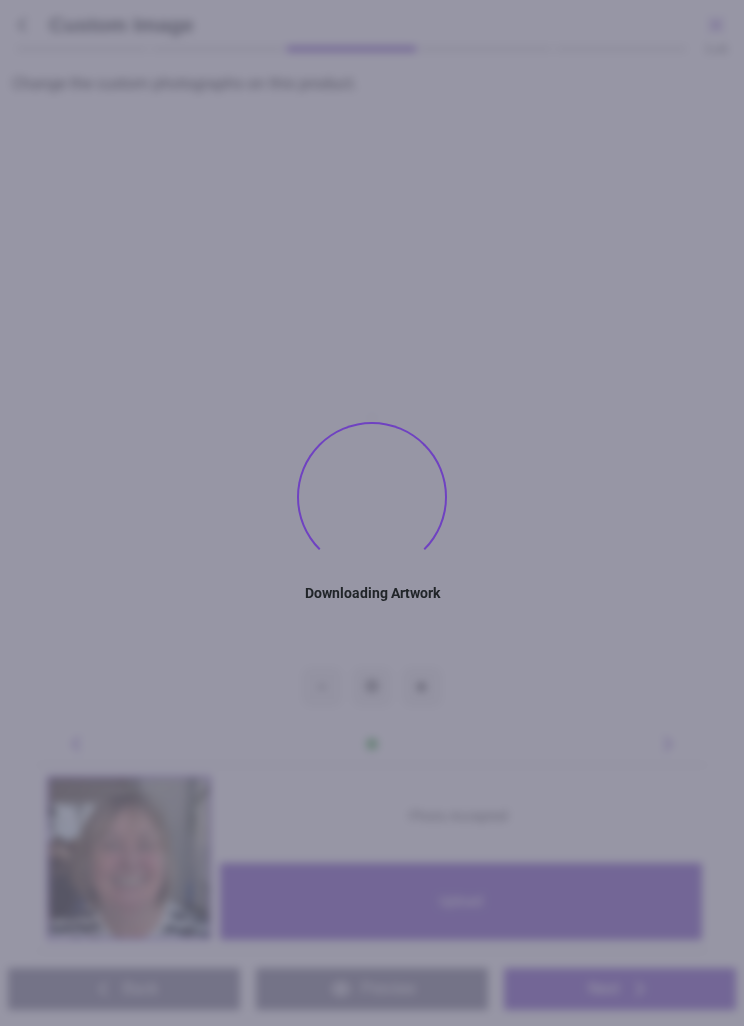 type on "**********" 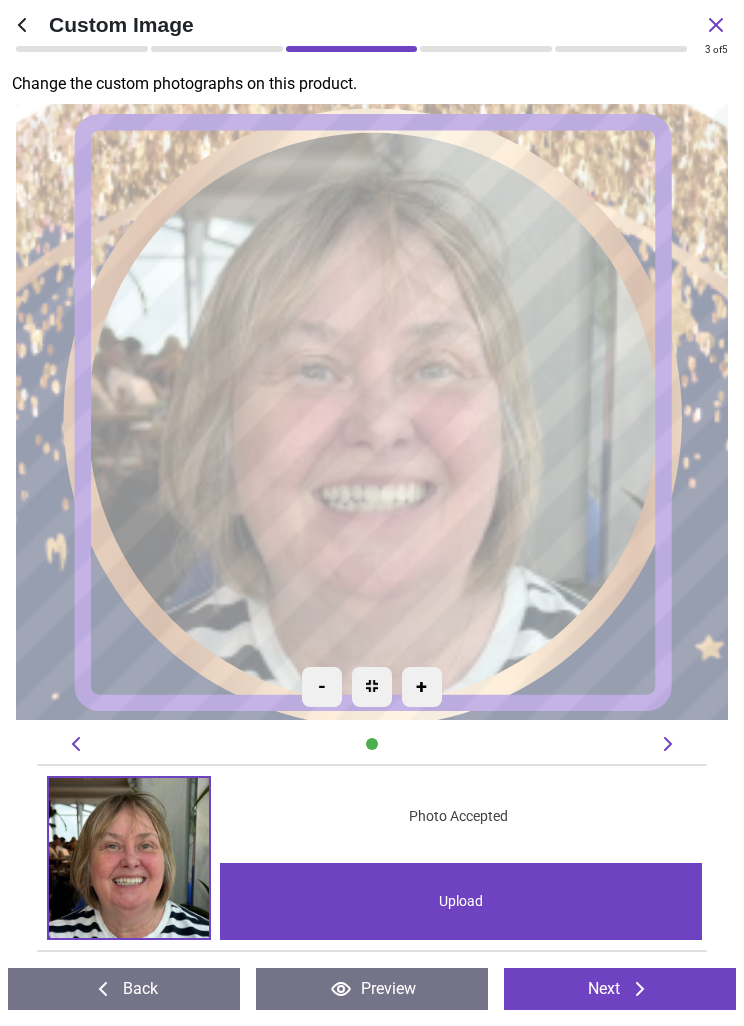 click on "Next" at bounding box center (620, 989) 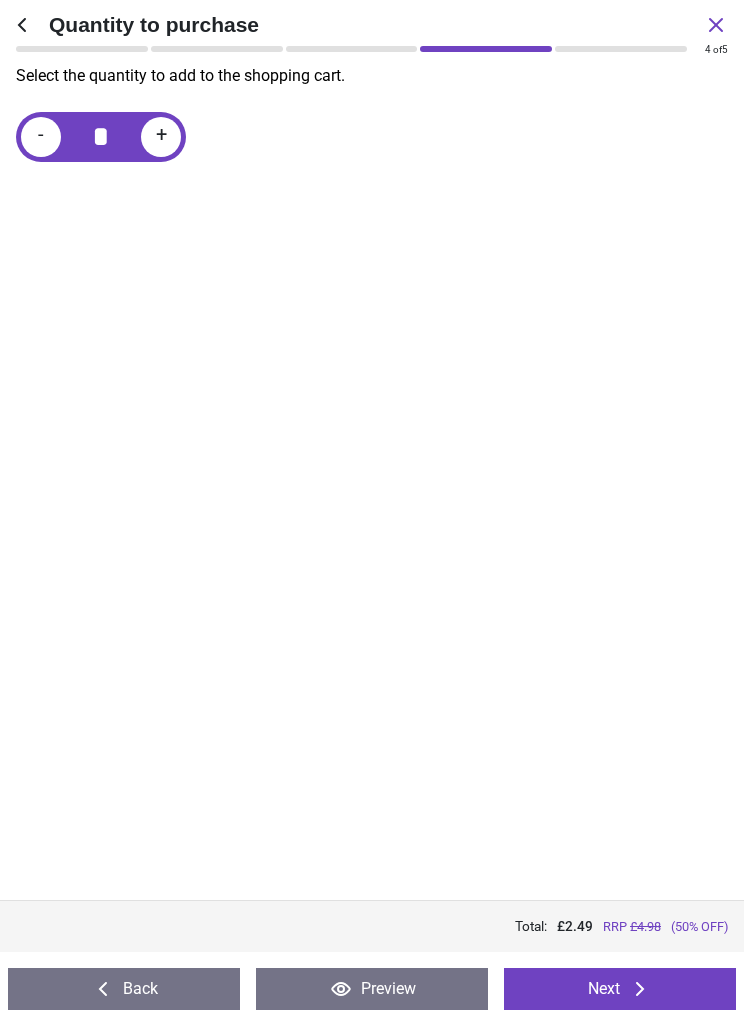 click on "Next" at bounding box center [620, 989] 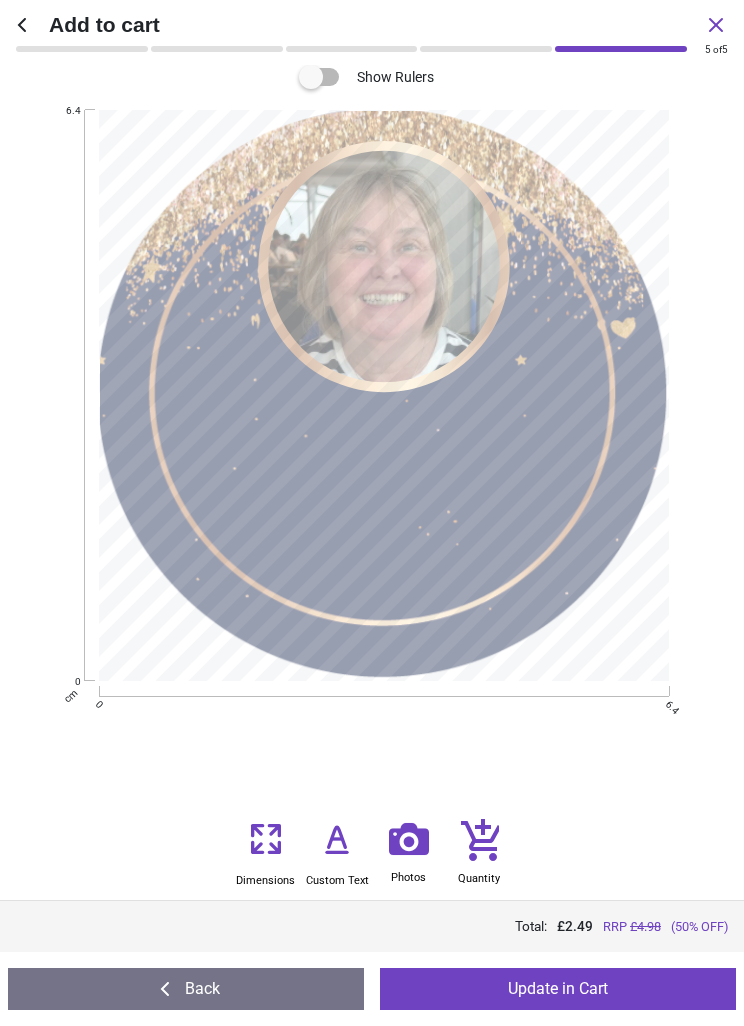click on "Update in Cart" at bounding box center [558, 989] 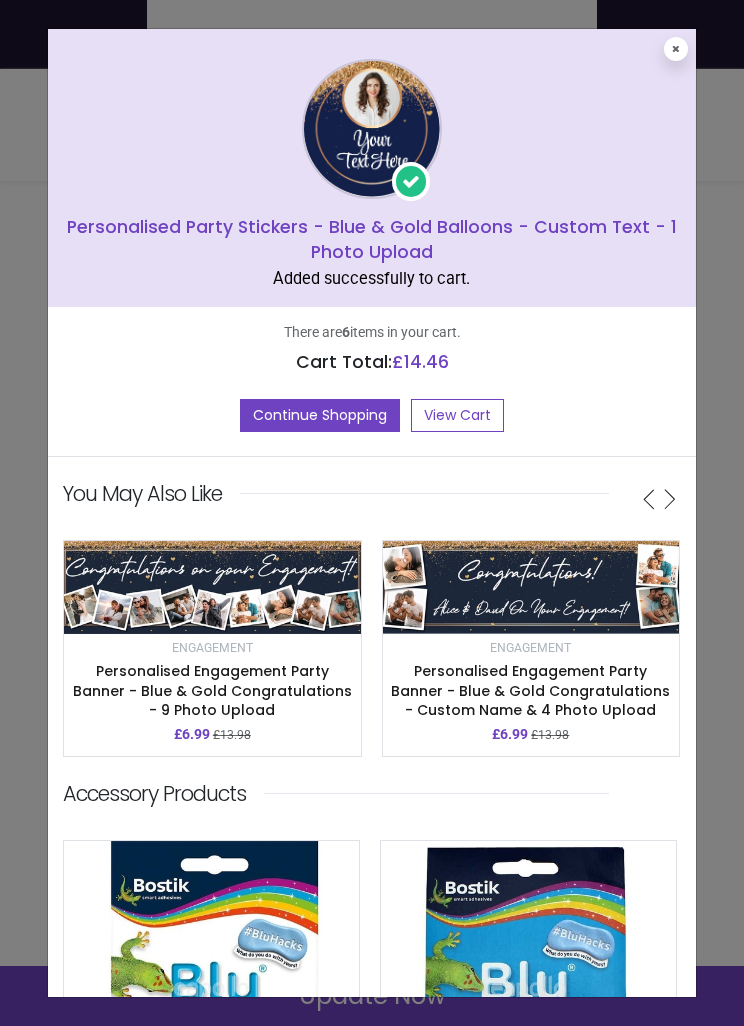 click on "View Cart" at bounding box center [457, 416] 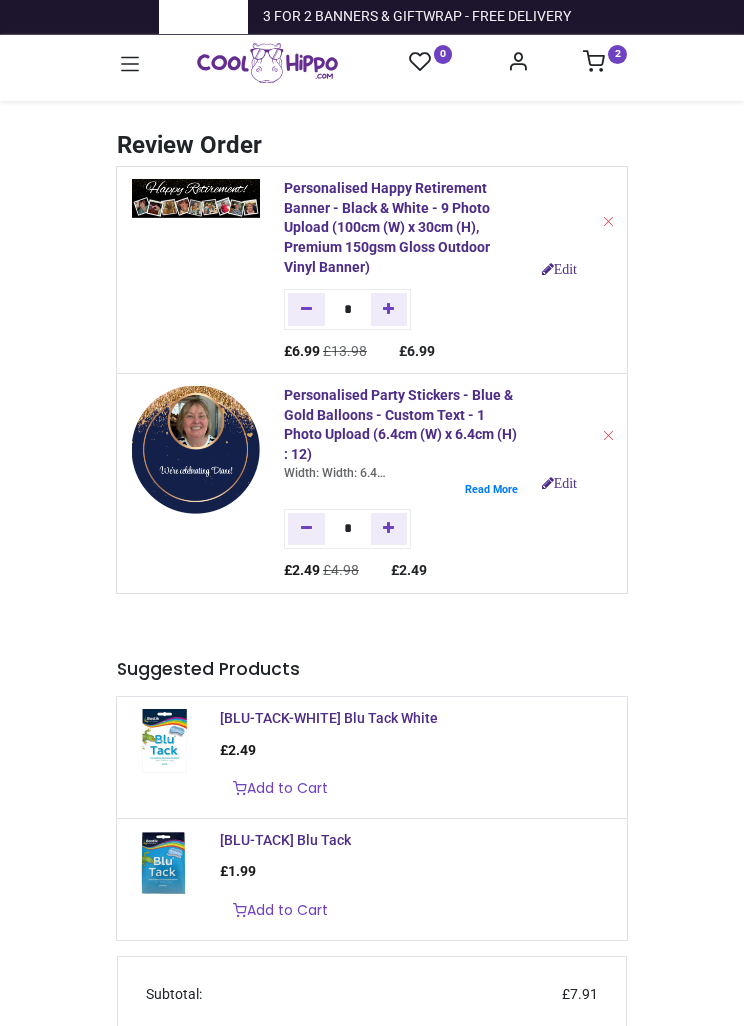scroll, scrollTop: 0, scrollLeft: 0, axis: both 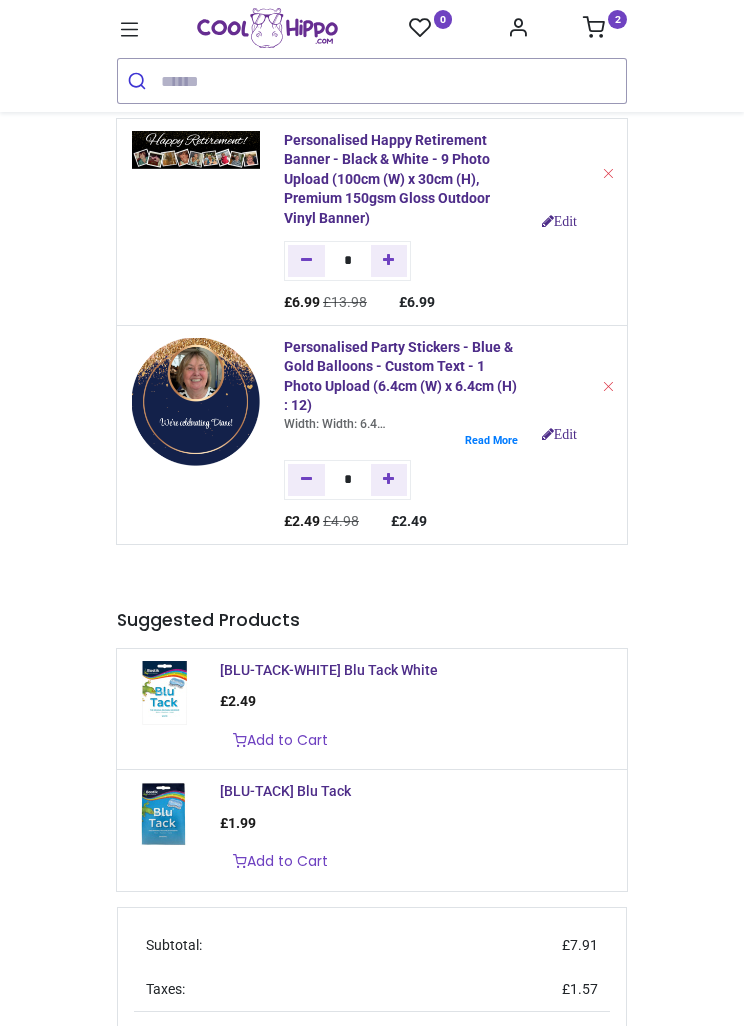 click at bounding box center [389, 480] 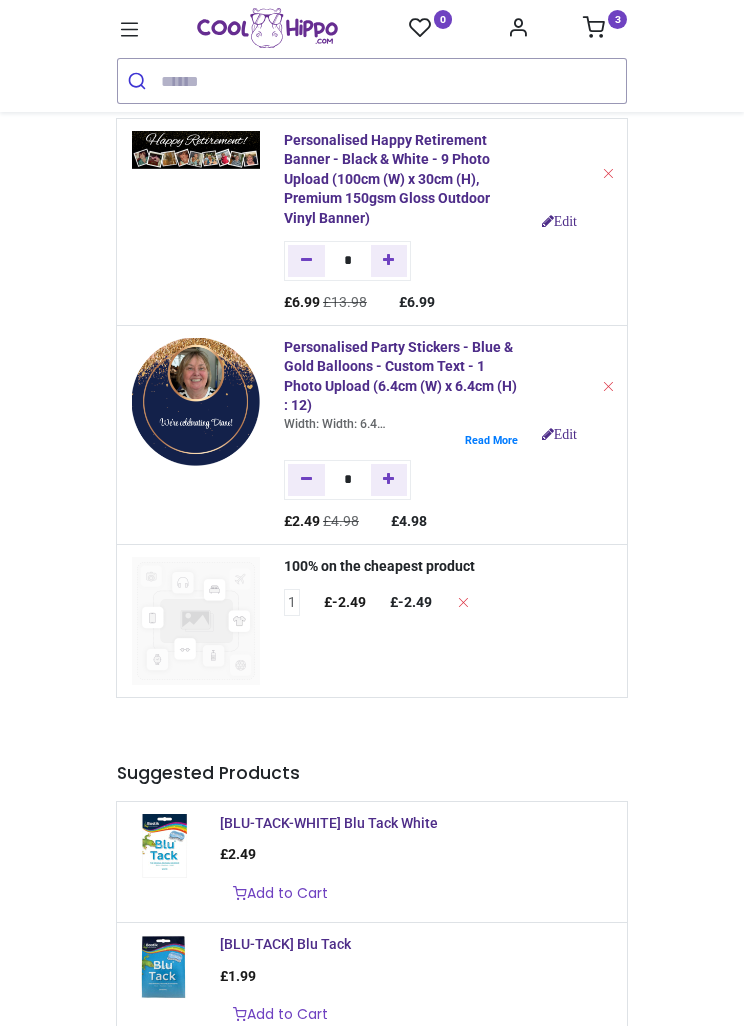 click at bounding box center [389, 480] 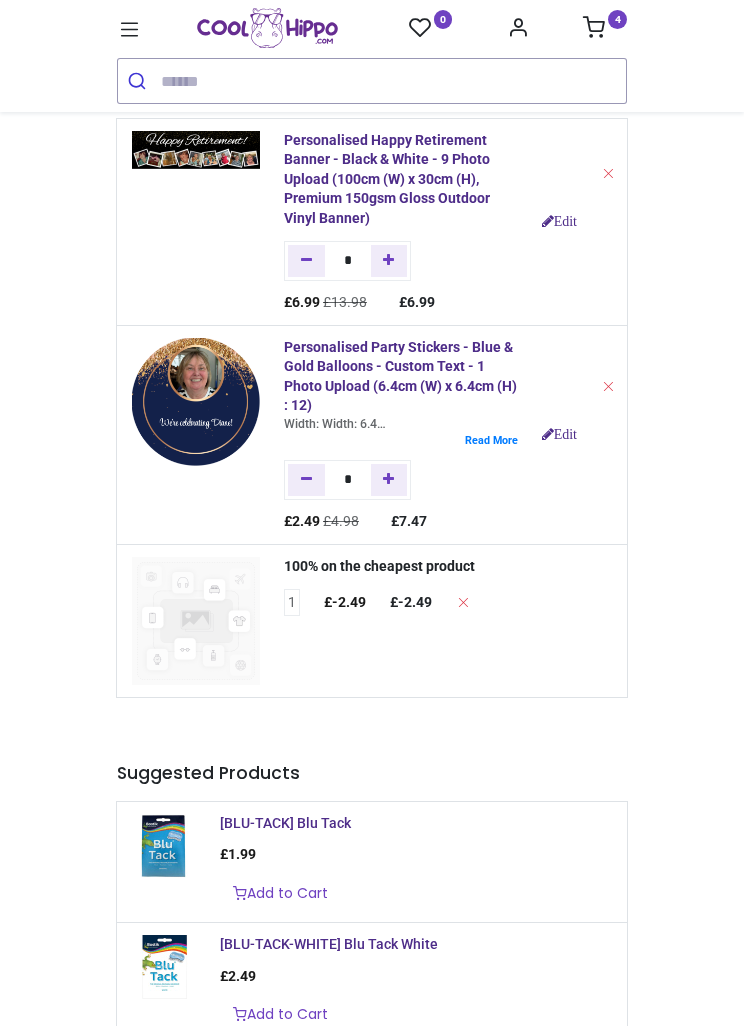 click on "Personalised Party Stickers - Blue & Gold Balloons - Custom Text - 1 Photo Upload (6.4cm (W) x 6.4cm (H) : 12)" at bounding box center [400, 376] 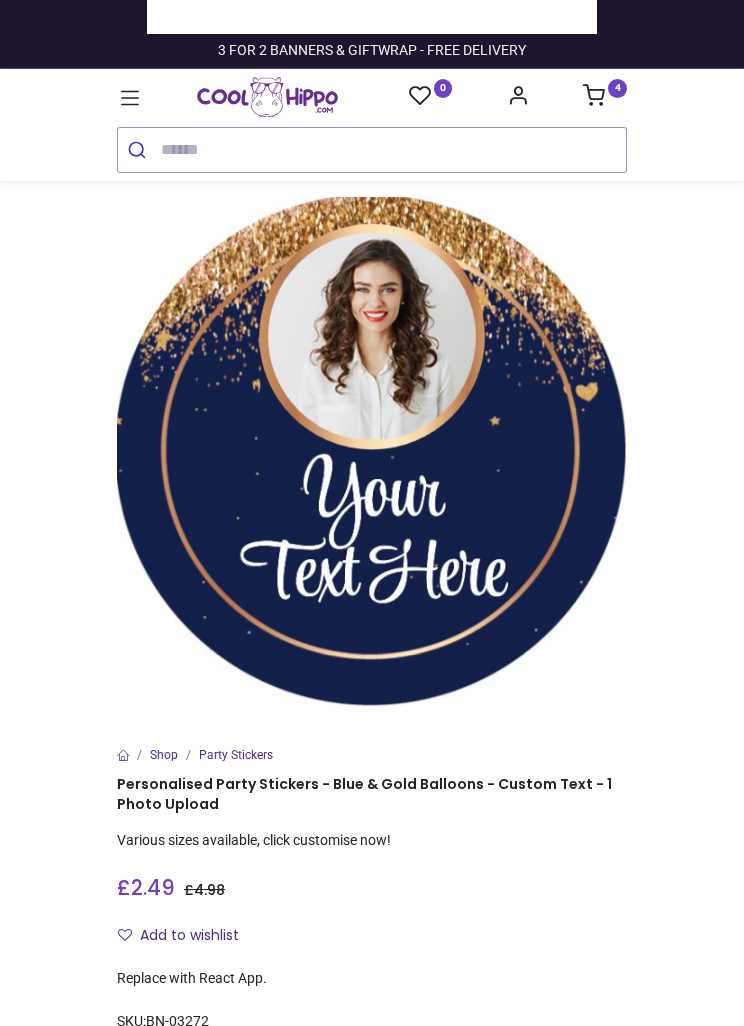 scroll, scrollTop: 0, scrollLeft: 0, axis: both 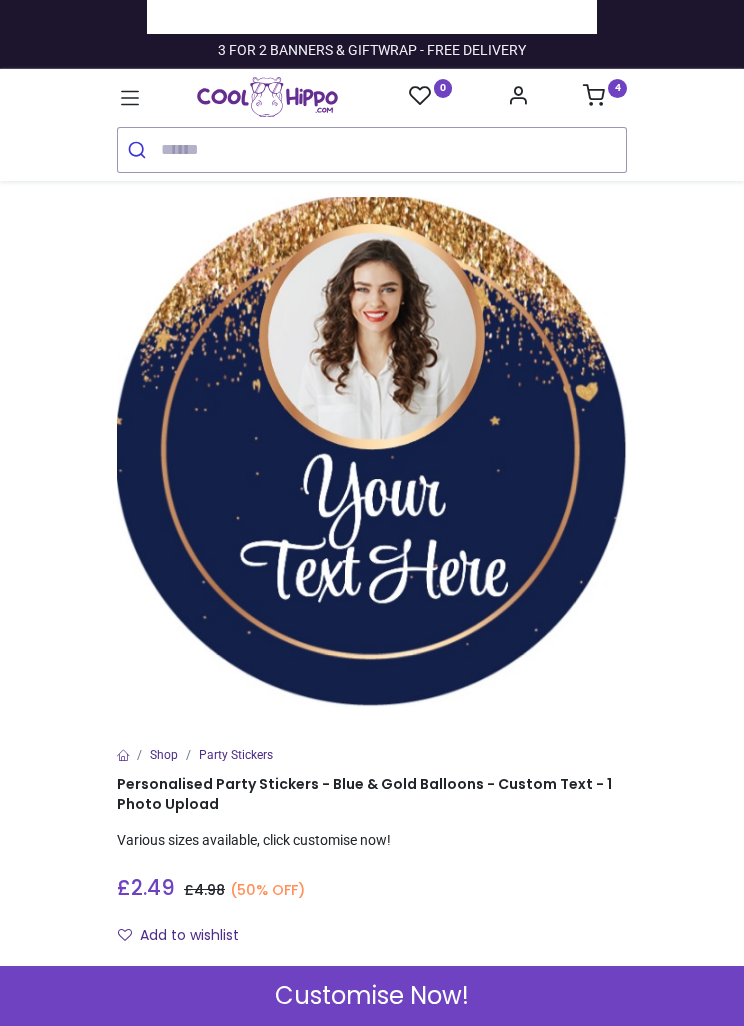 click at bounding box center [594, 95] 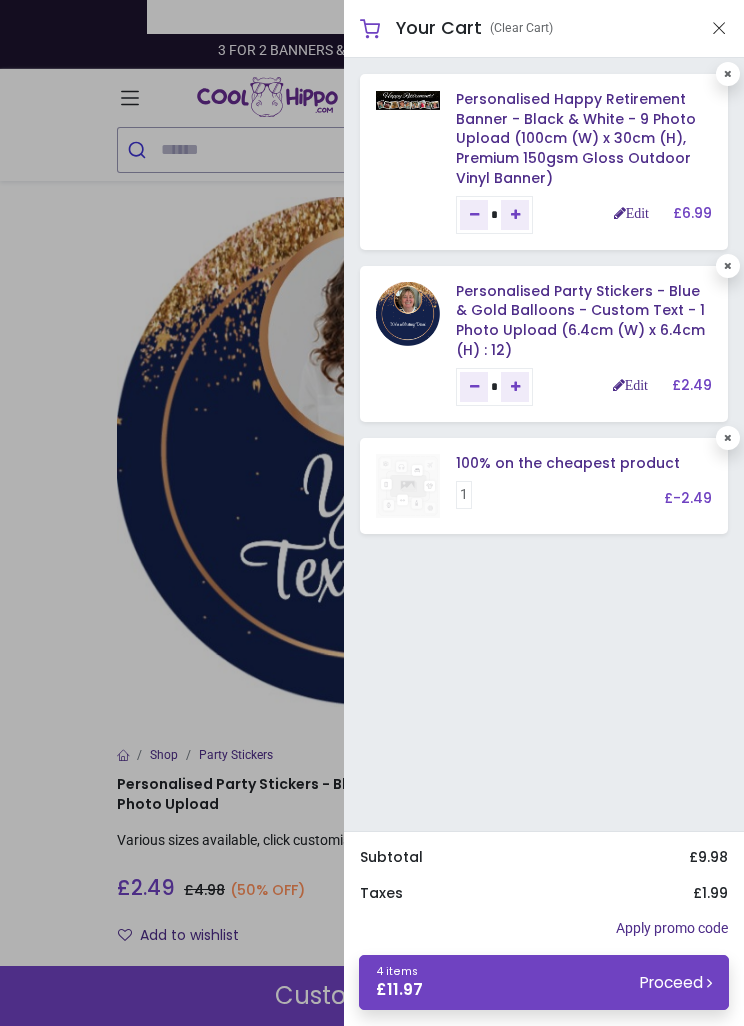 click on "4 items
£  11.97
Proceed" at bounding box center [544, 982] 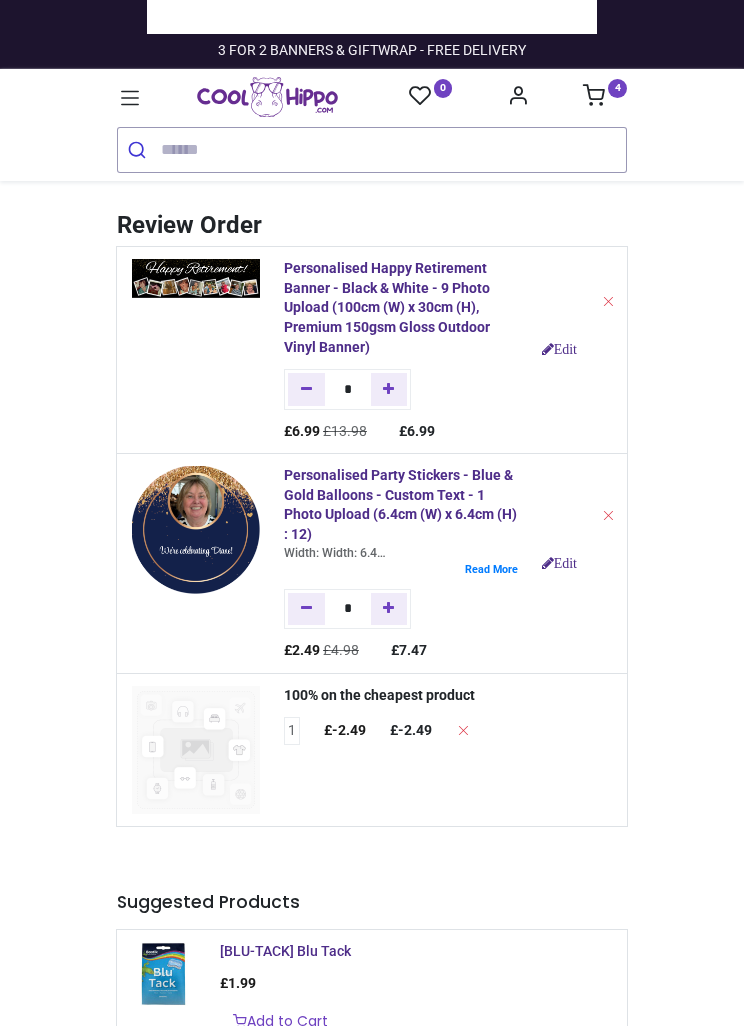 scroll, scrollTop: 0, scrollLeft: 0, axis: both 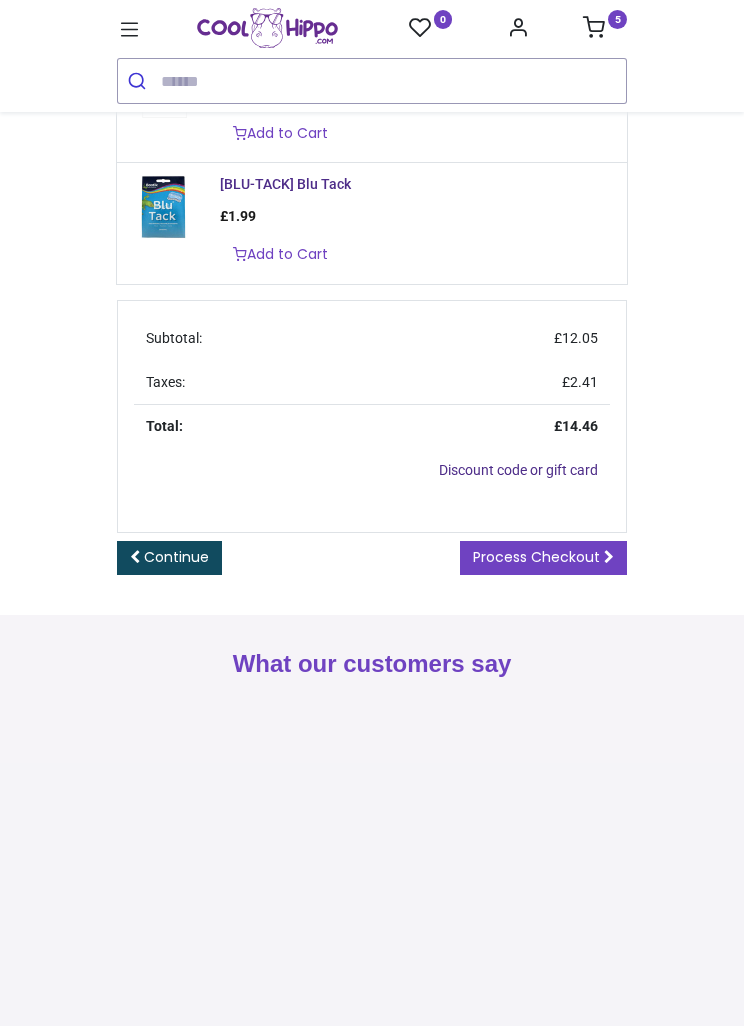 click on "Process Checkout" at bounding box center (536, 557) 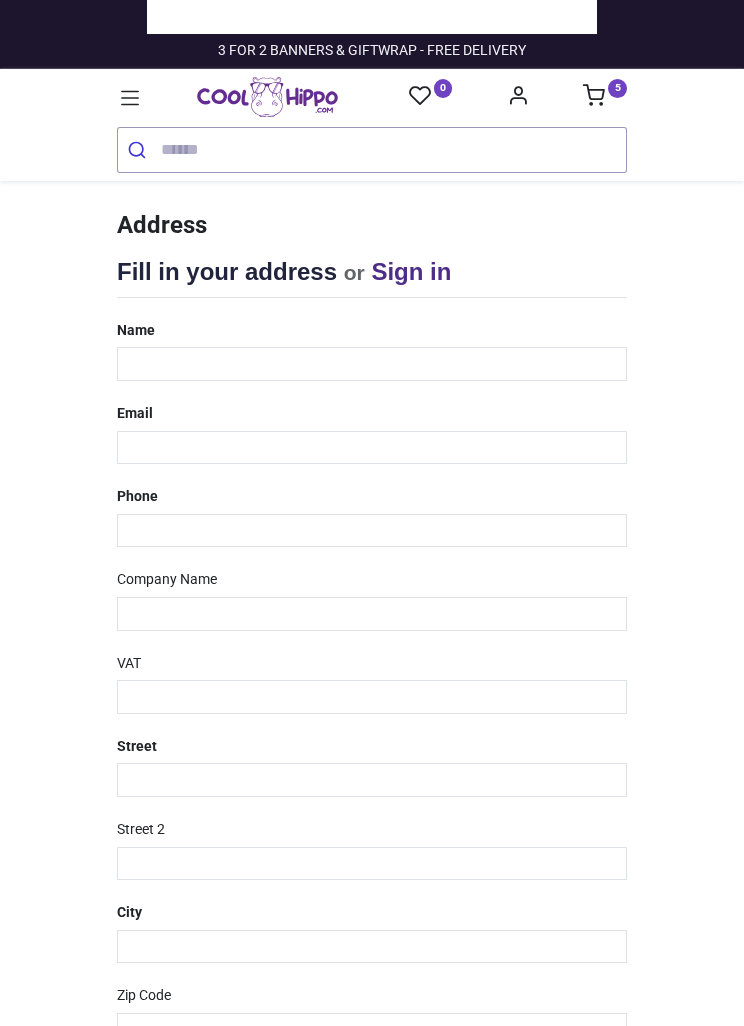scroll, scrollTop: 0, scrollLeft: 0, axis: both 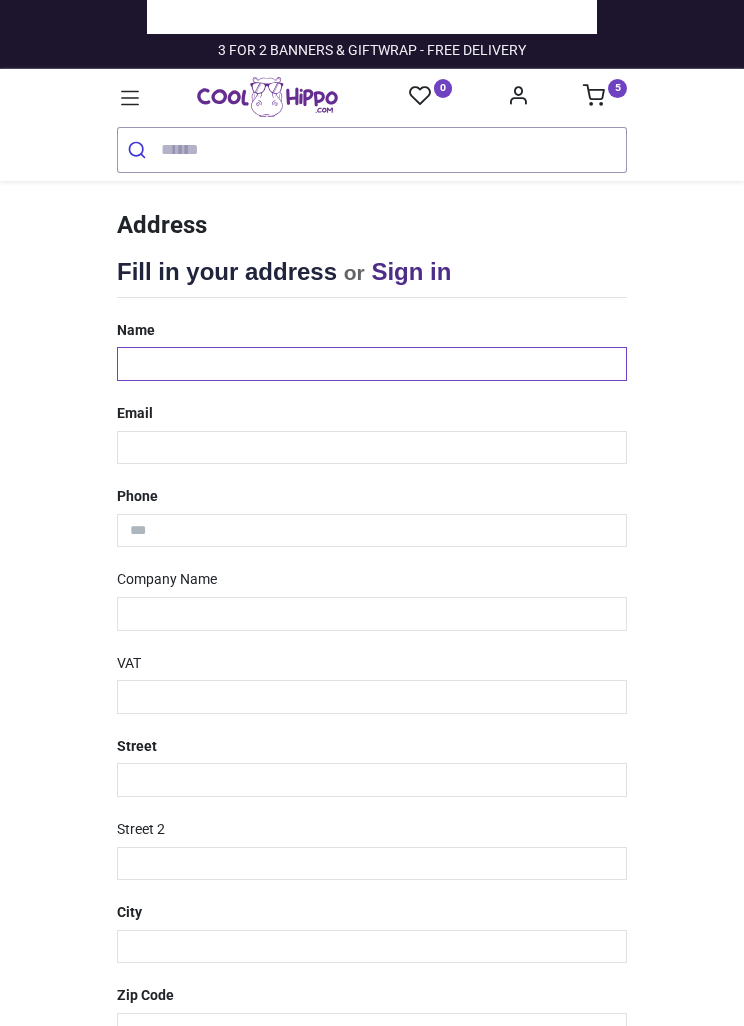 click at bounding box center (372, 364) 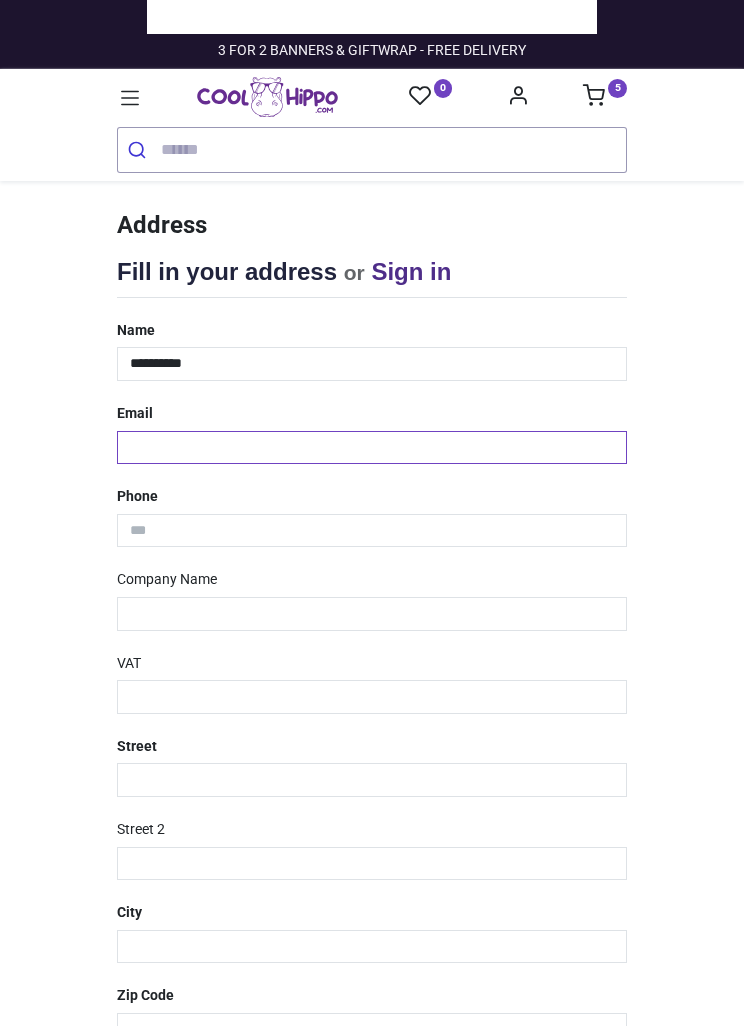 type on "**********" 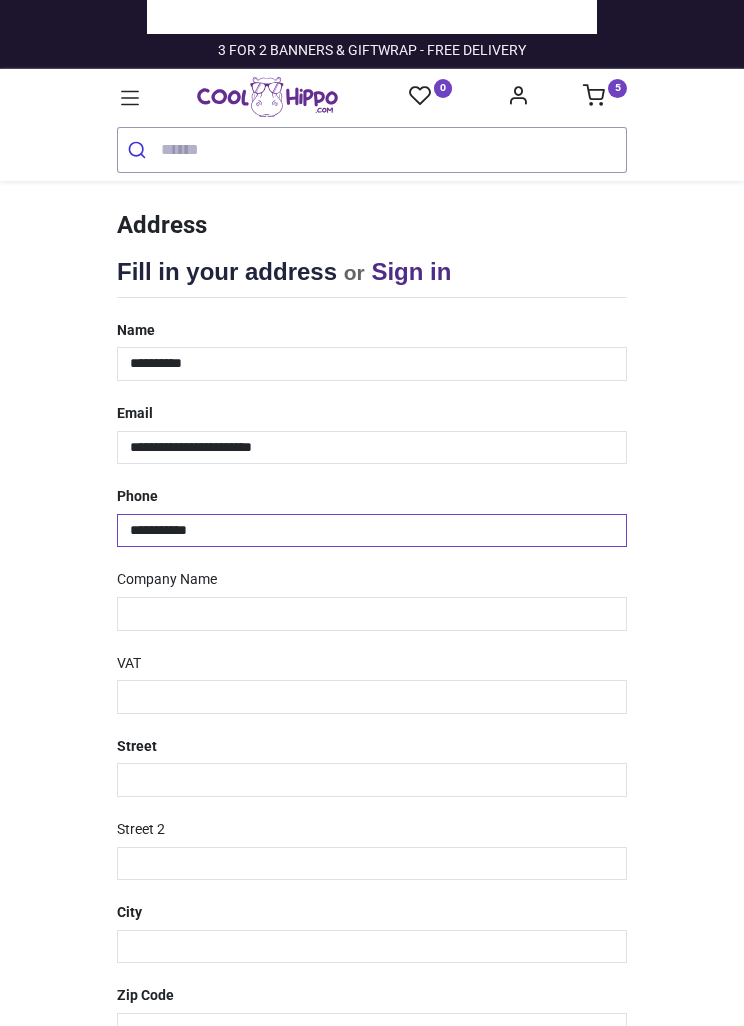 type on "**********" 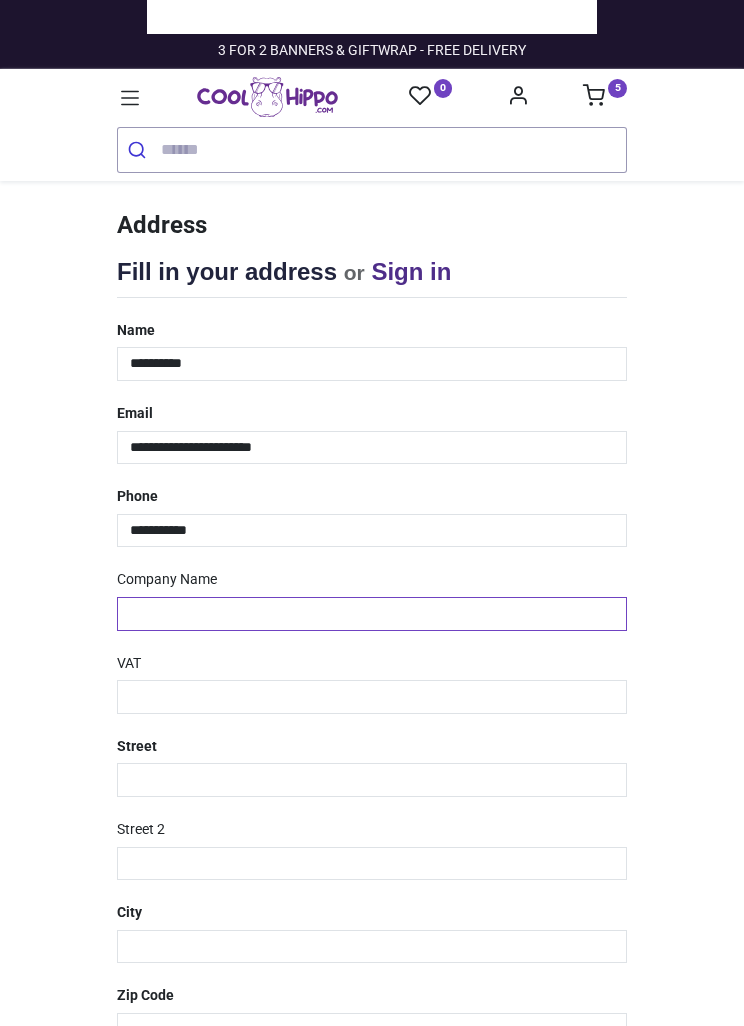 click at bounding box center (372, 614) 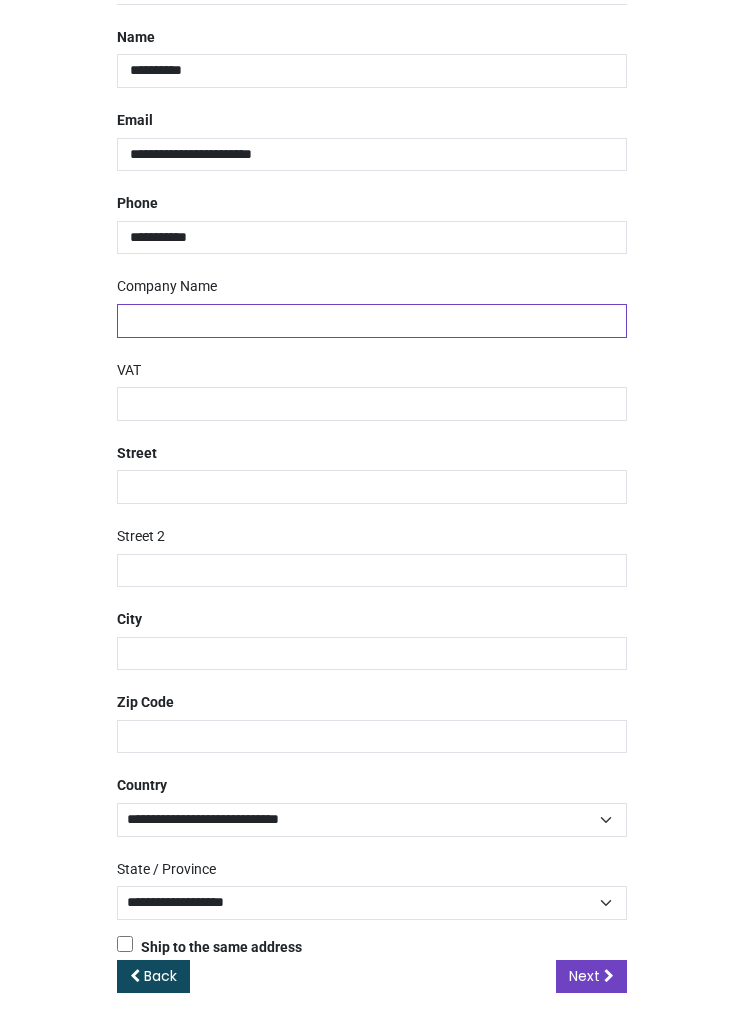 scroll, scrollTop: 292, scrollLeft: 0, axis: vertical 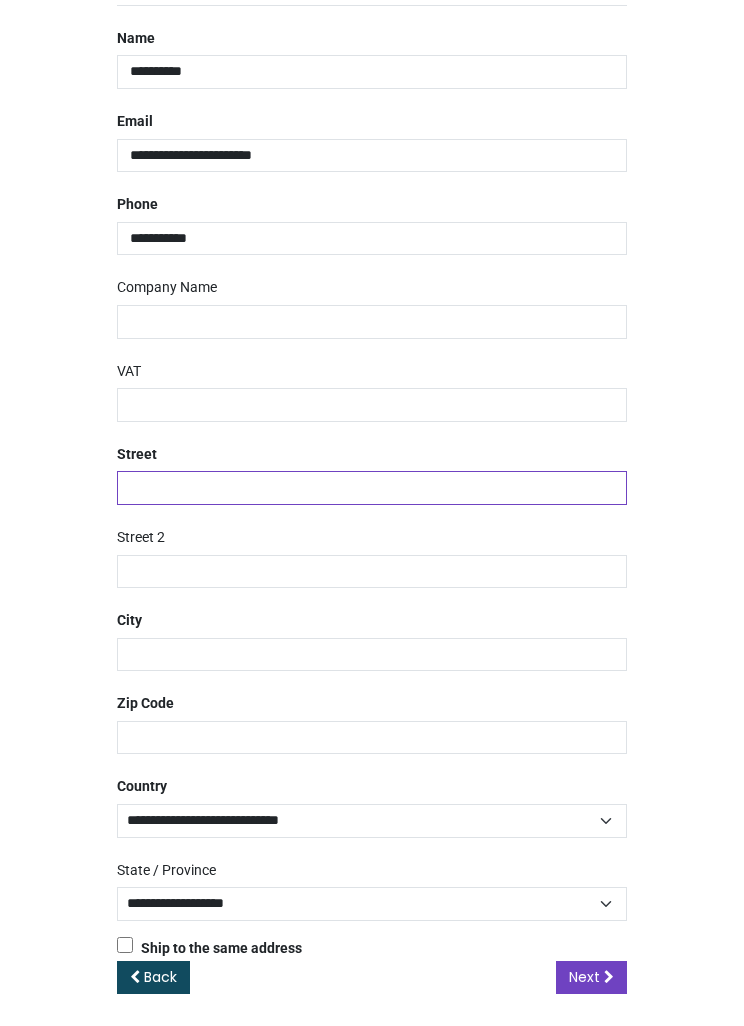 click at bounding box center [372, 488] 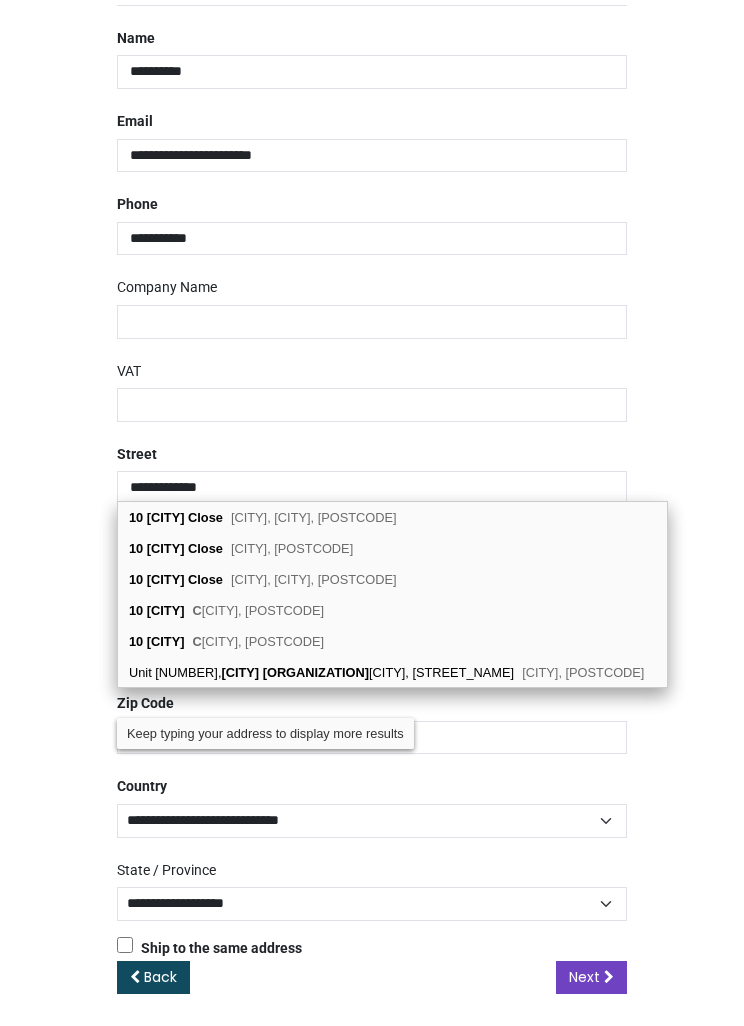 click on "10   Laneside   Close Morley, Leeds, LS27 9SD" at bounding box center (392, 517) 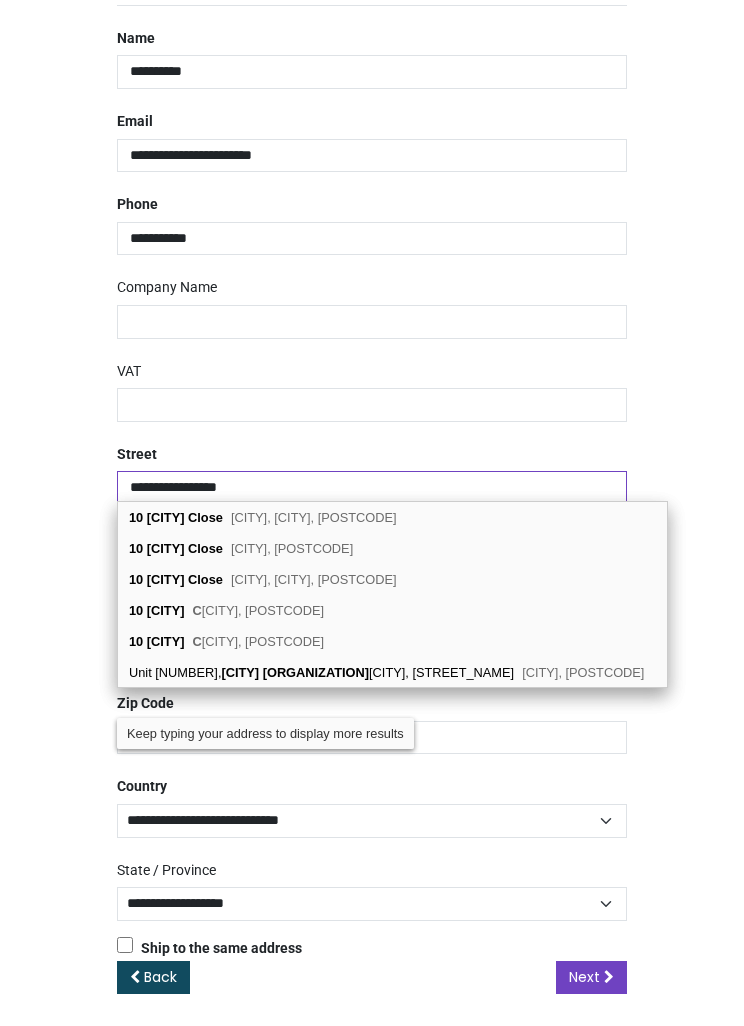 type on "******" 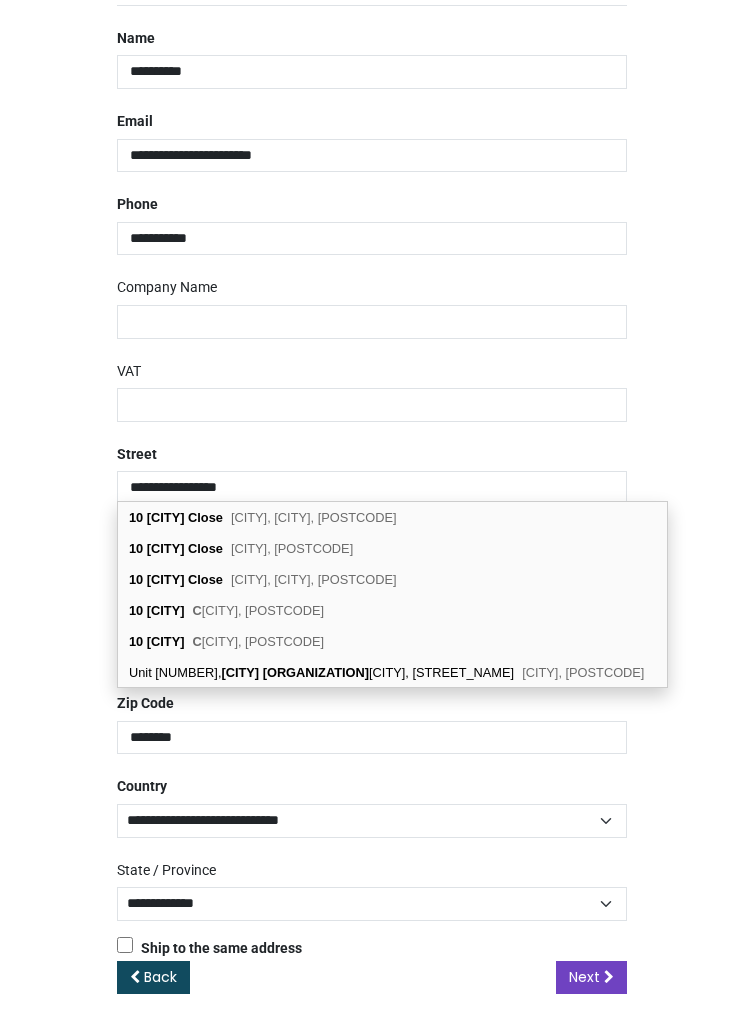 click on "Morley, Leeds, LS27 9SD" at bounding box center (314, 517) 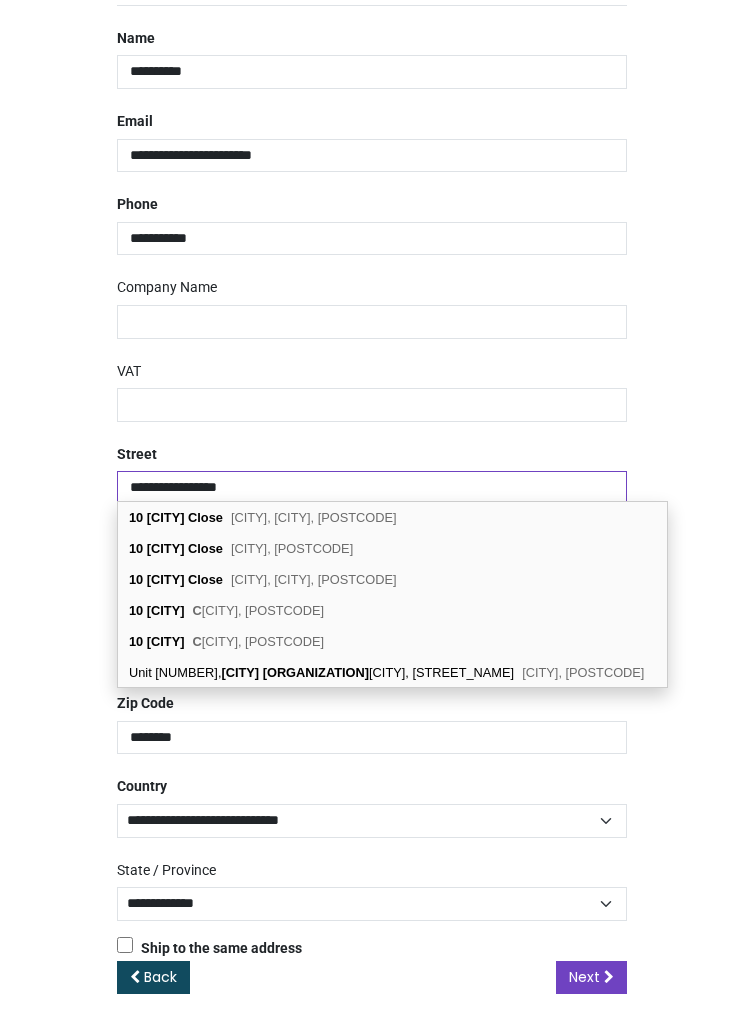 select on "***" 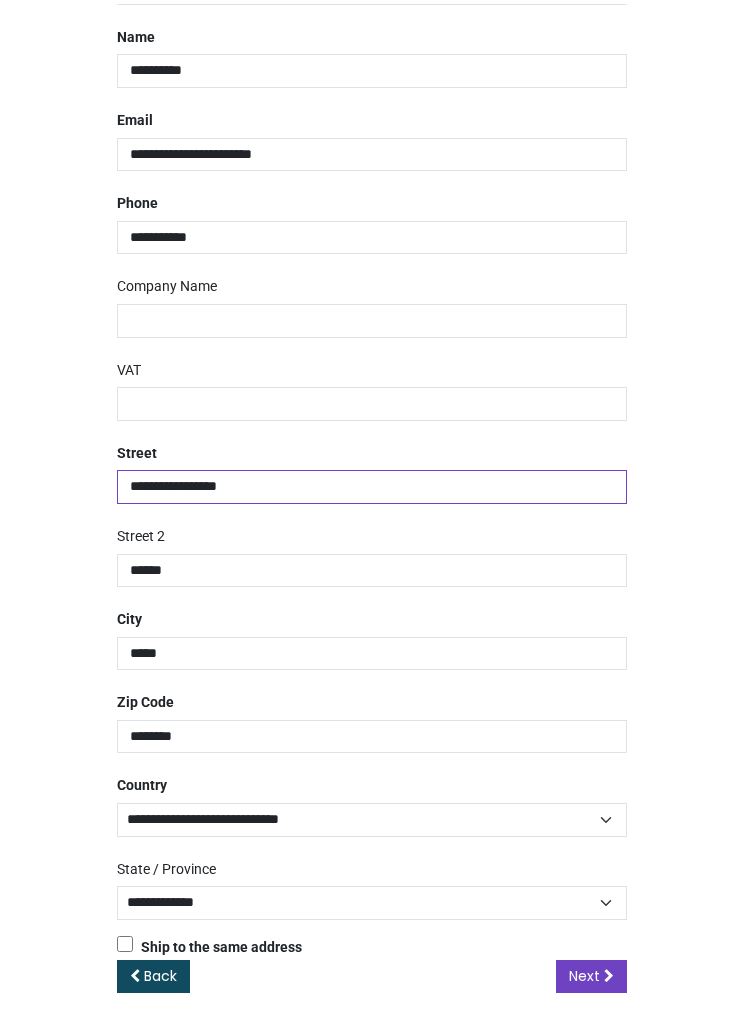 scroll, scrollTop: 292, scrollLeft: 0, axis: vertical 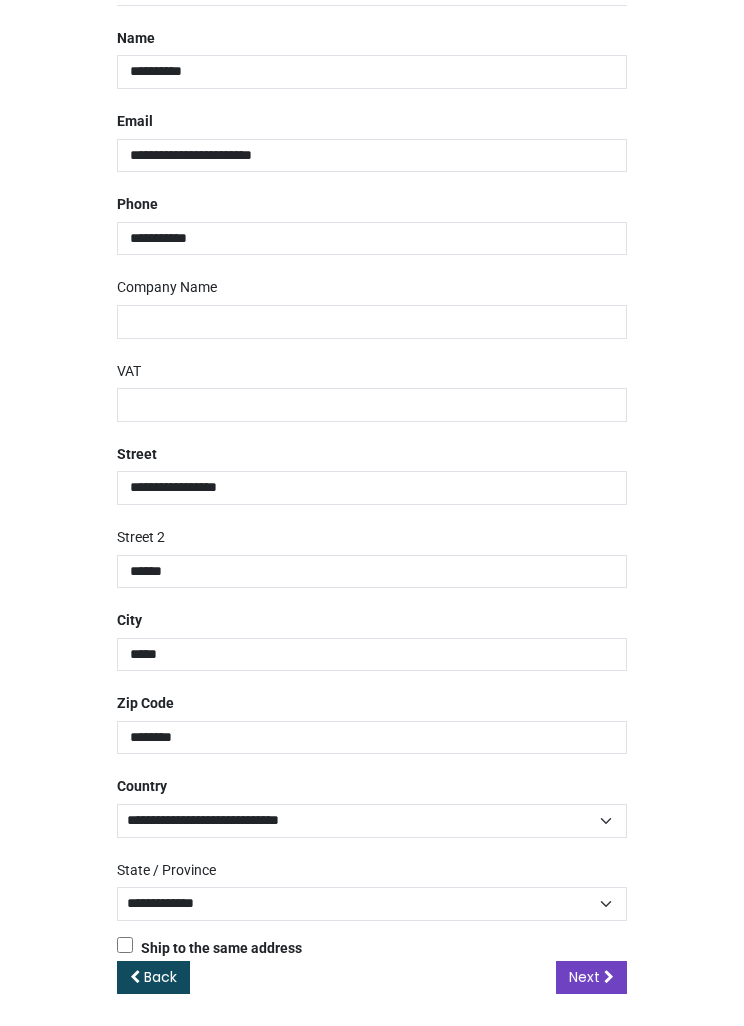 click at bounding box center [609, 977] 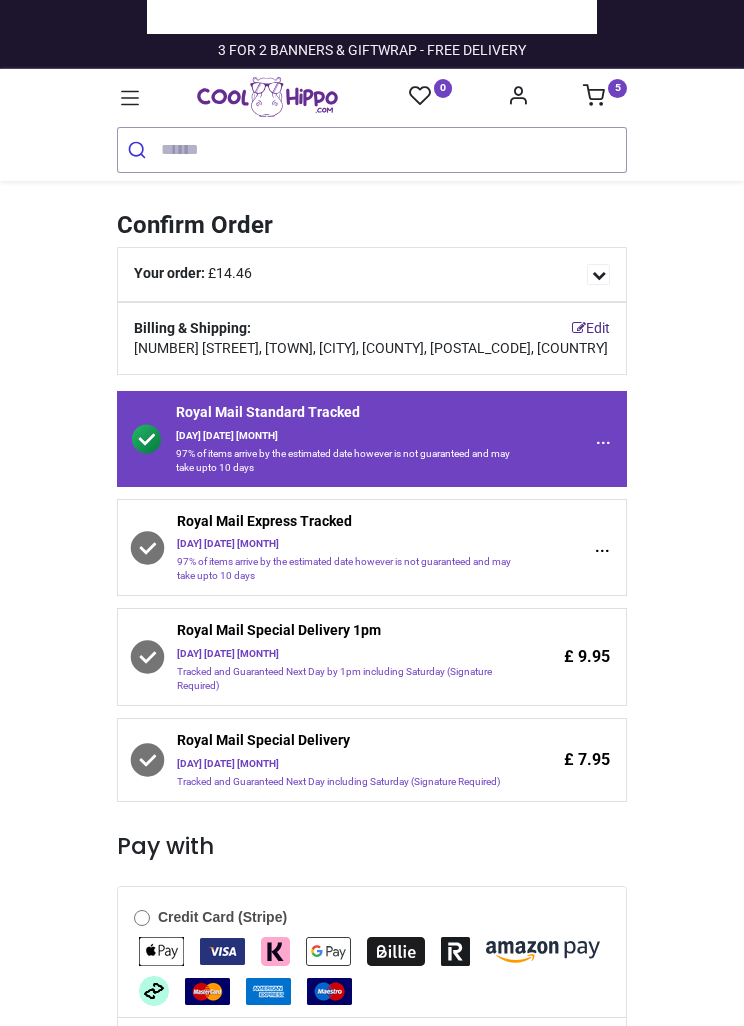 scroll, scrollTop: 0, scrollLeft: 0, axis: both 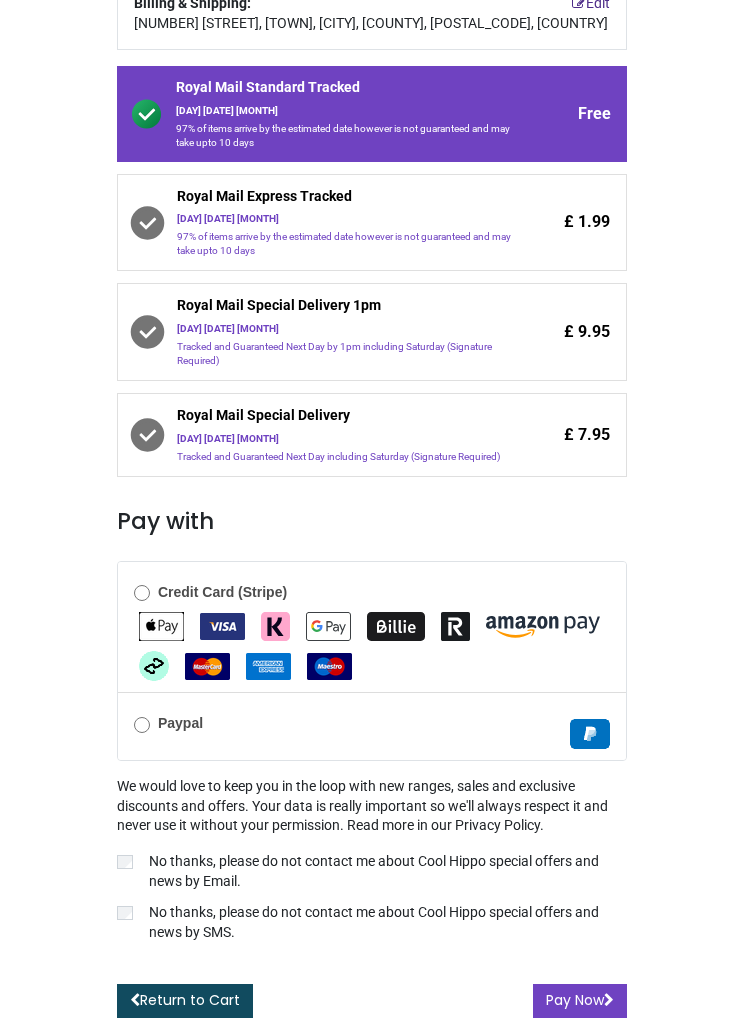 click at bounding box center [396, 626] 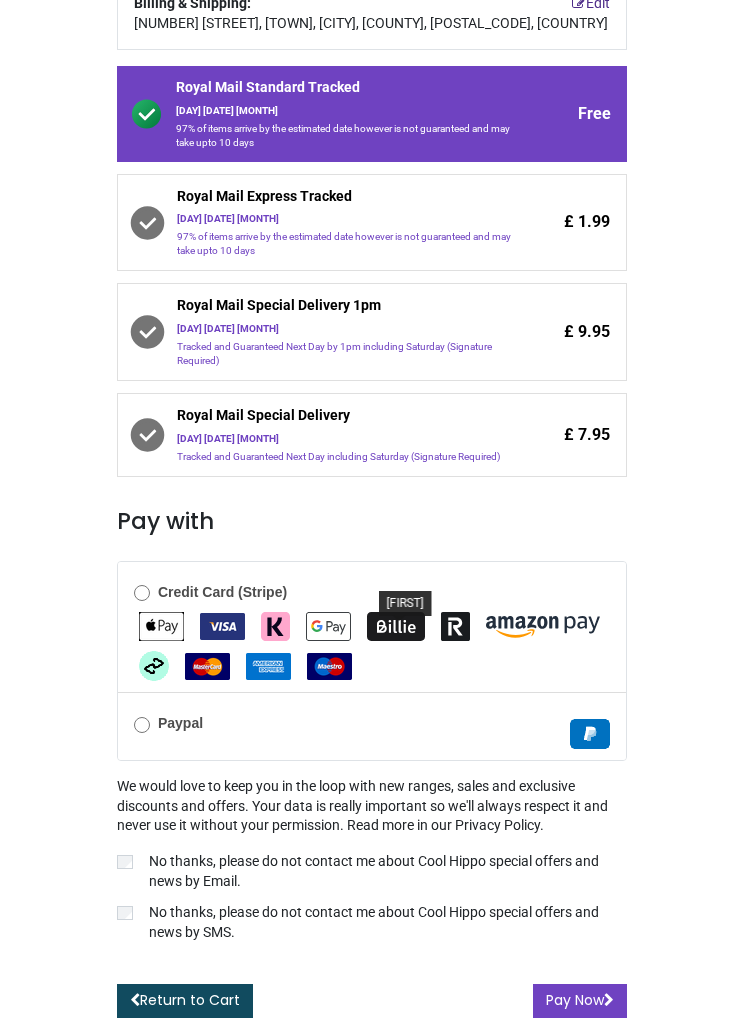 click on "No thanks, please do not contact me about Cool Hippo special offers and news by SMS." at bounding box center [388, 922] 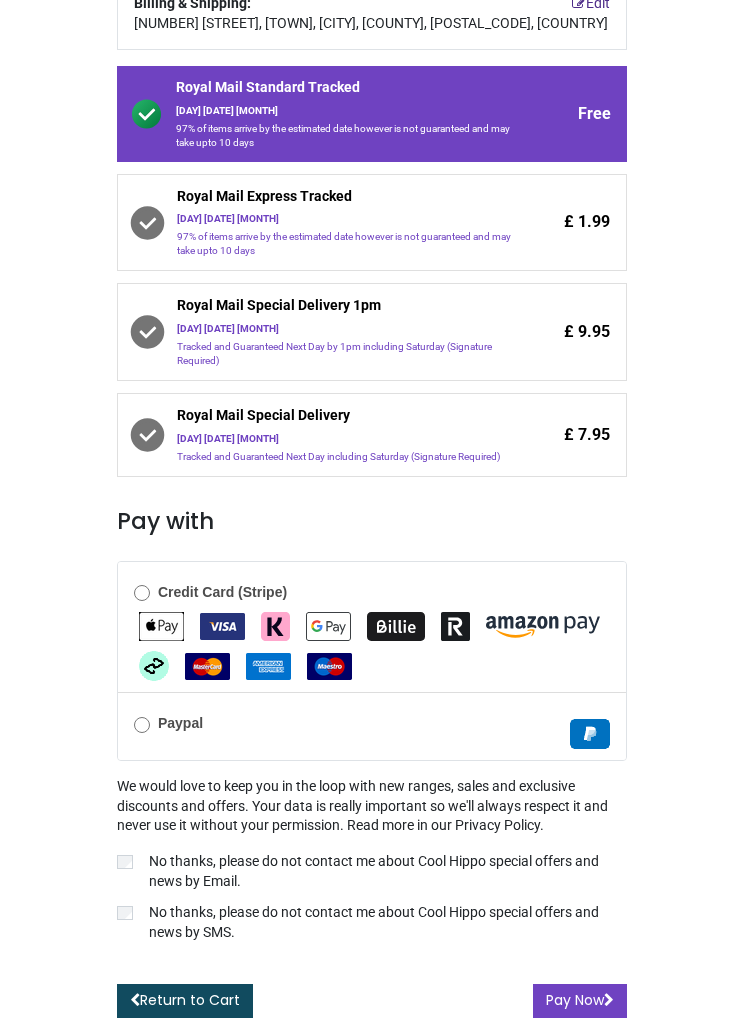 click on "Pay Now" at bounding box center [580, 1001] 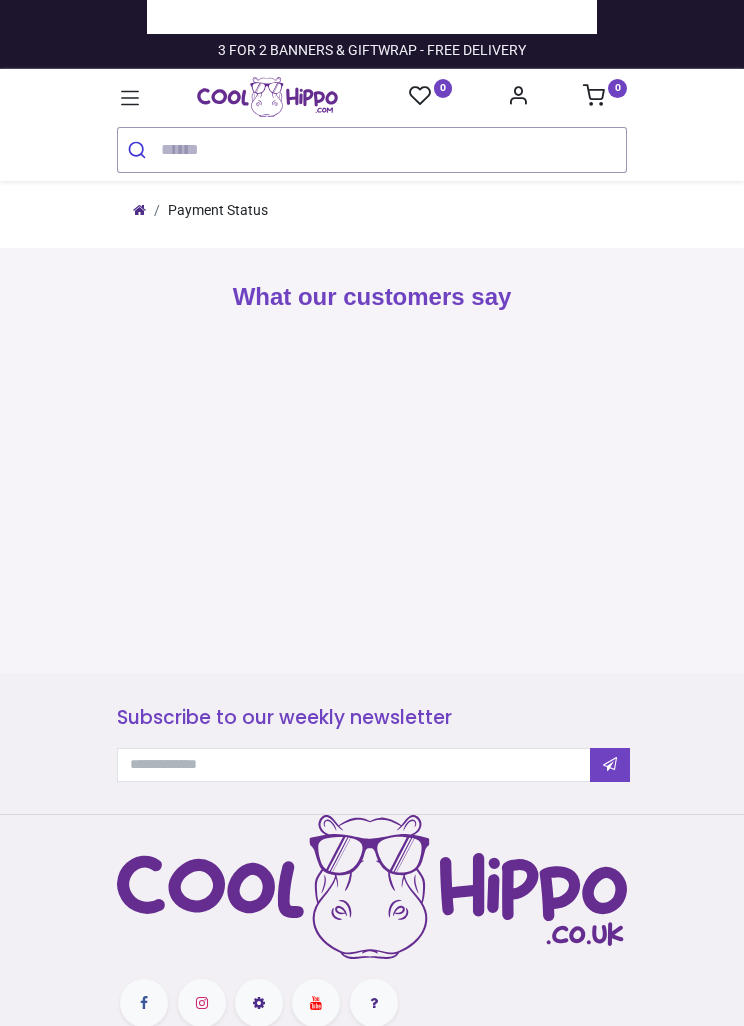 scroll, scrollTop: 0, scrollLeft: 0, axis: both 